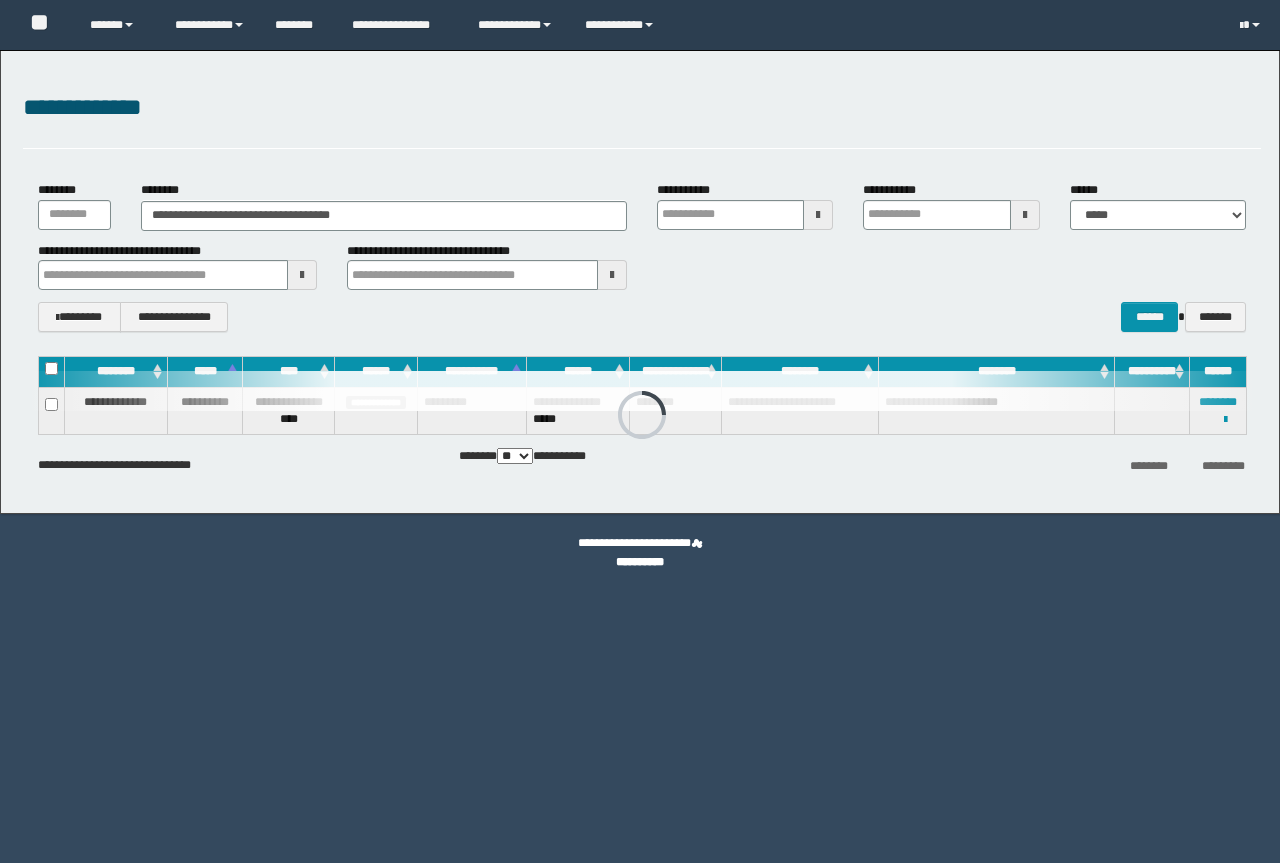 scroll, scrollTop: 0, scrollLeft: 0, axis: both 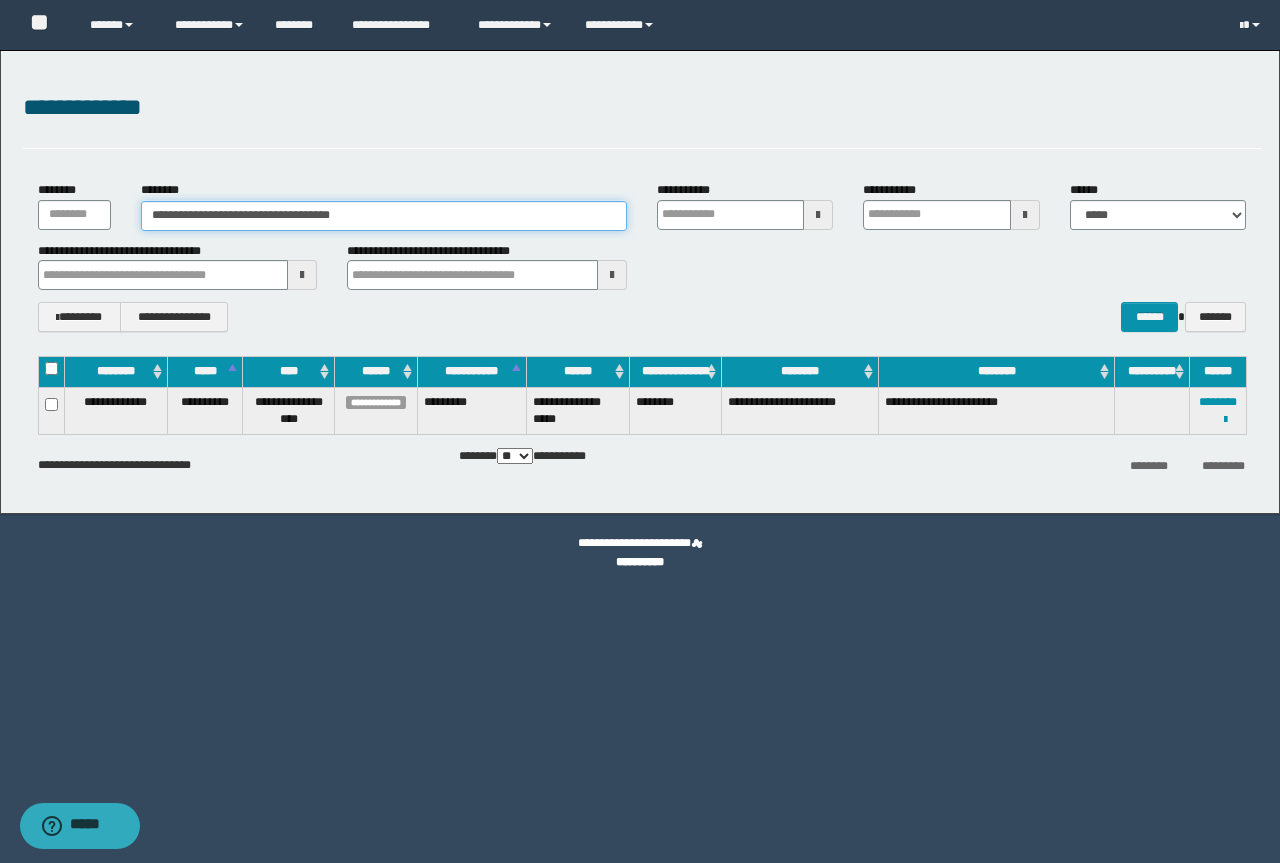 drag, startPoint x: 441, startPoint y: 226, endPoint x: 0, endPoint y: 176, distance: 443.8254 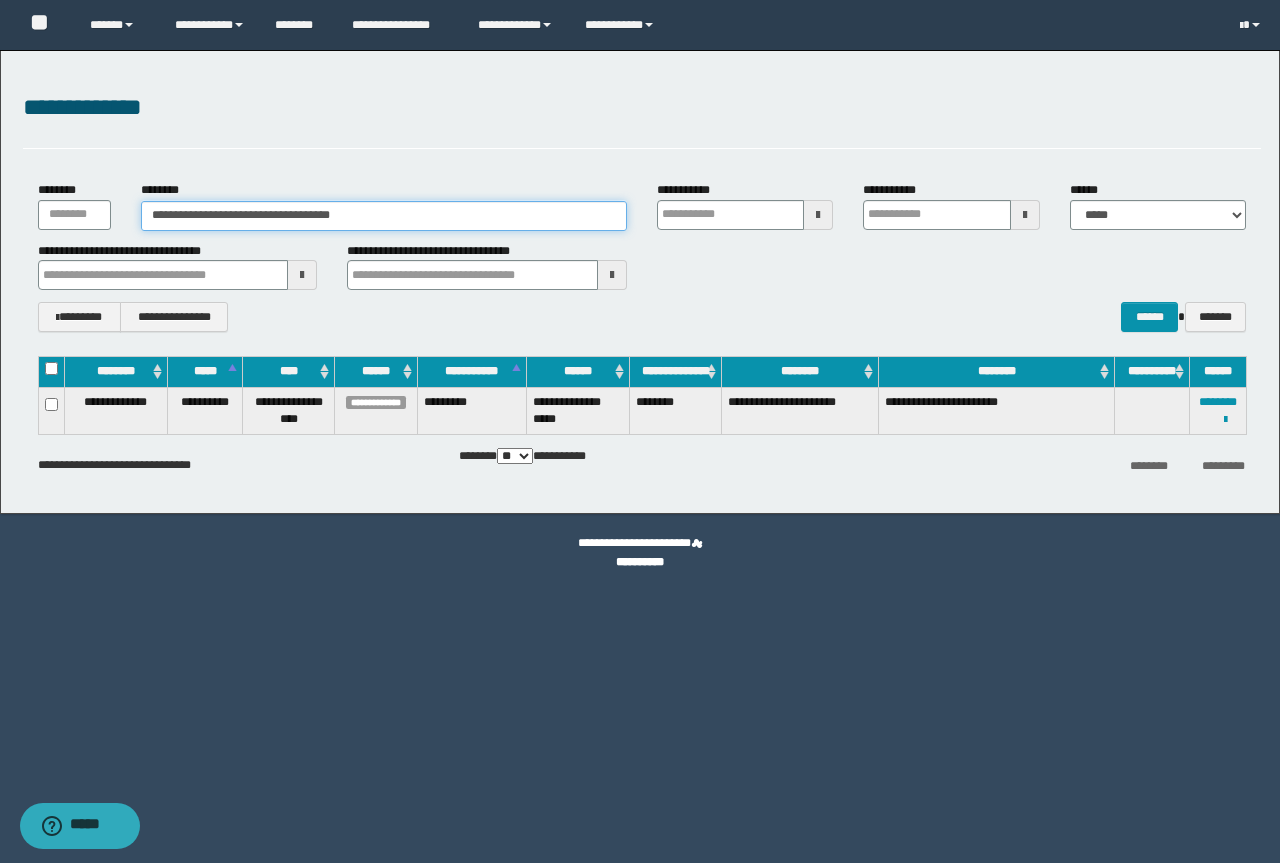 paste 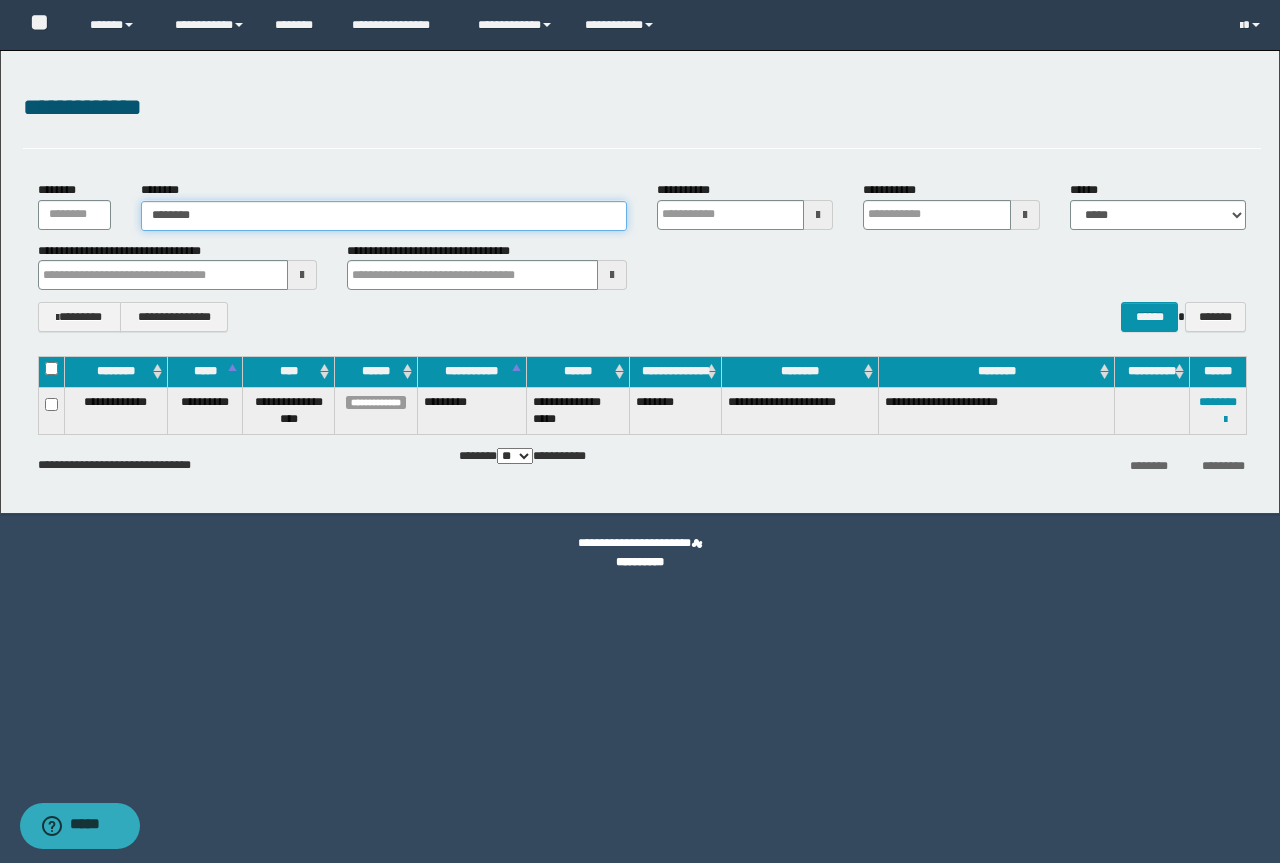 type on "********" 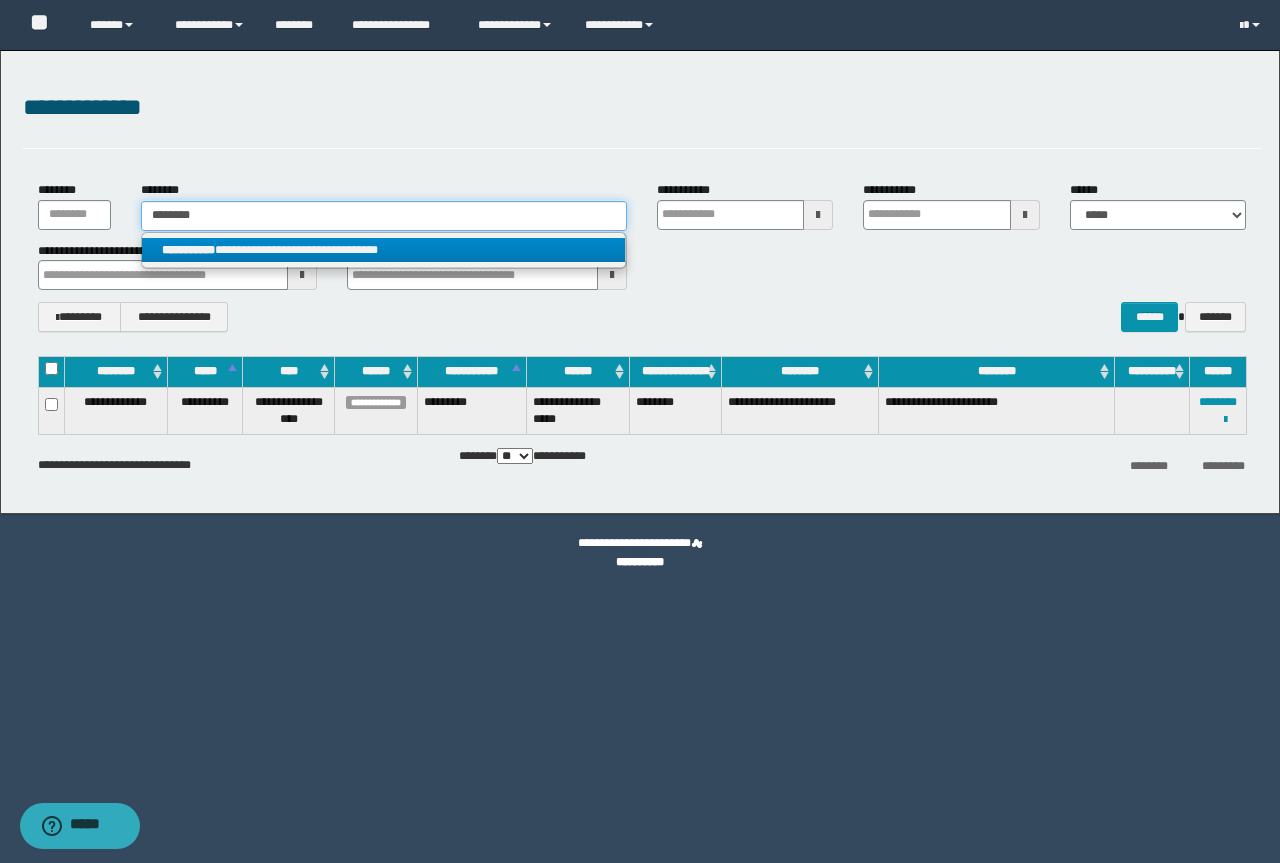 type on "********" 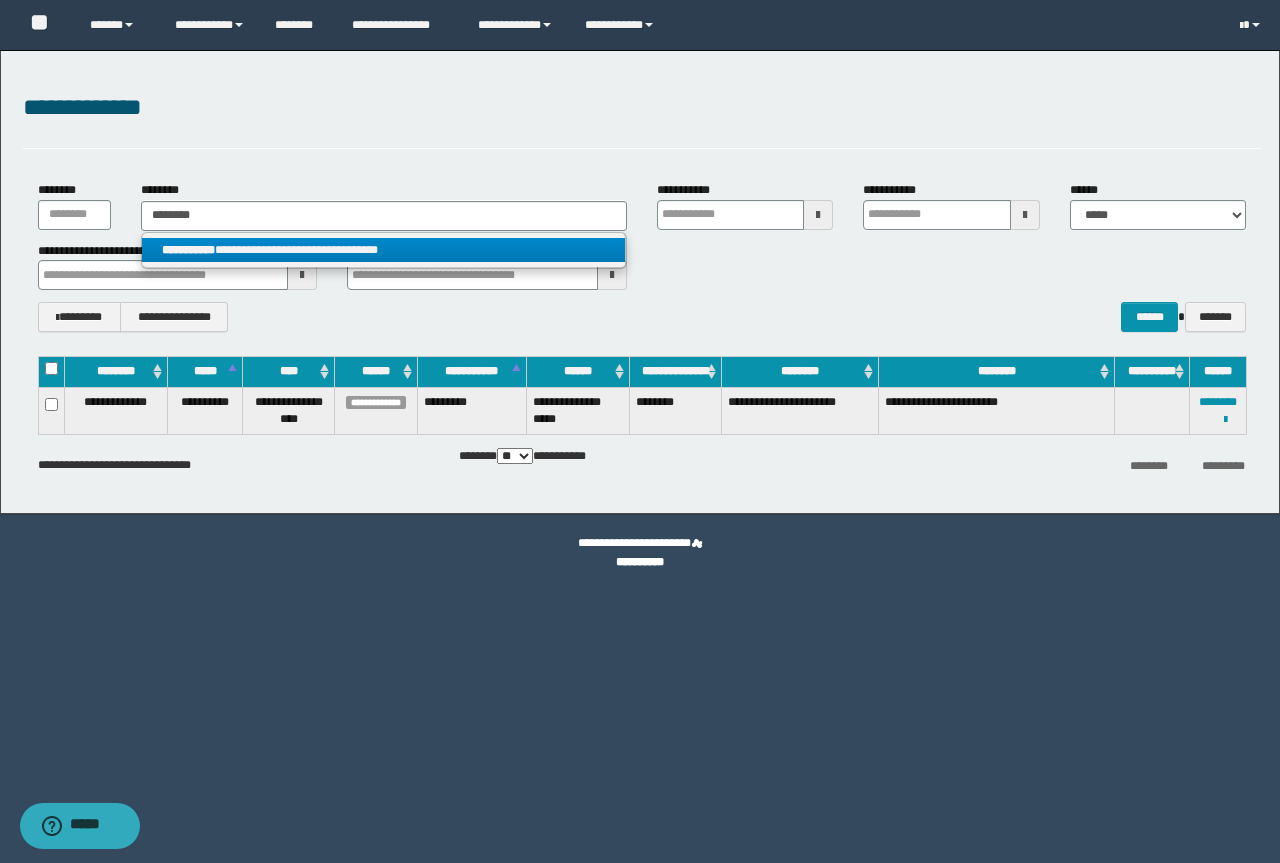 click on "**********" at bounding box center (383, 250) 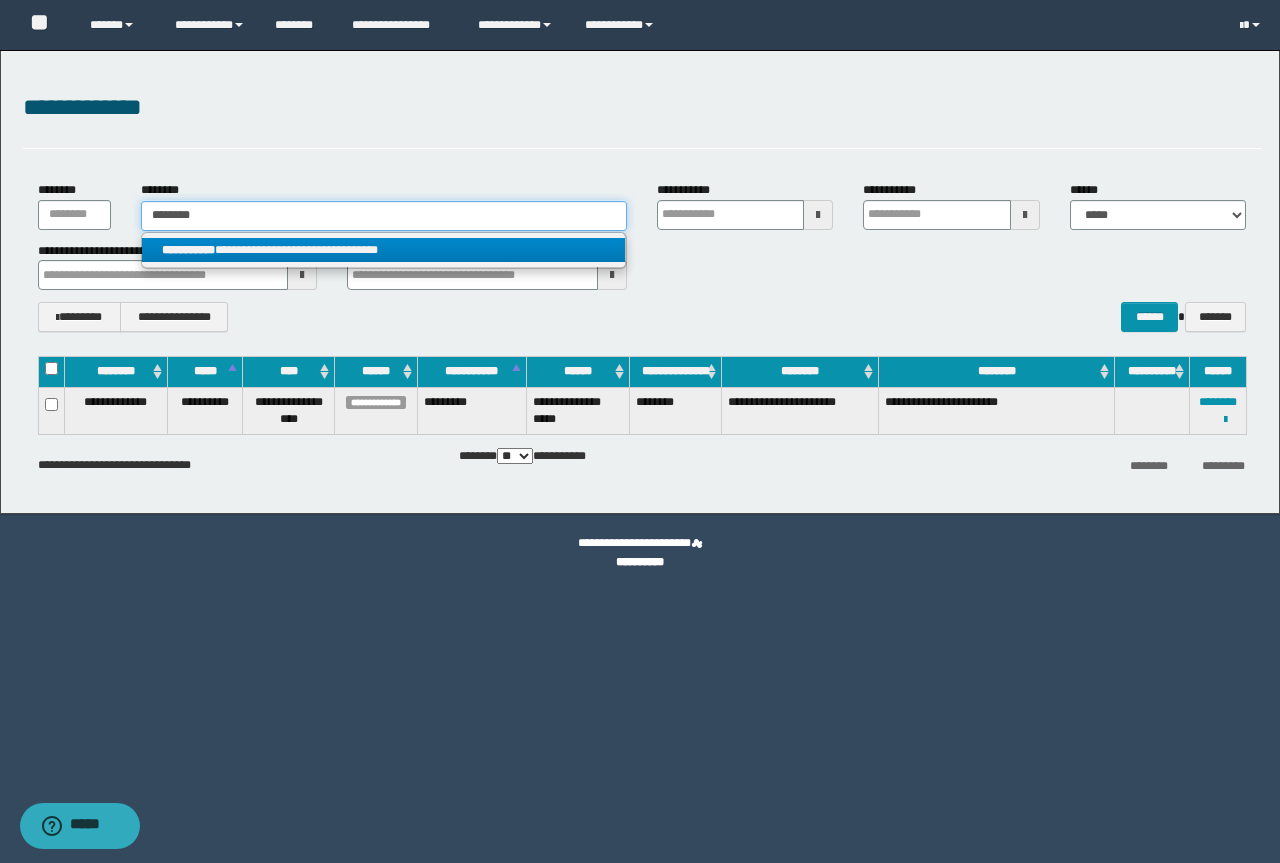 type 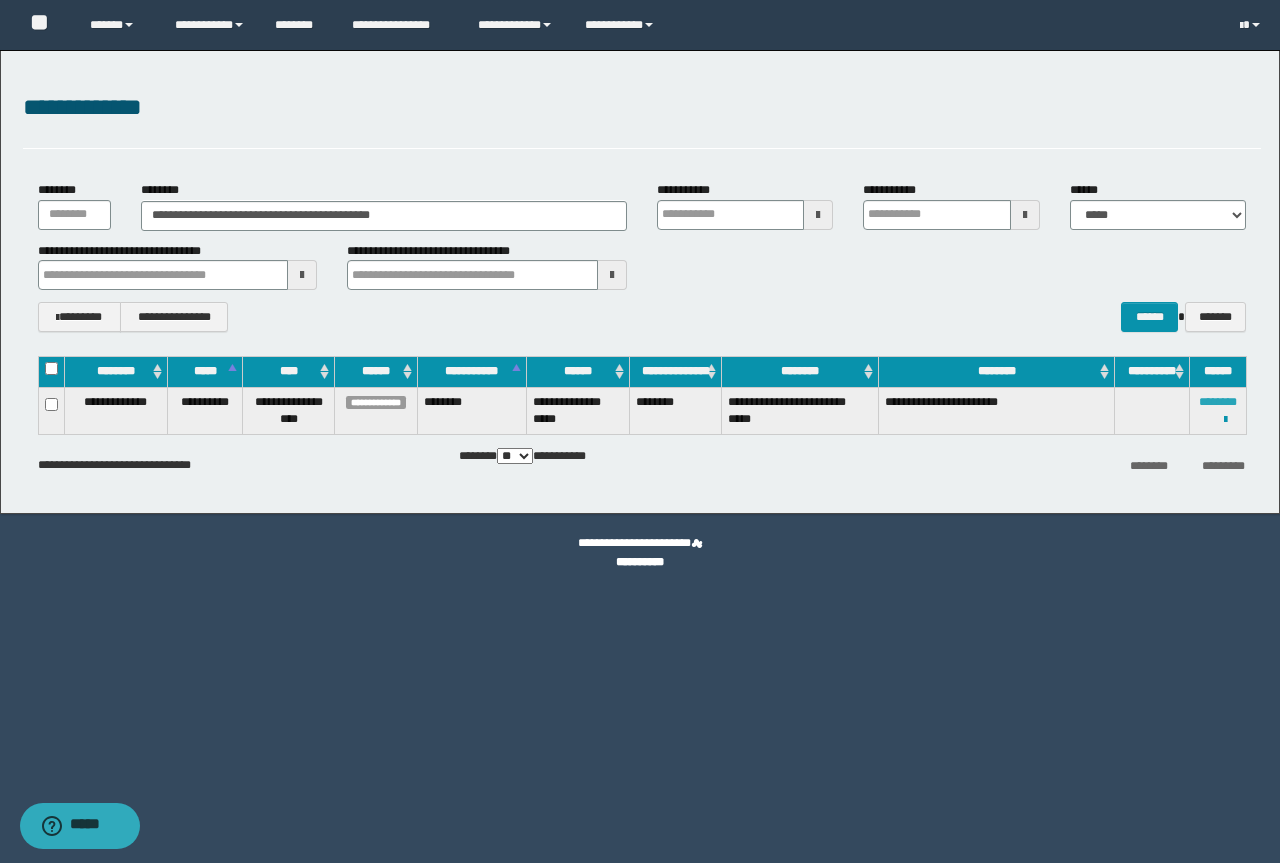 click on "********" at bounding box center [1218, 402] 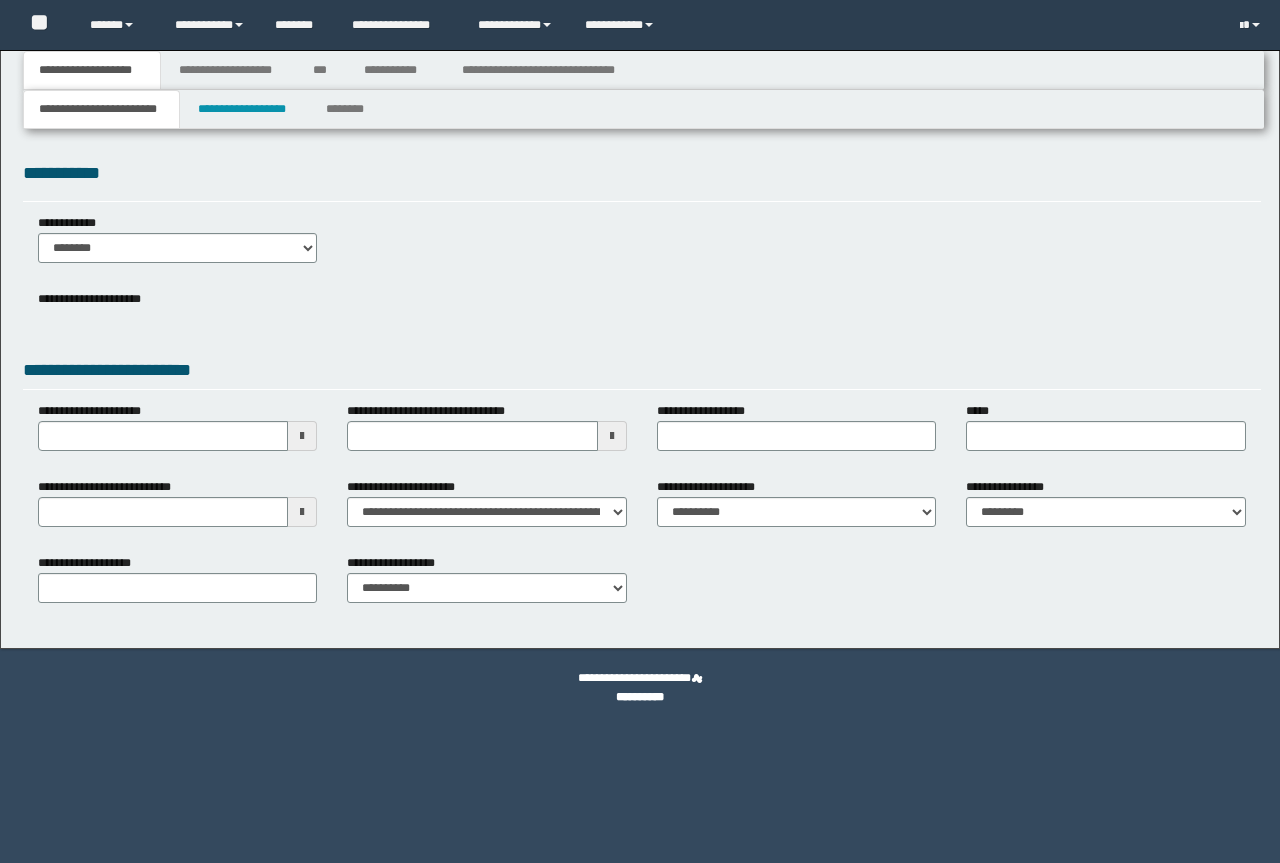 scroll, scrollTop: 0, scrollLeft: 0, axis: both 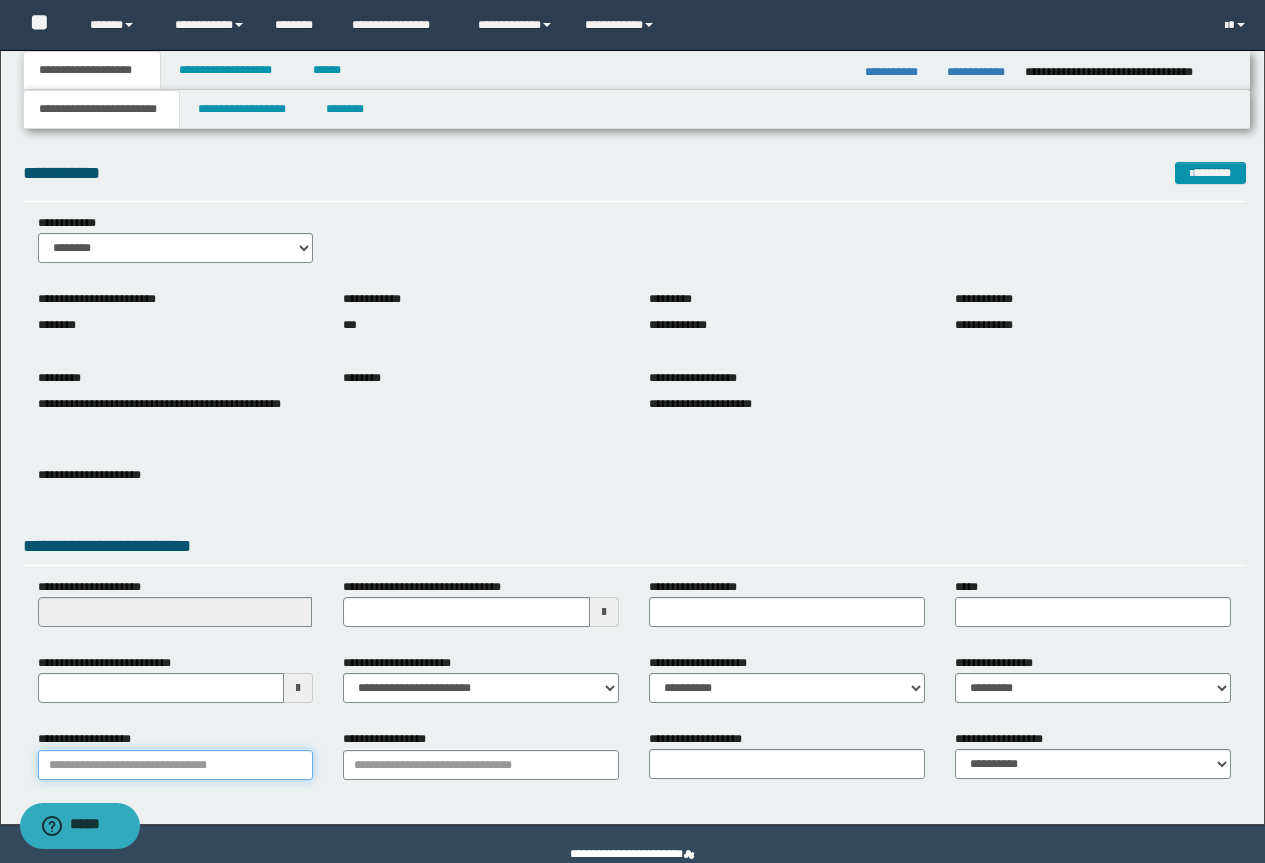 click on "**********" at bounding box center [176, 765] 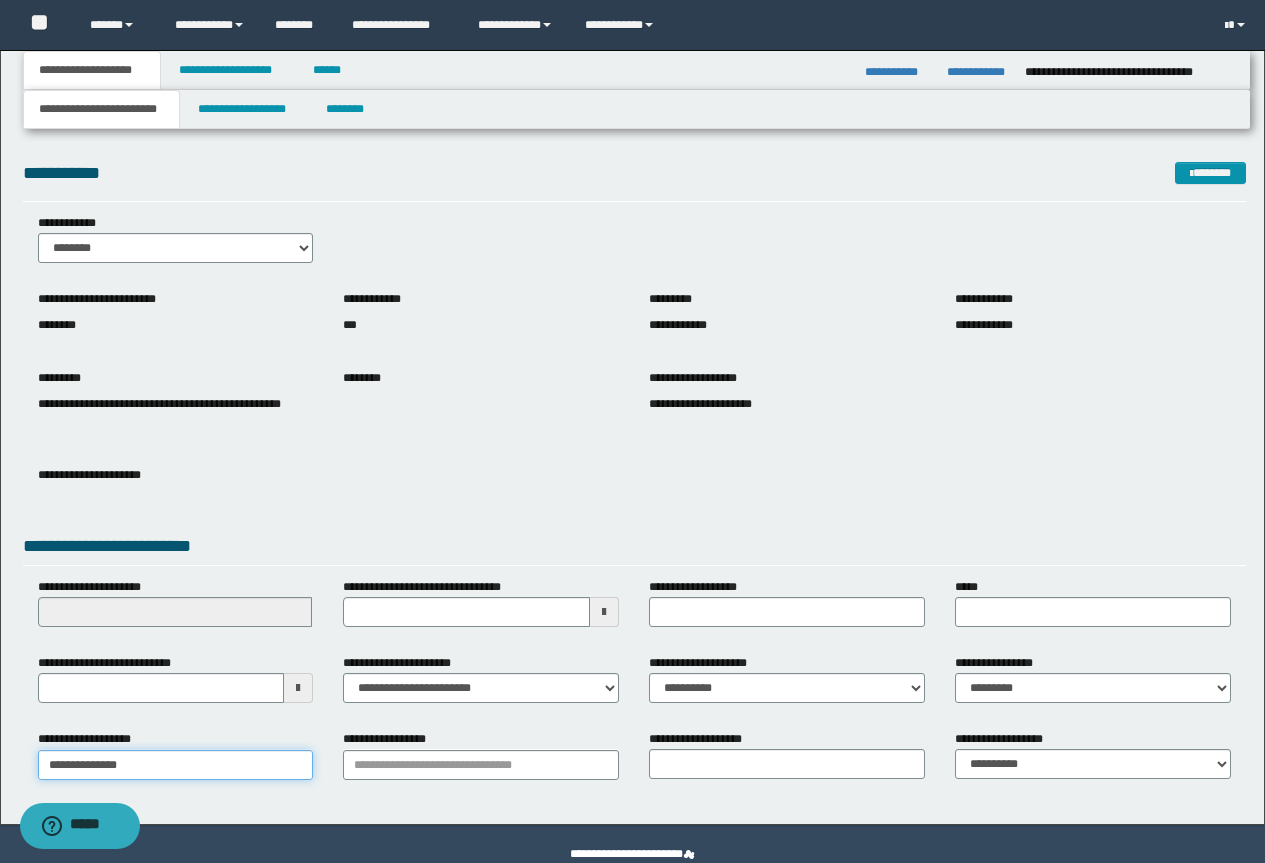 type on "**********" 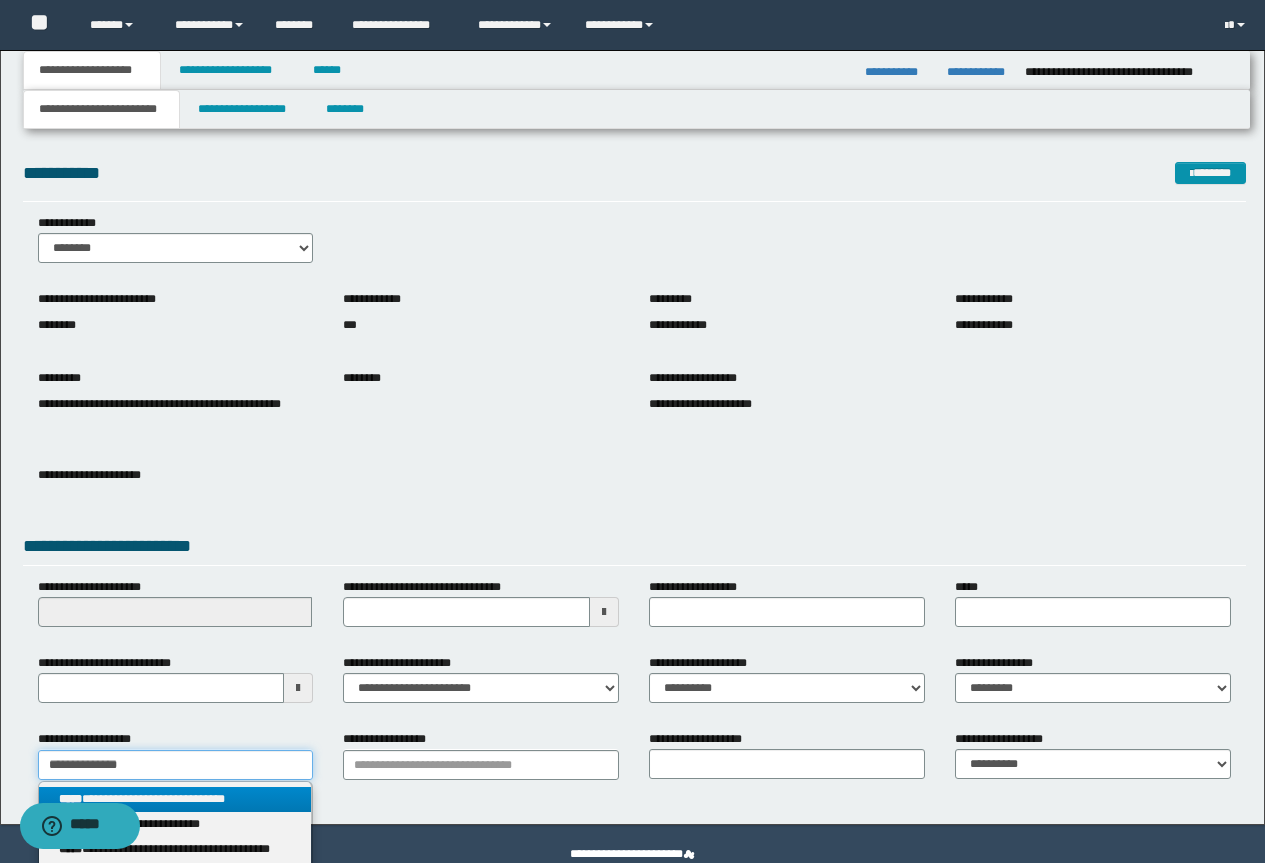 type on "**********" 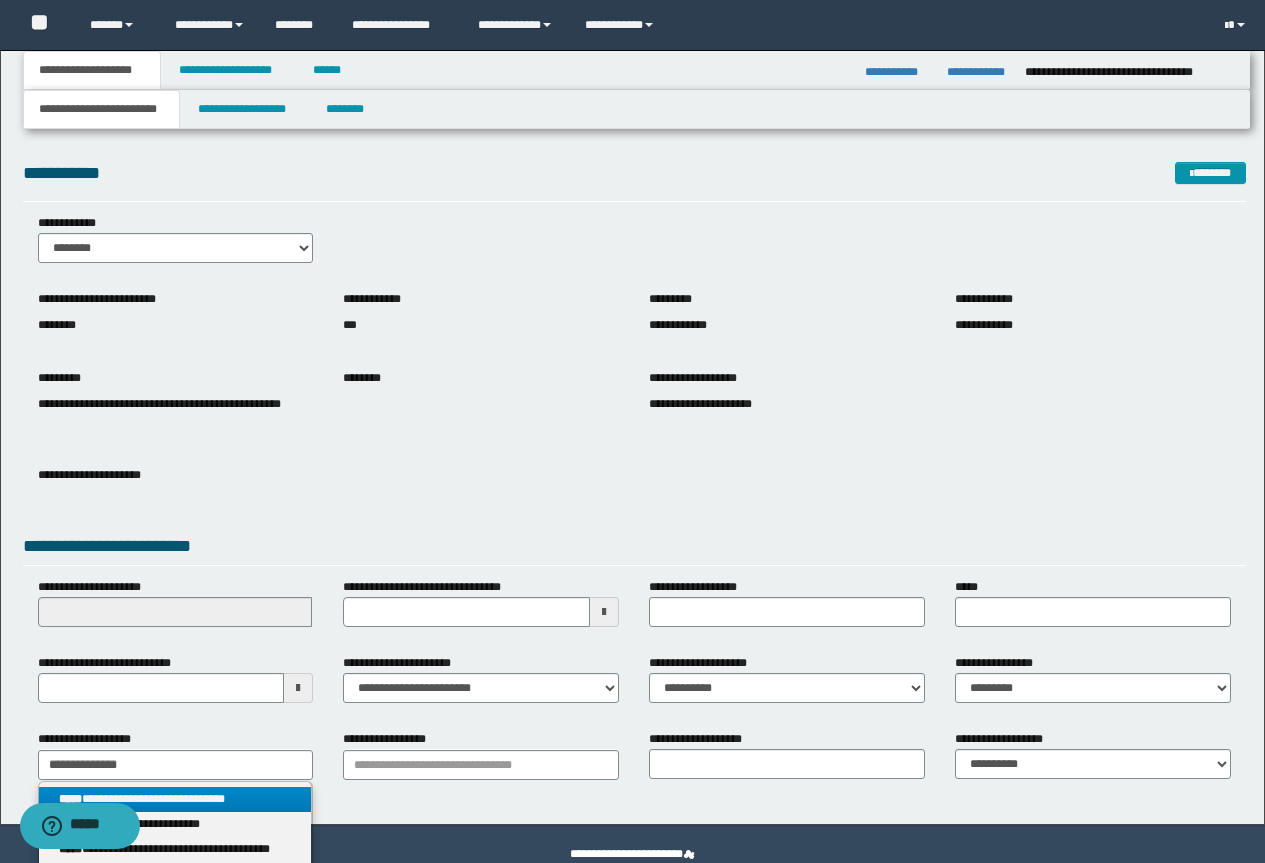 click on "**********" at bounding box center (175, 799) 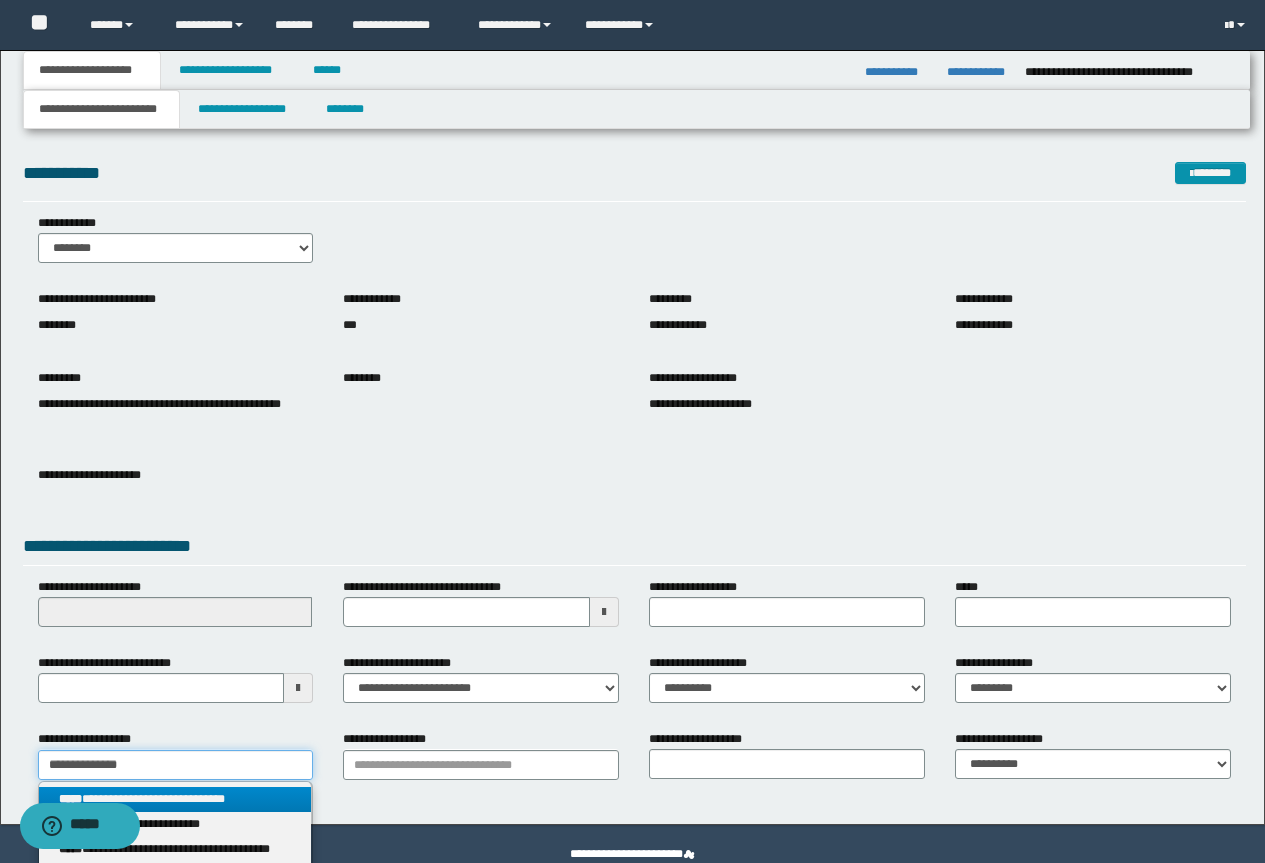 type 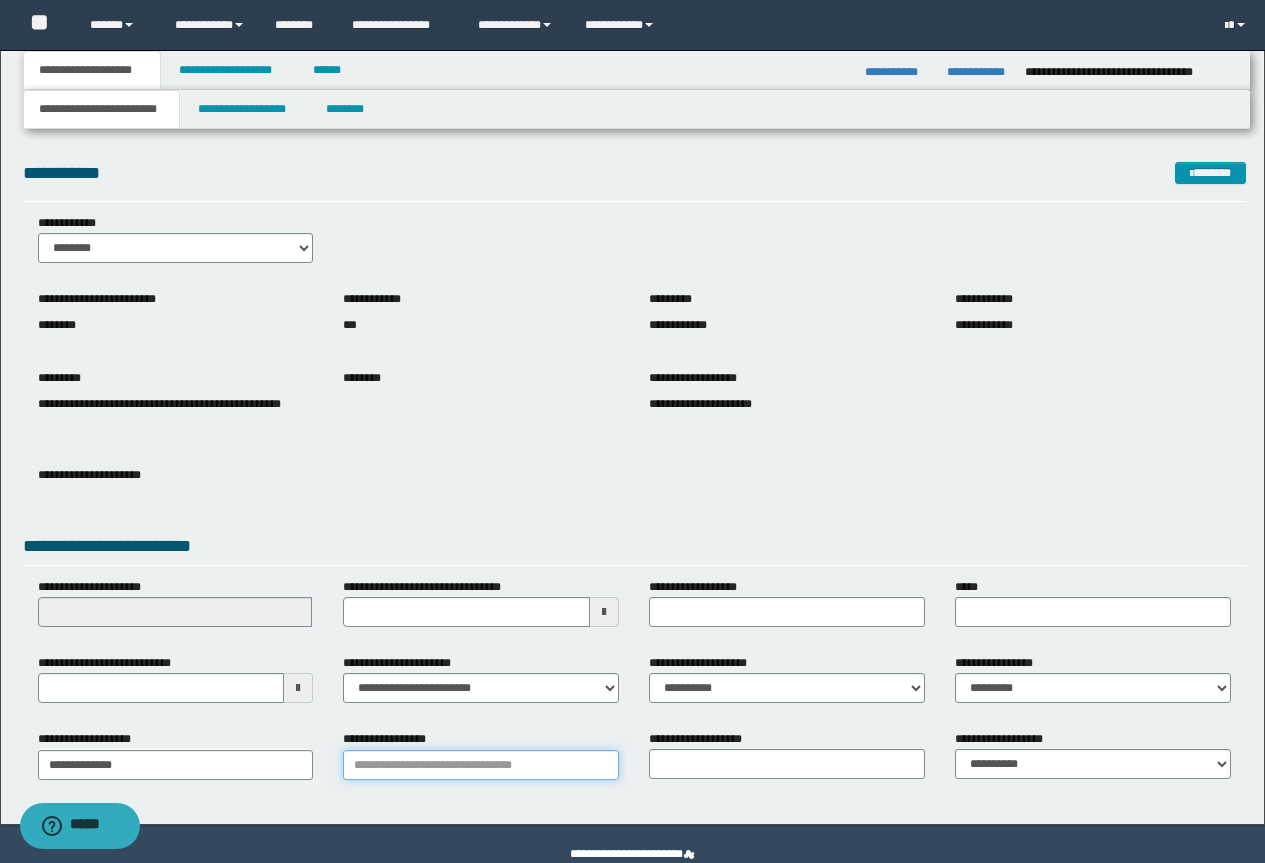 click on "**********" at bounding box center [481, 765] 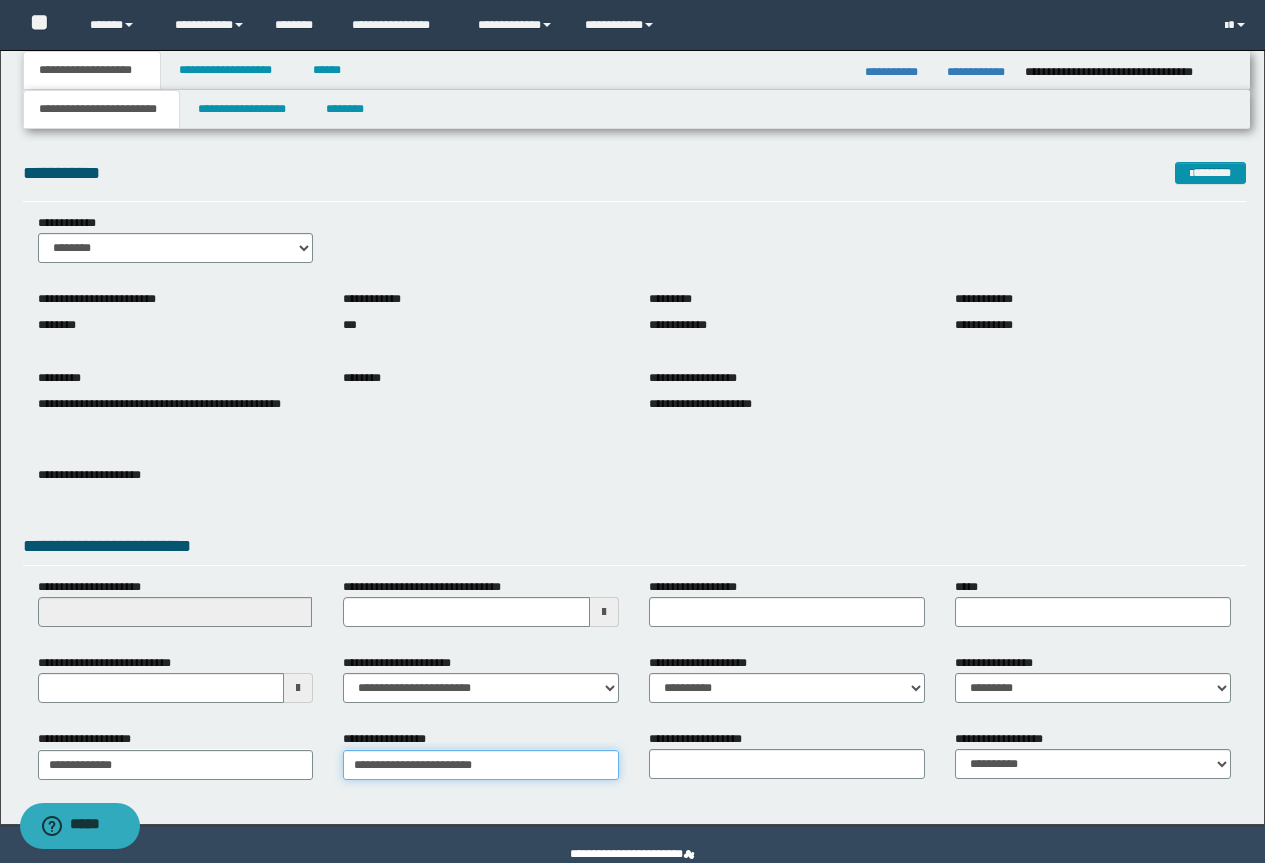 type on "**********" 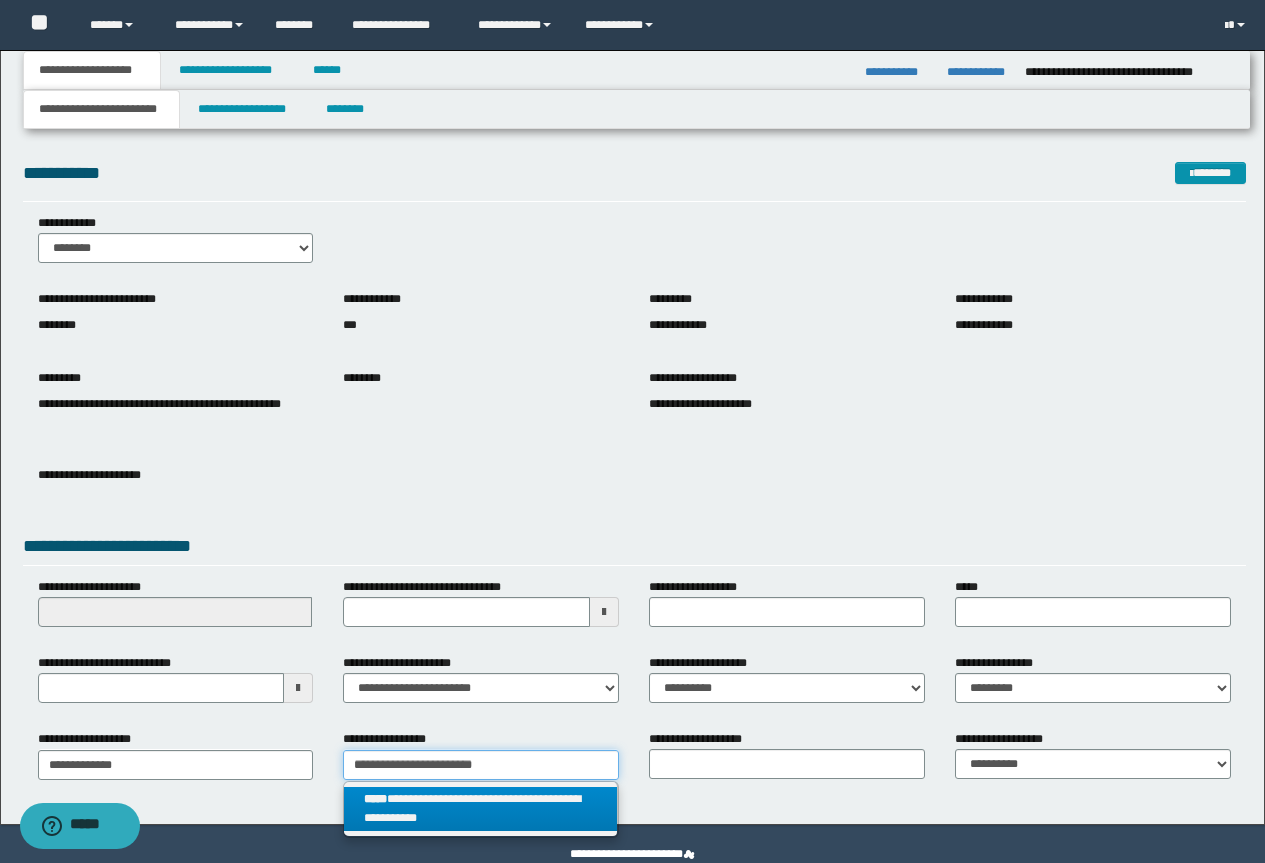 type on "**********" 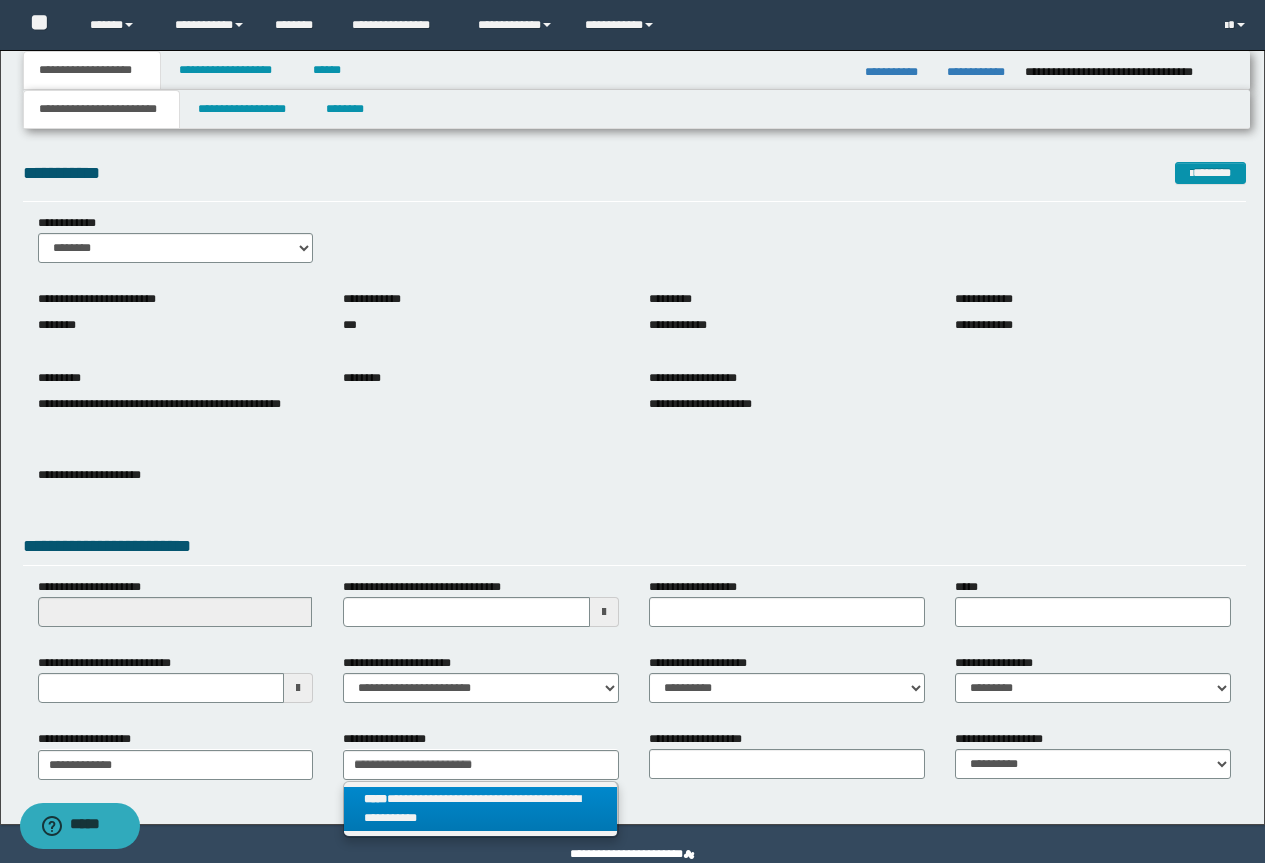 click on "**********" at bounding box center [480, 809] 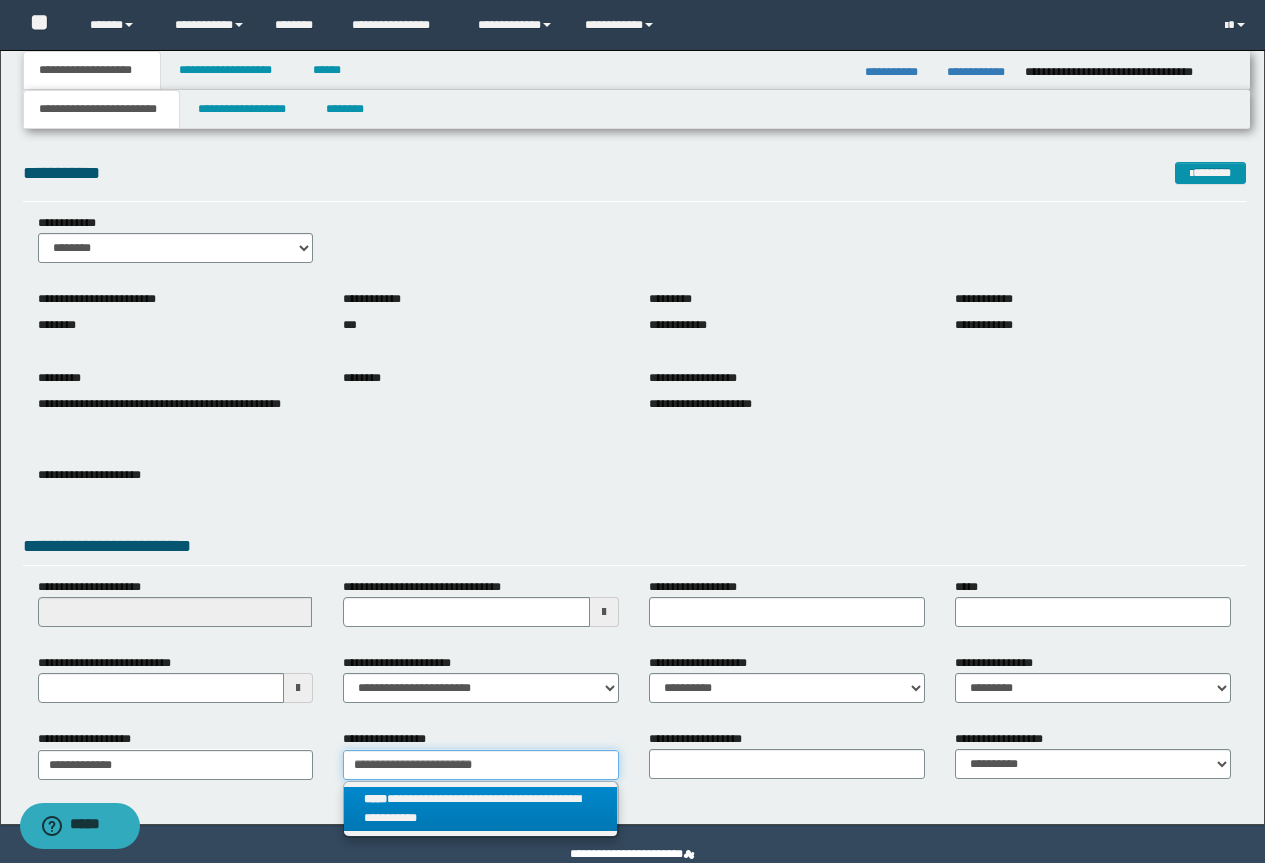 type 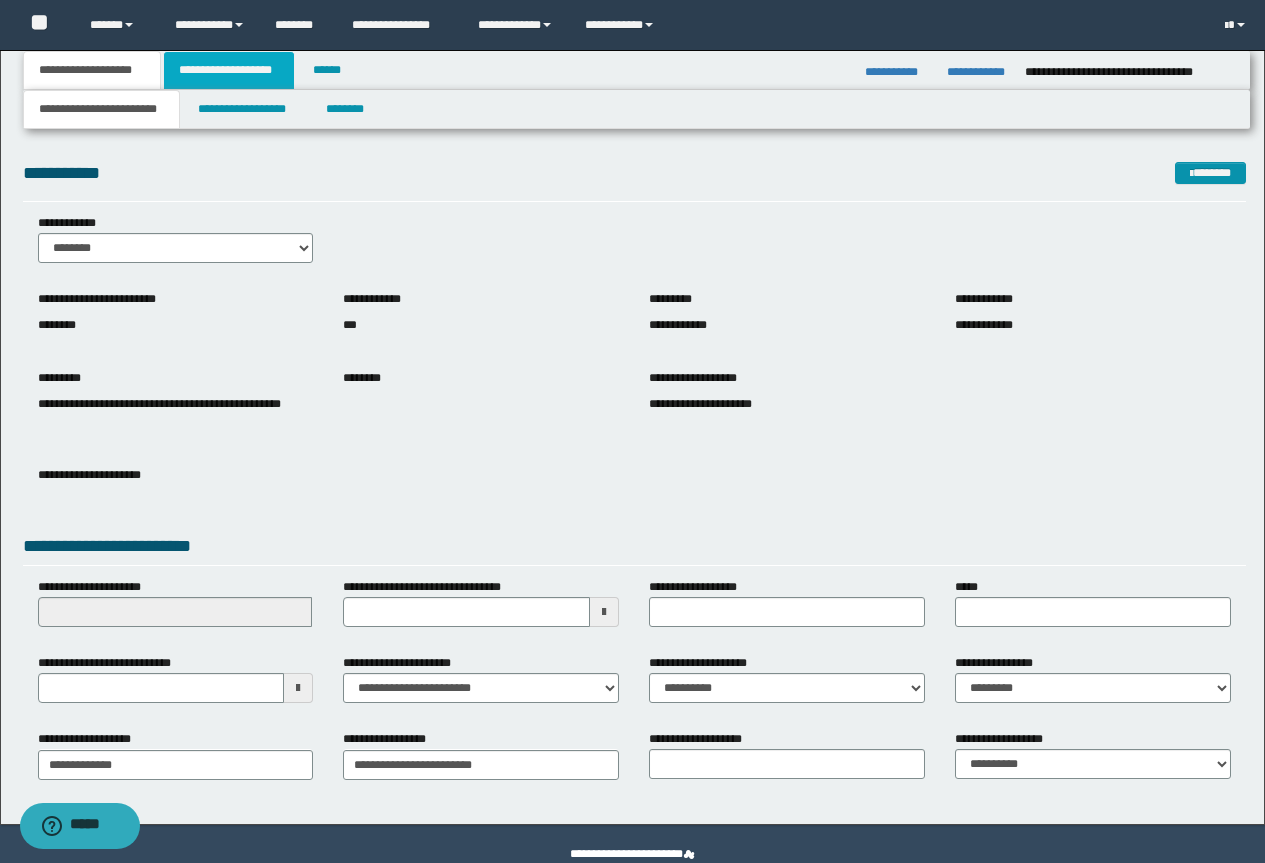 click on "**********" at bounding box center (229, 70) 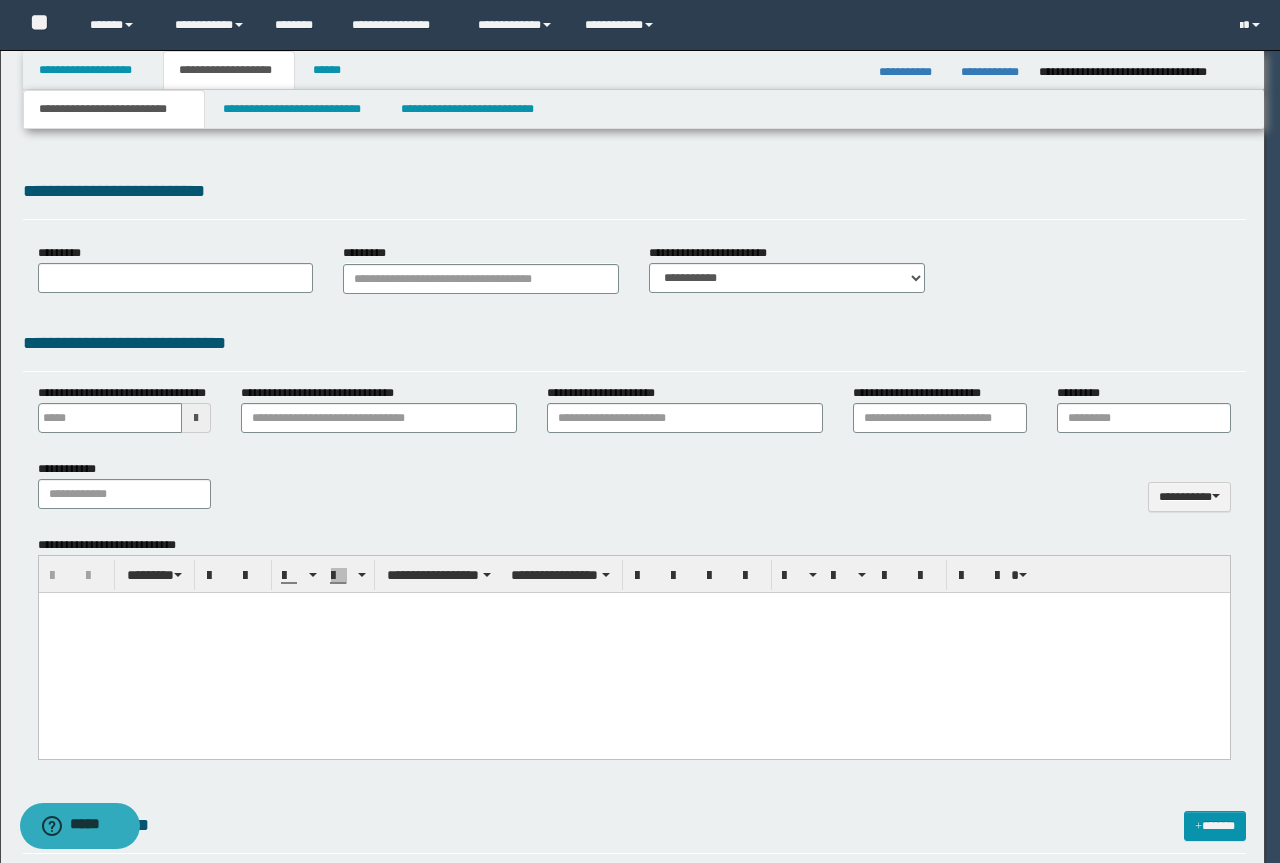 type 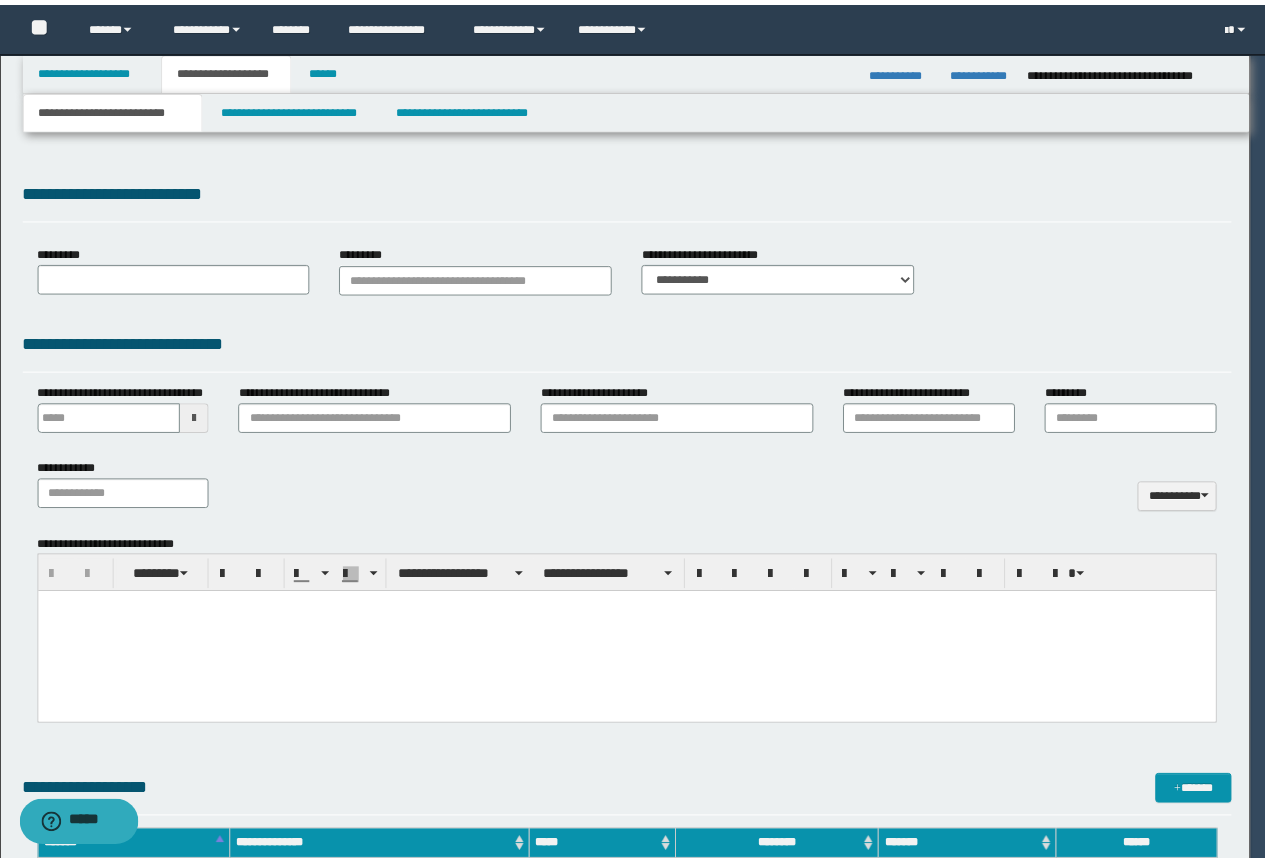 scroll, scrollTop: 0, scrollLeft: 0, axis: both 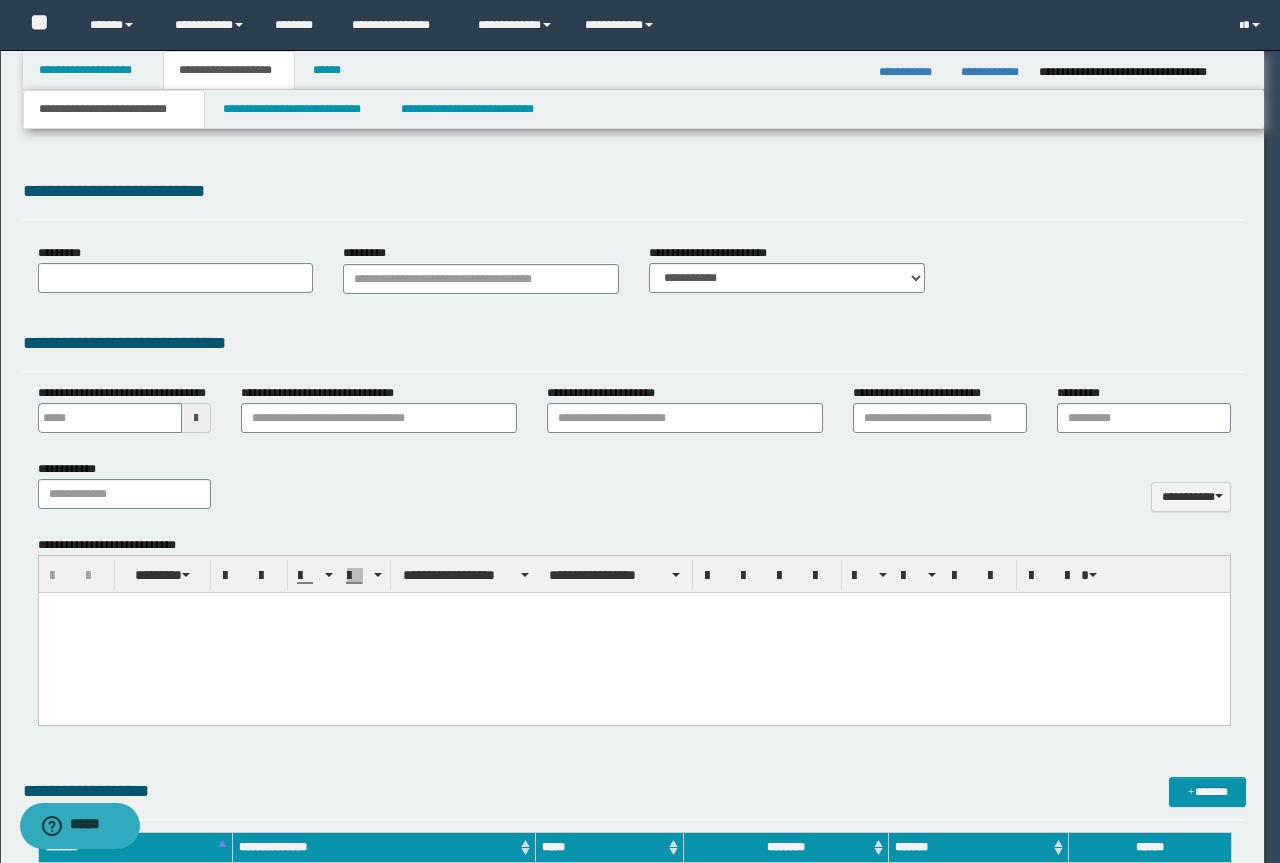 select on "*" 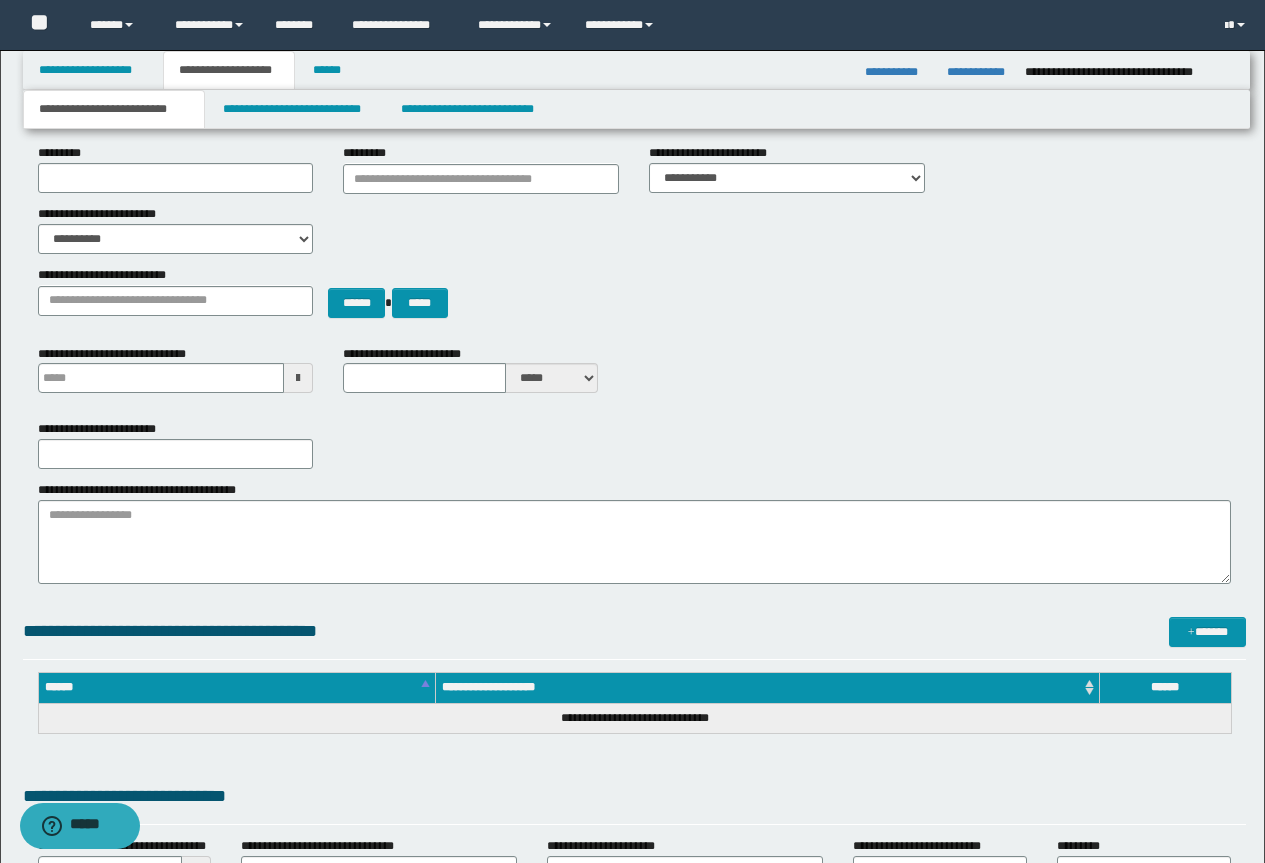 type 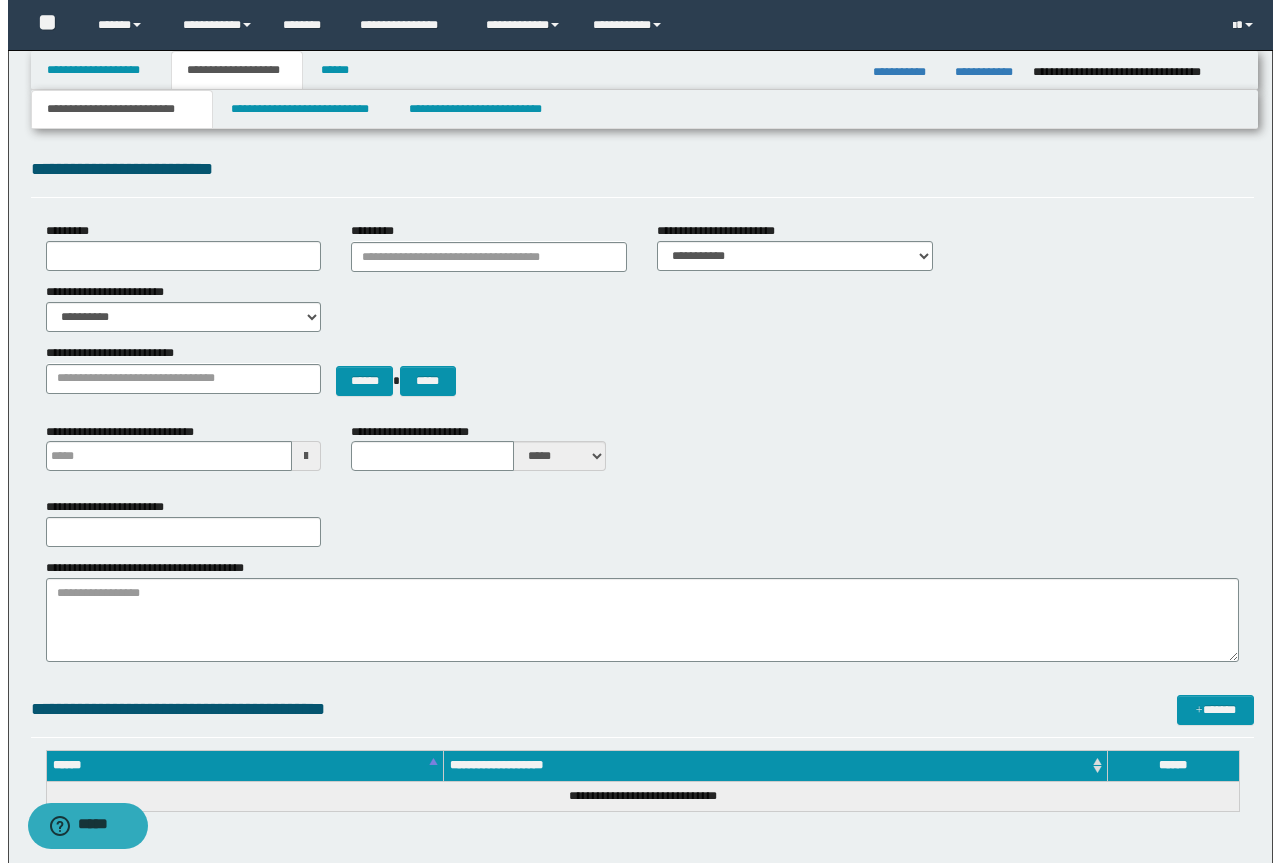 scroll, scrollTop: 0, scrollLeft: 0, axis: both 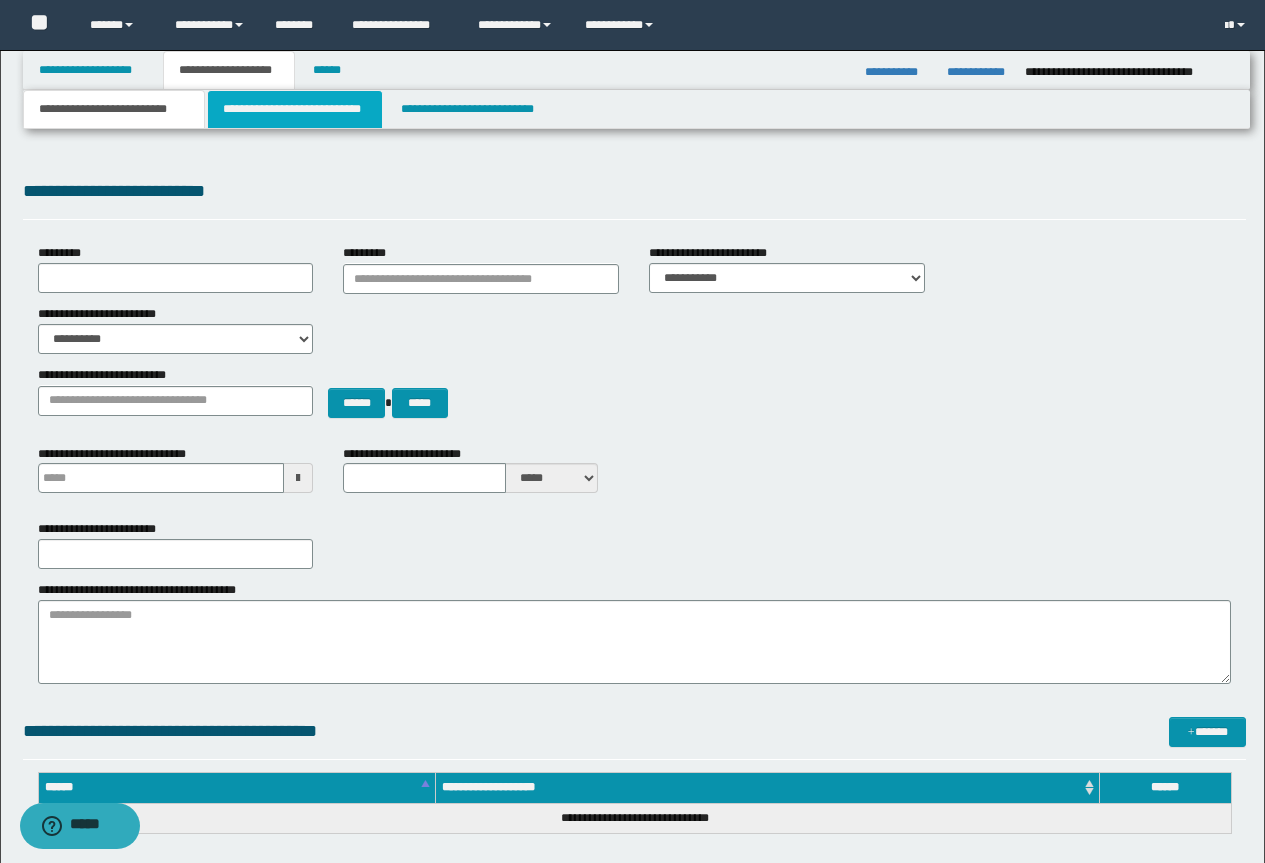 click on "**********" at bounding box center (295, 109) 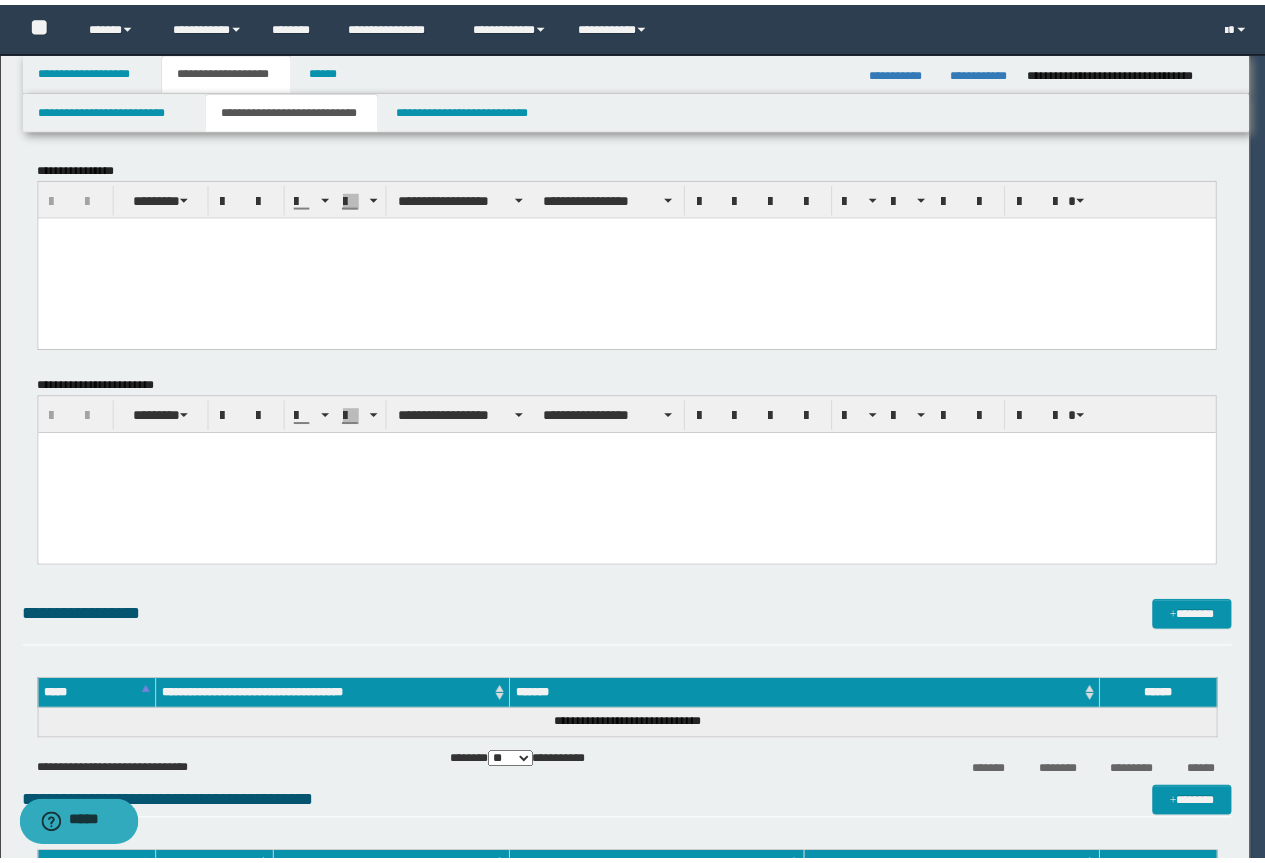 scroll, scrollTop: 0, scrollLeft: 0, axis: both 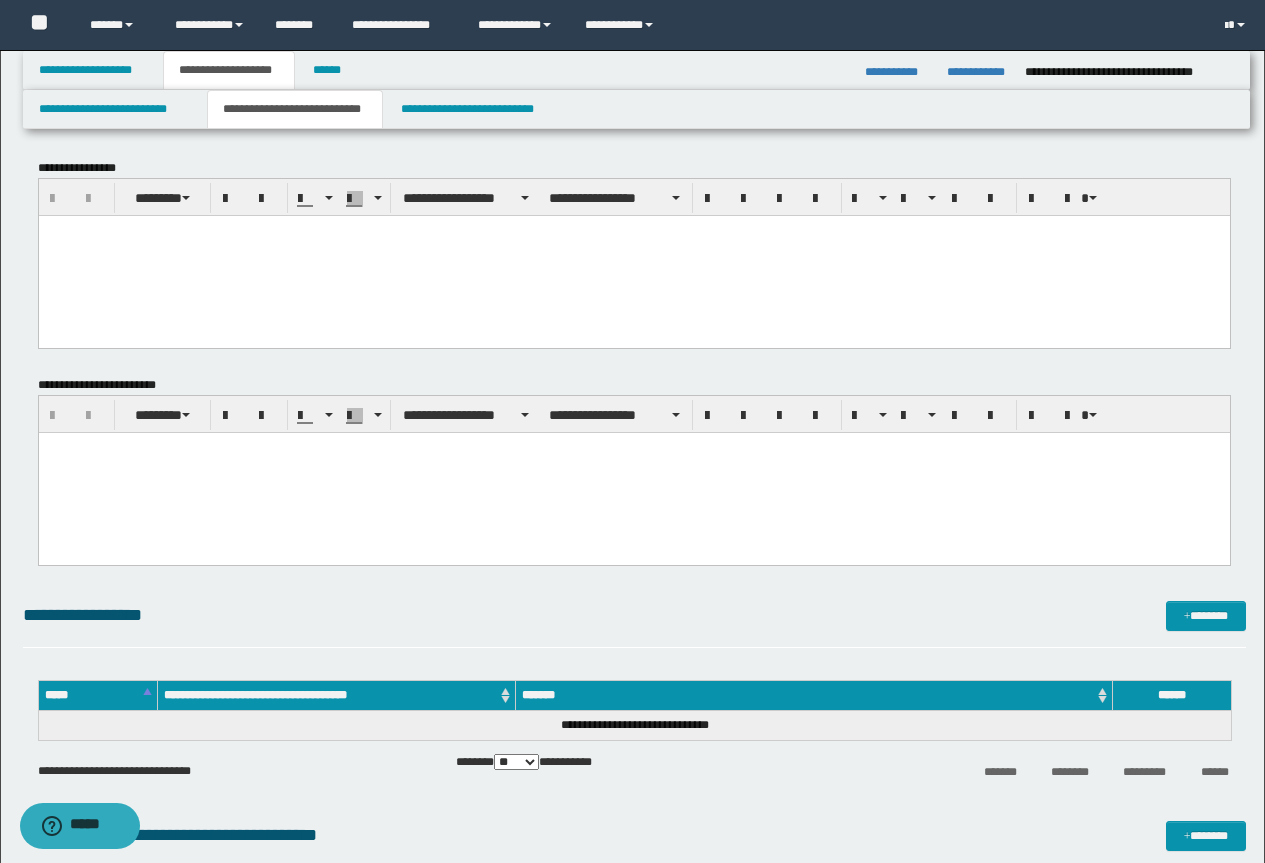 click at bounding box center (633, 255) 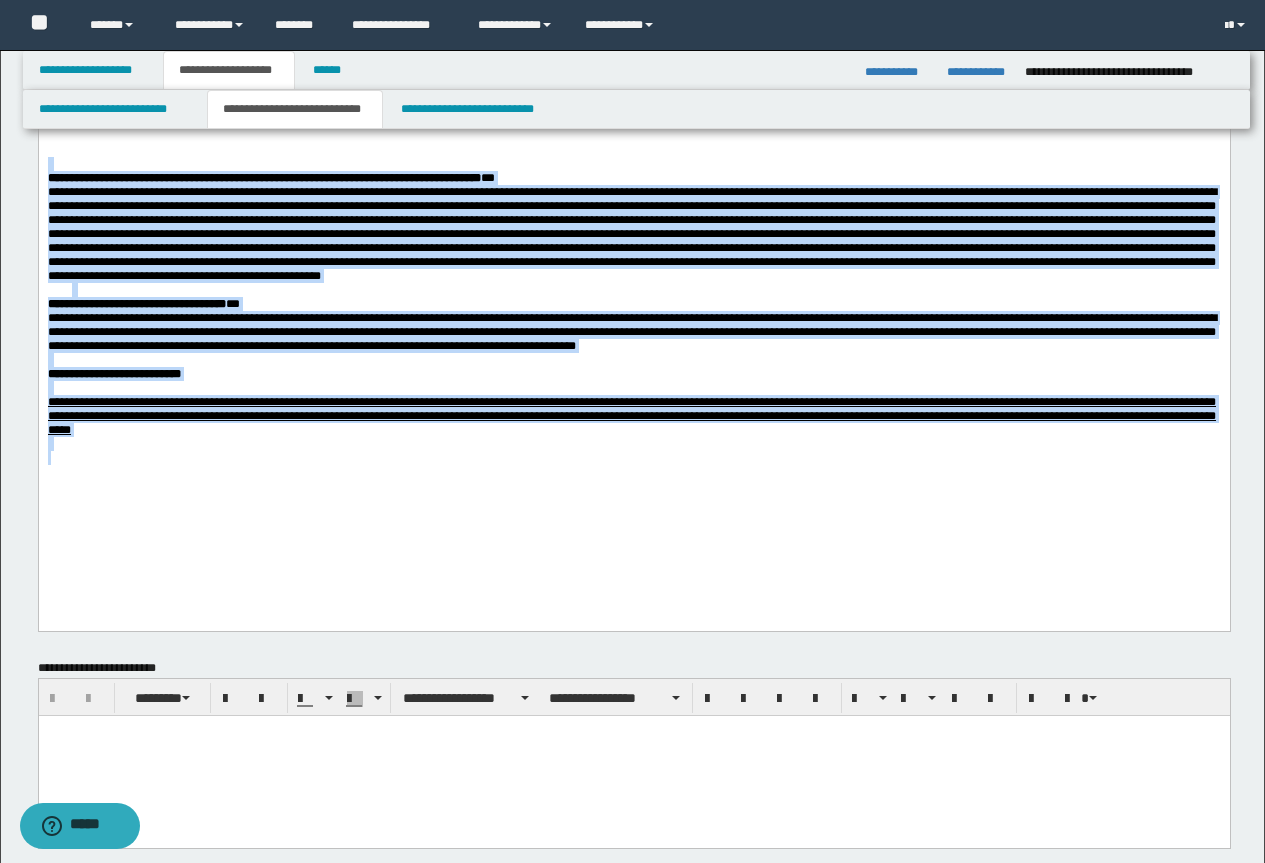 drag, startPoint x: 45, startPoint y: -371, endPoint x: 664, endPoint y: 605, distance: 1155.7408 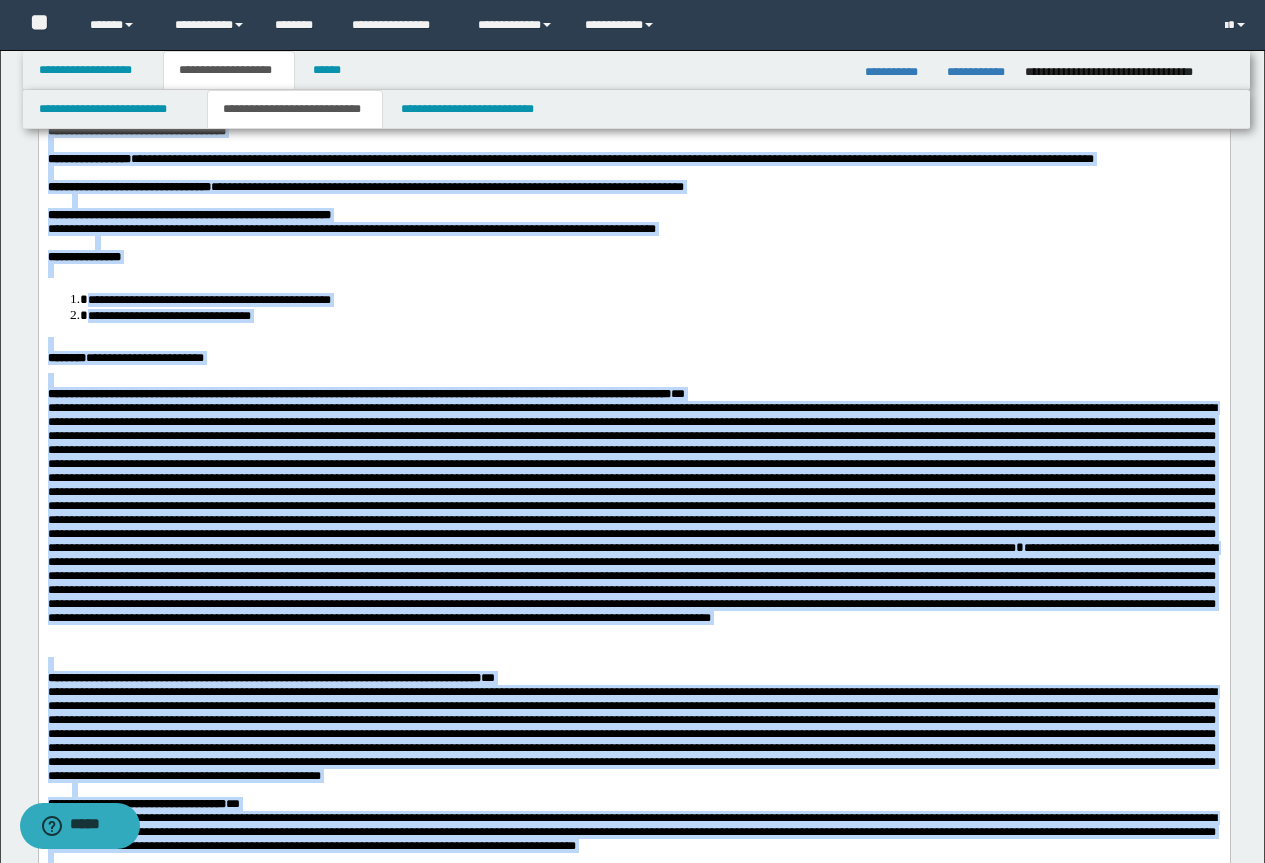 scroll, scrollTop: 0, scrollLeft: 0, axis: both 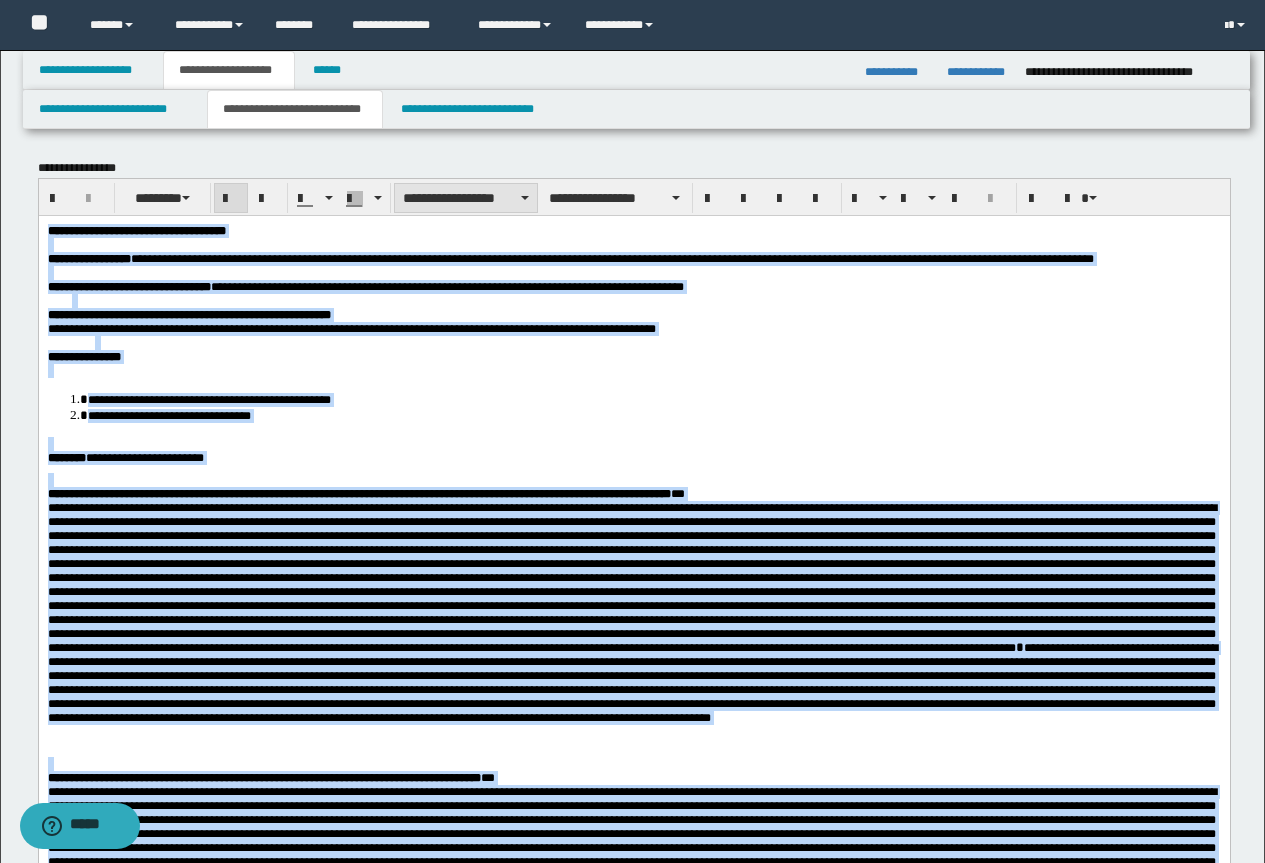 click on "**********" at bounding box center (466, 198) 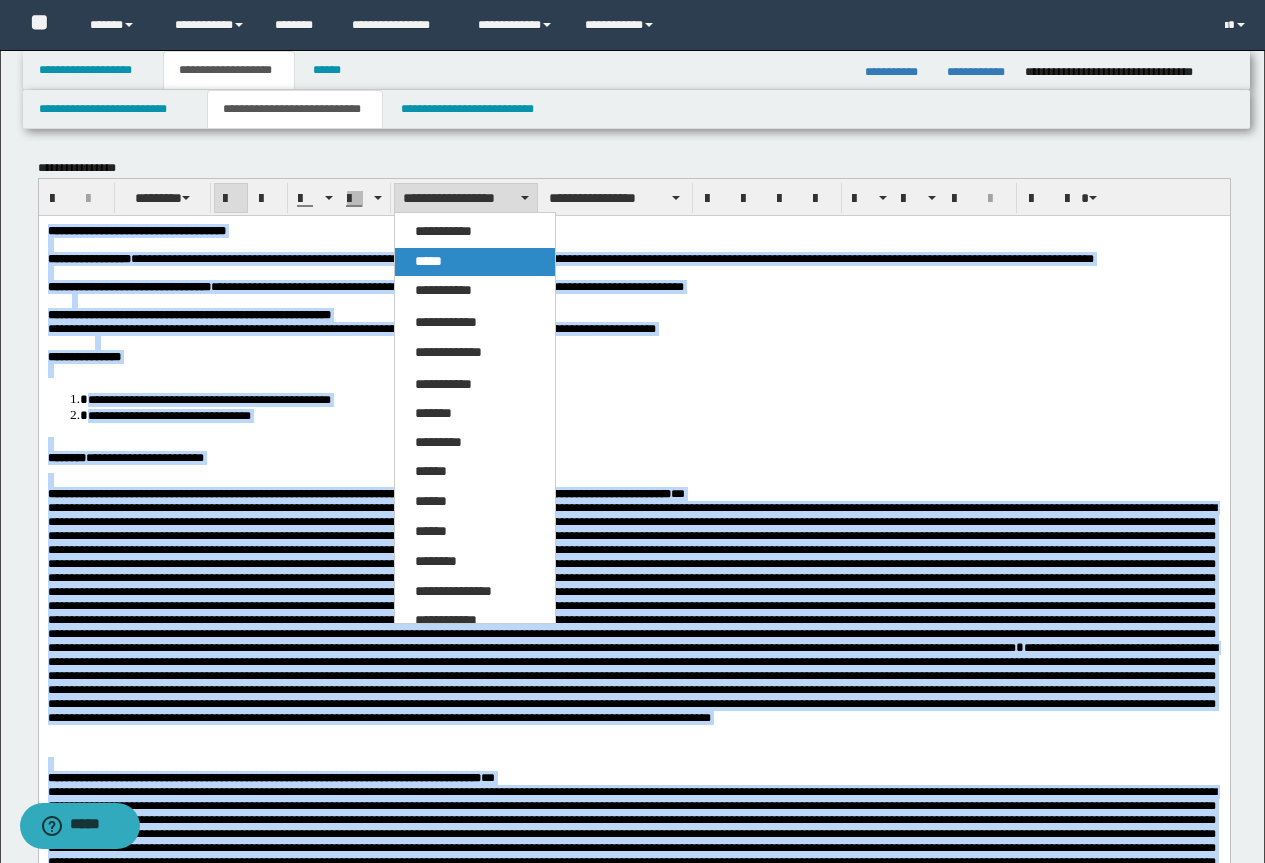 drag, startPoint x: 439, startPoint y: 263, endPoint x: 479, endPoint y: 5, distance: 261.08237 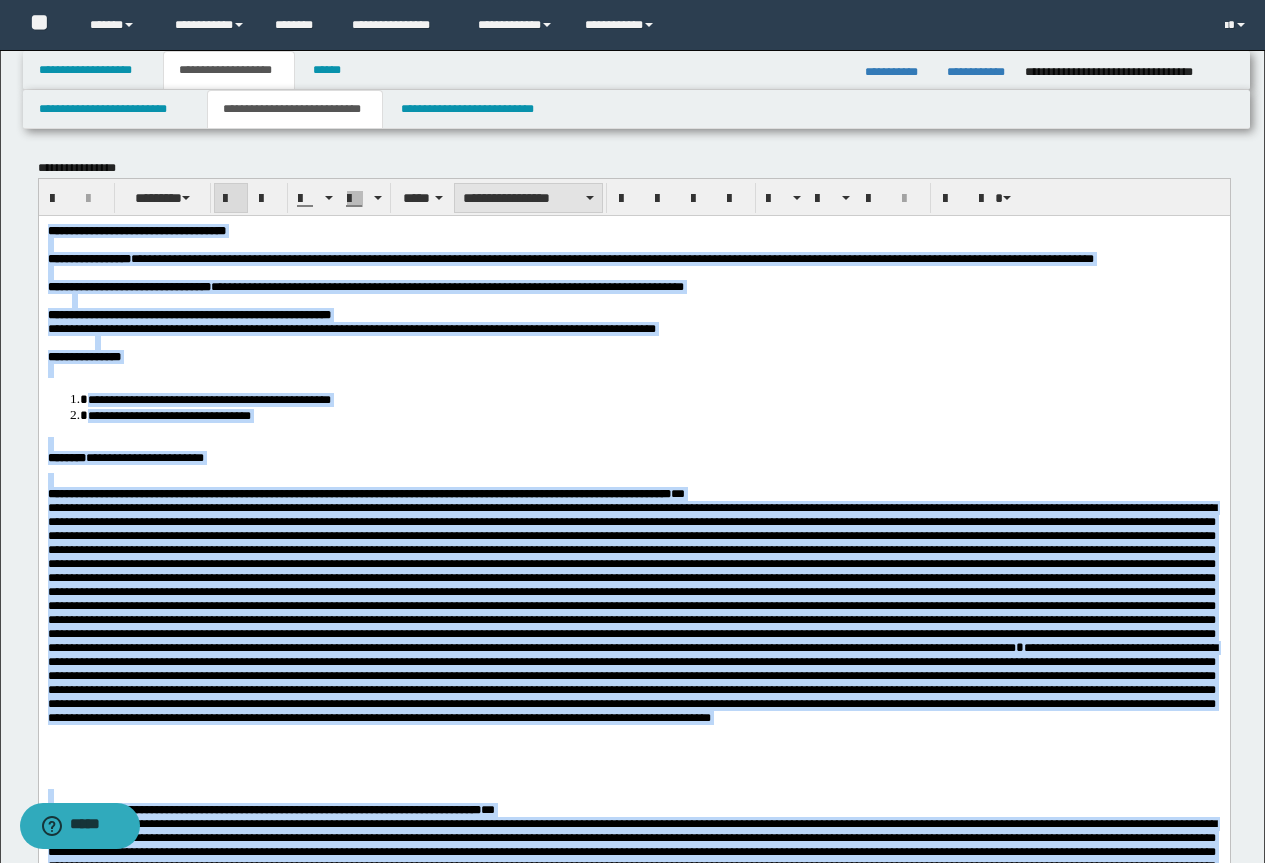 click on "**********" at bounding box center [528, 198] 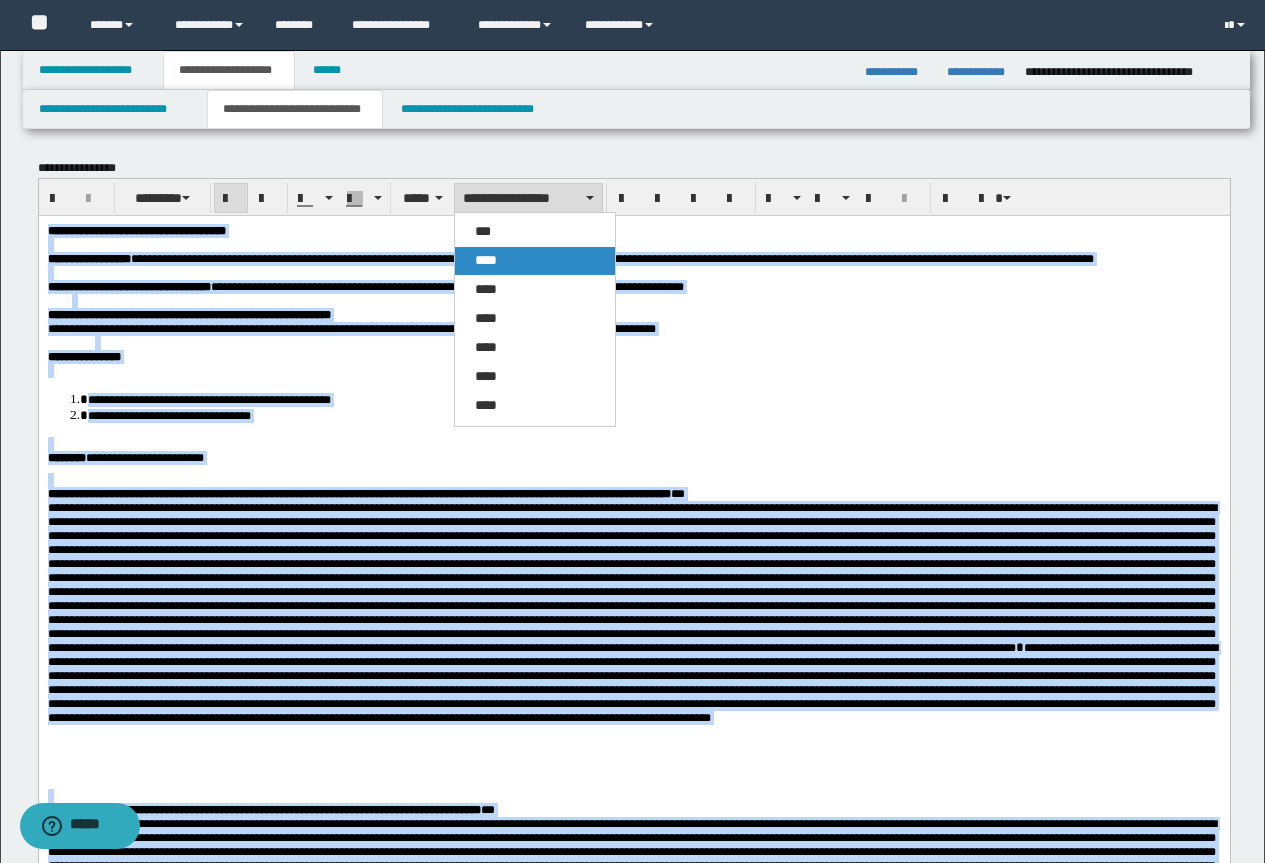 click on "****" at bounding box center [535, 261] 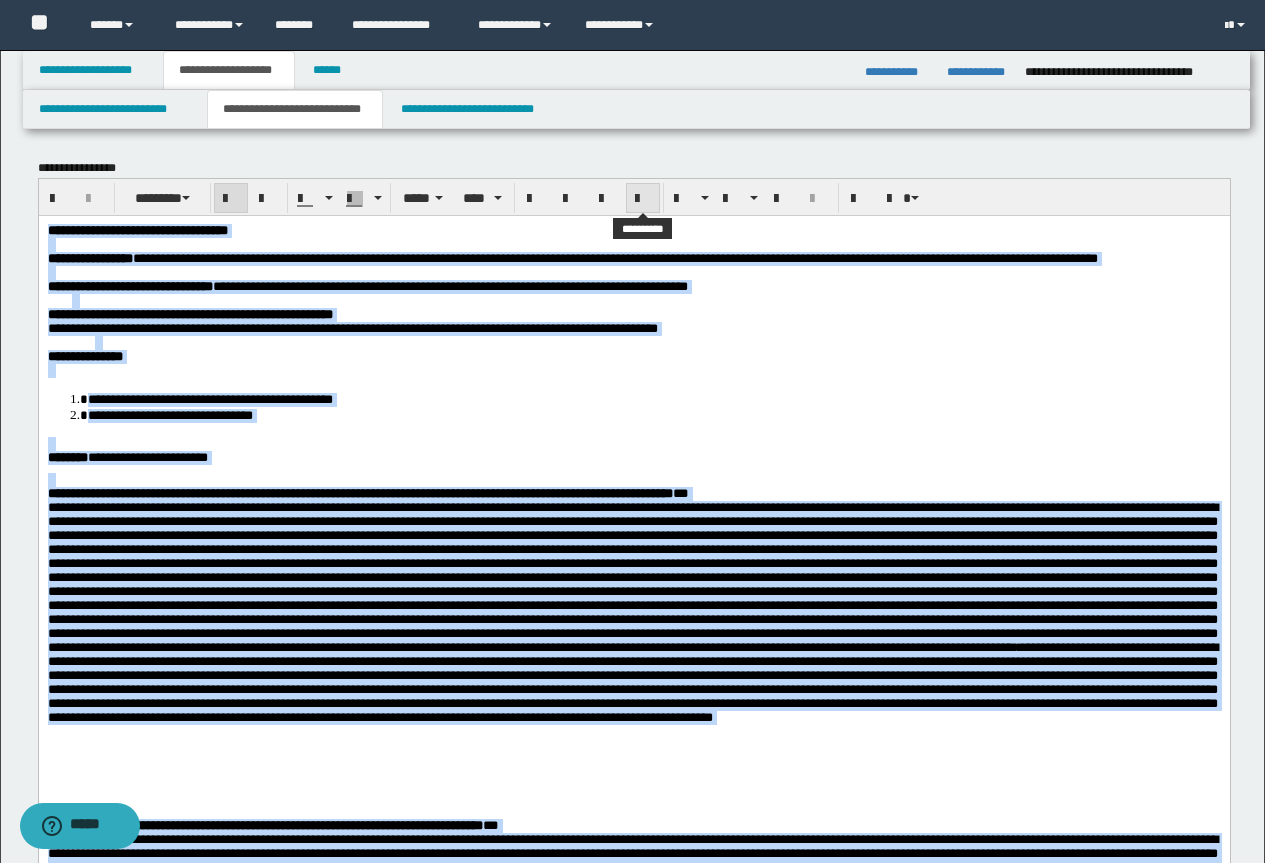 click at bounding box center (643, 199) 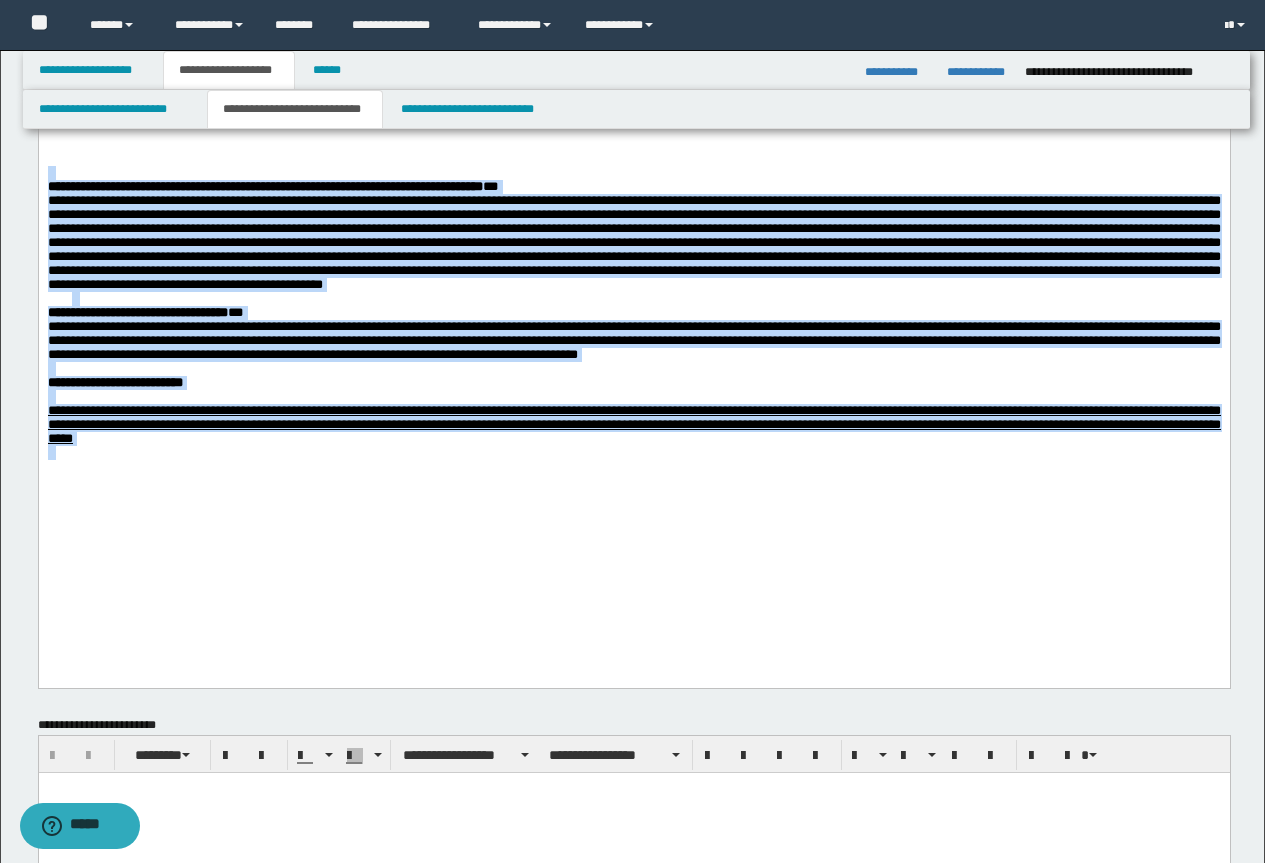 scroll, scrollTop: 700, scrollLeft: 0, axis: vertical 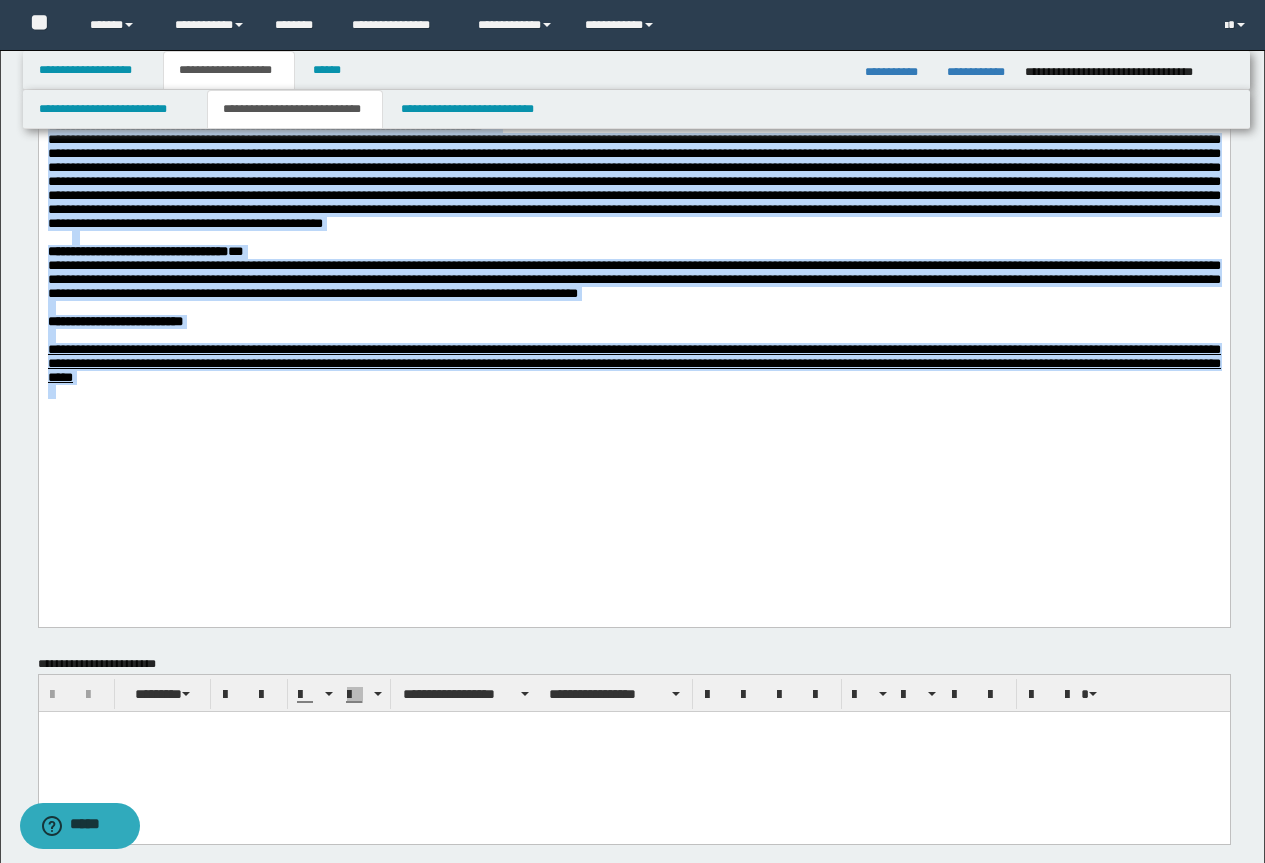 click on "**********" at bounding box center (633, -7) 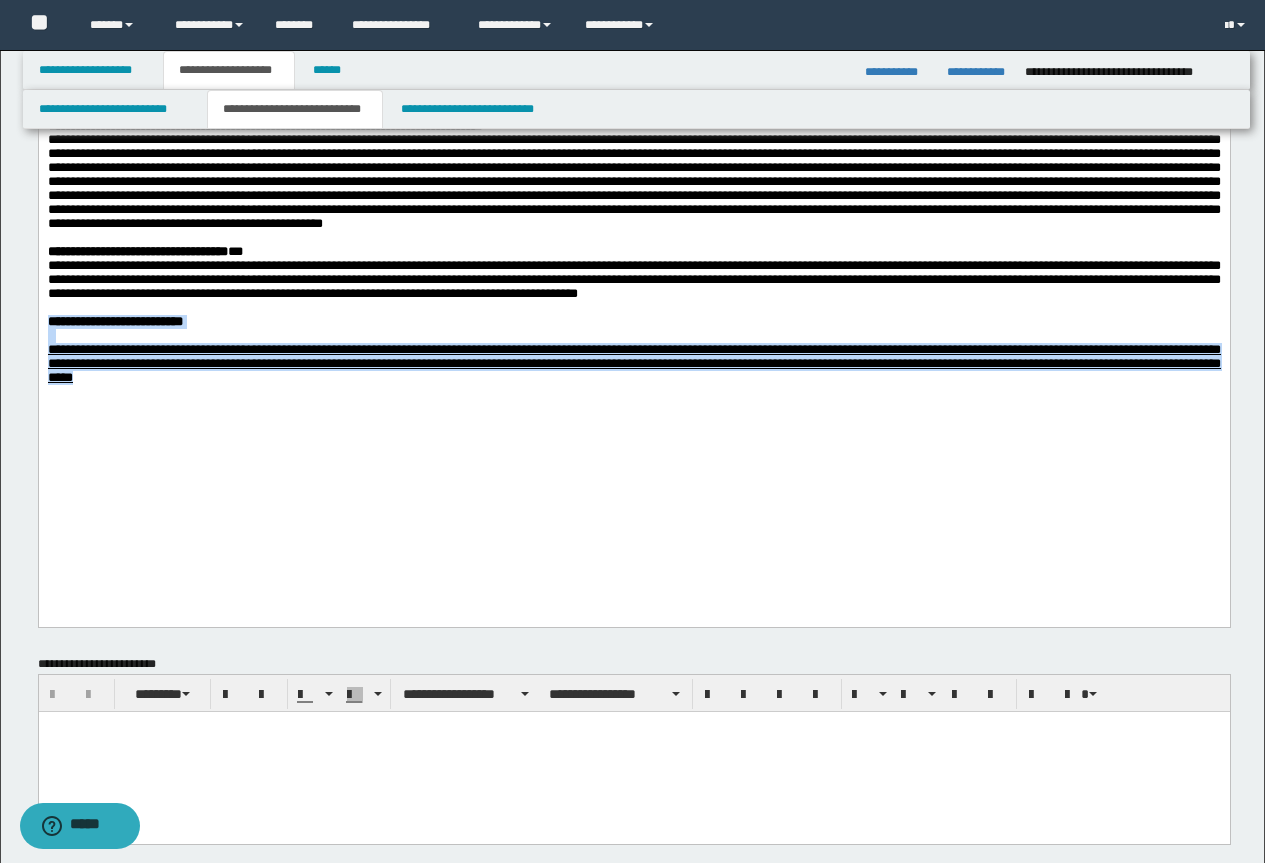 drag, startPoint x: 510, startPoint y: 483, endPoint x: 44, endPoint y: 411, distance: 471.52942 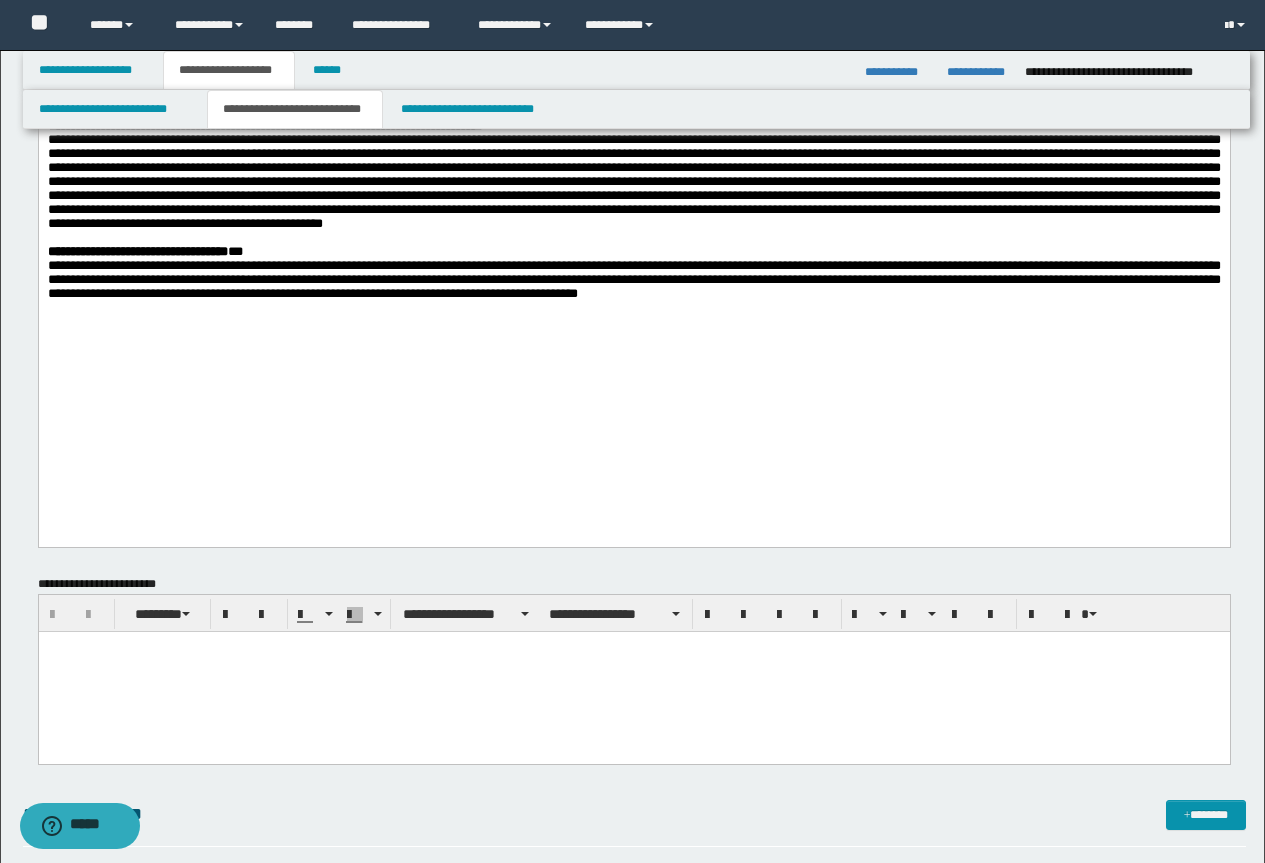 click at bounding box center (633, 671) 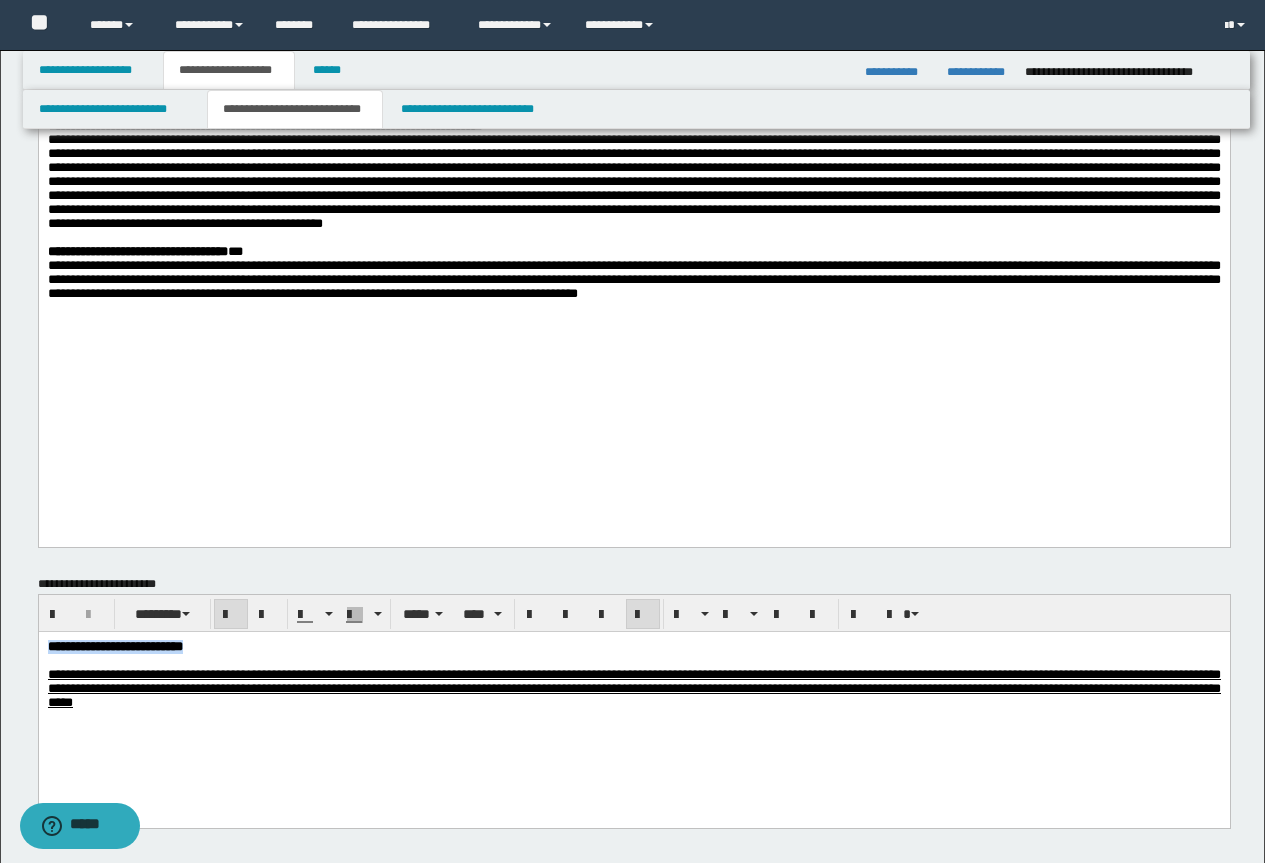 drag, startPoint x: 266, startPoint y: 645, endPoint x: 38, endPoint y: 1225, distance: 623.20465 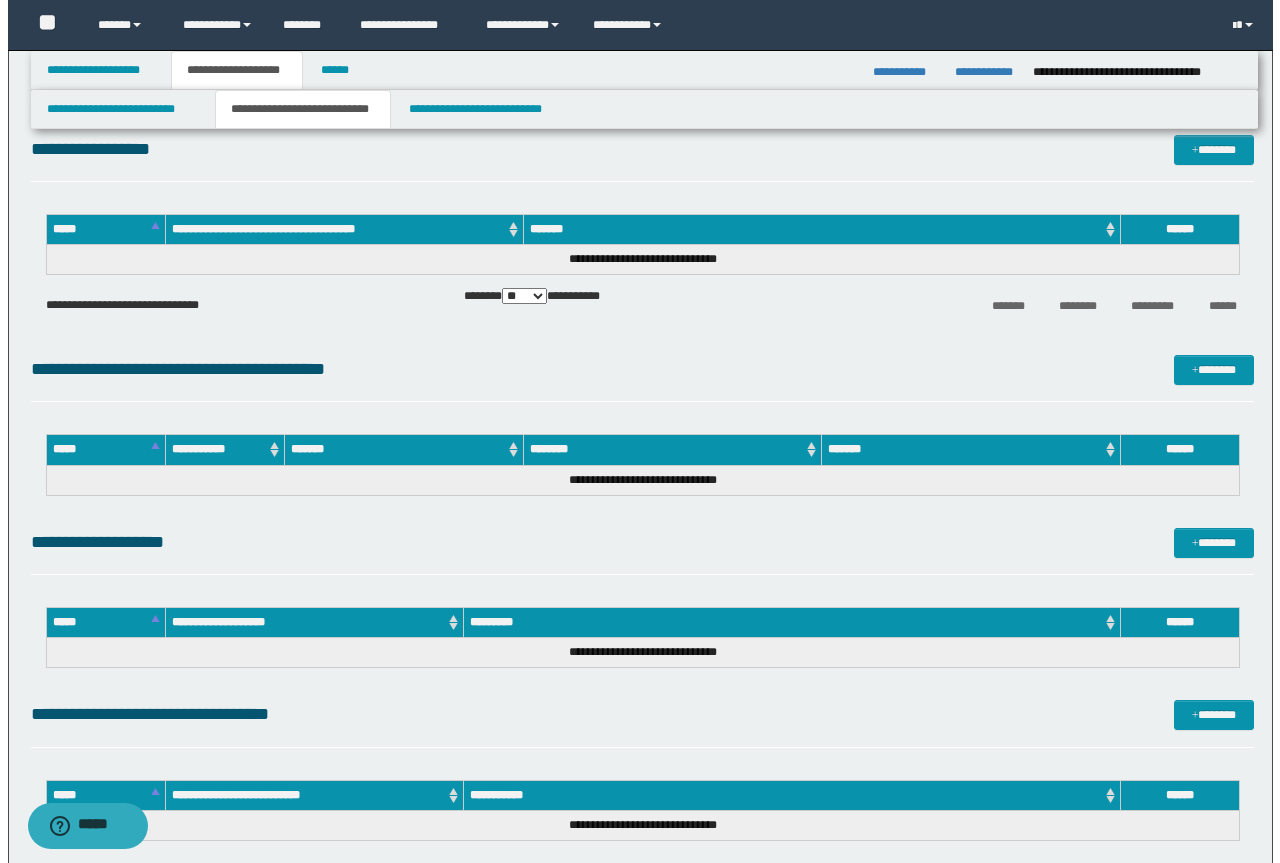 scroll, scrollTop: 1400, scrollLeft: 0, axis: vertical 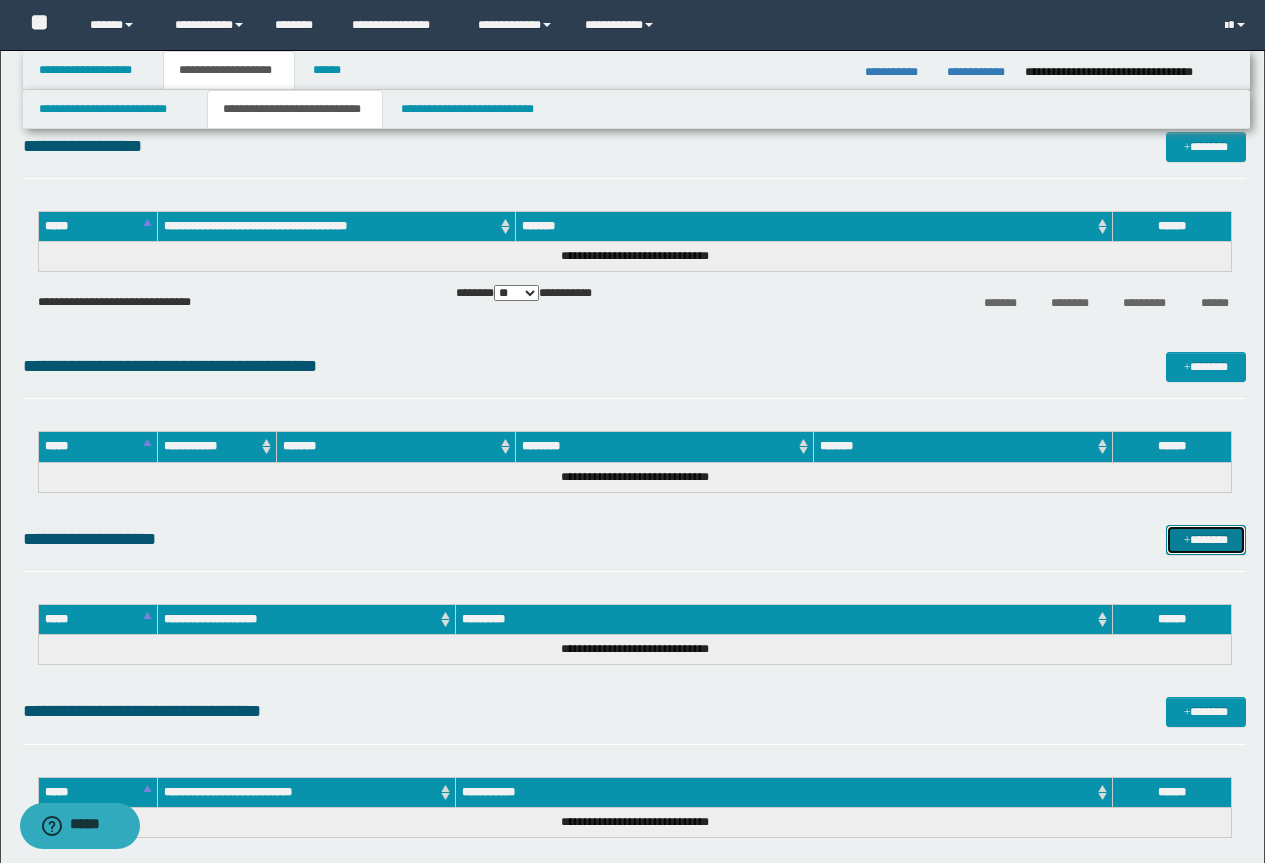 click on "*******" at bounding box center [1206, 540] 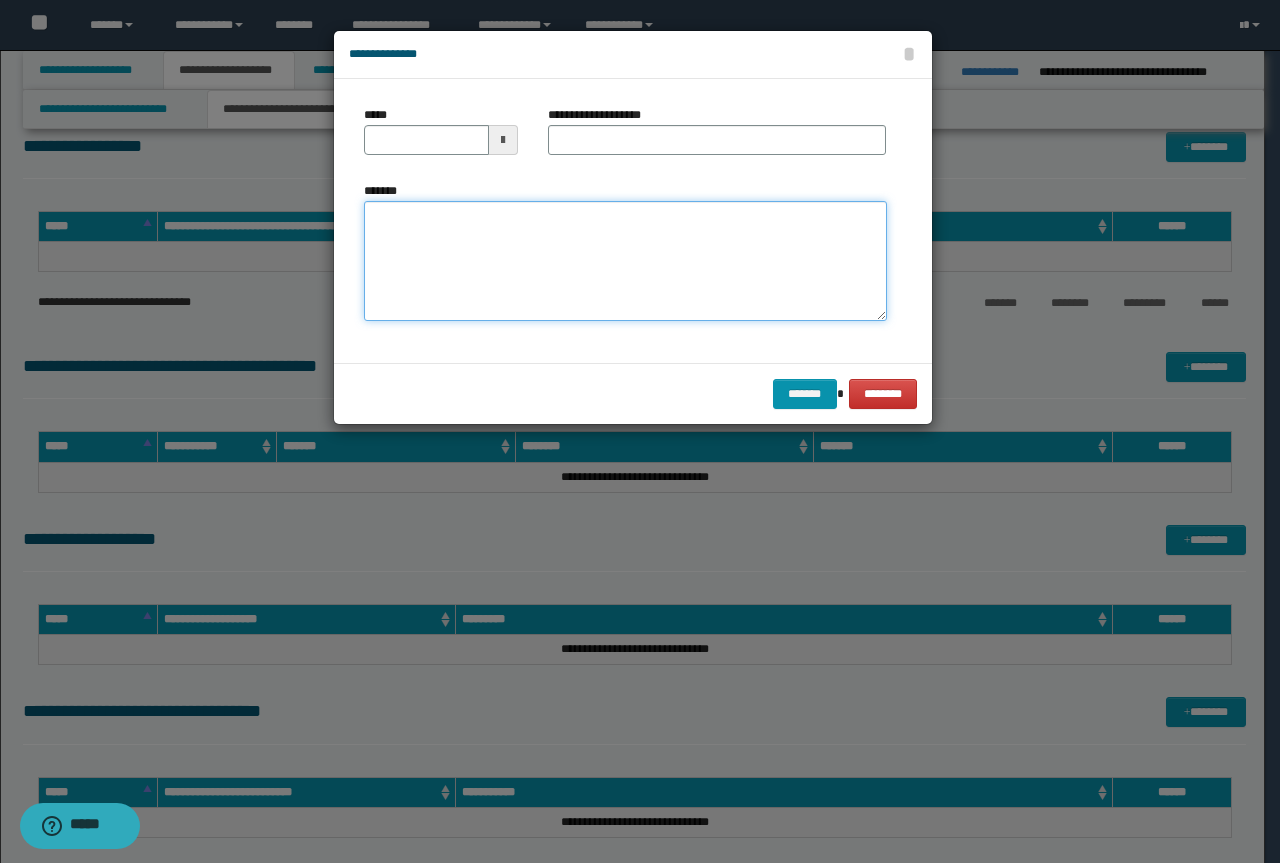 click on "*******" at bounding box center [625, 261] 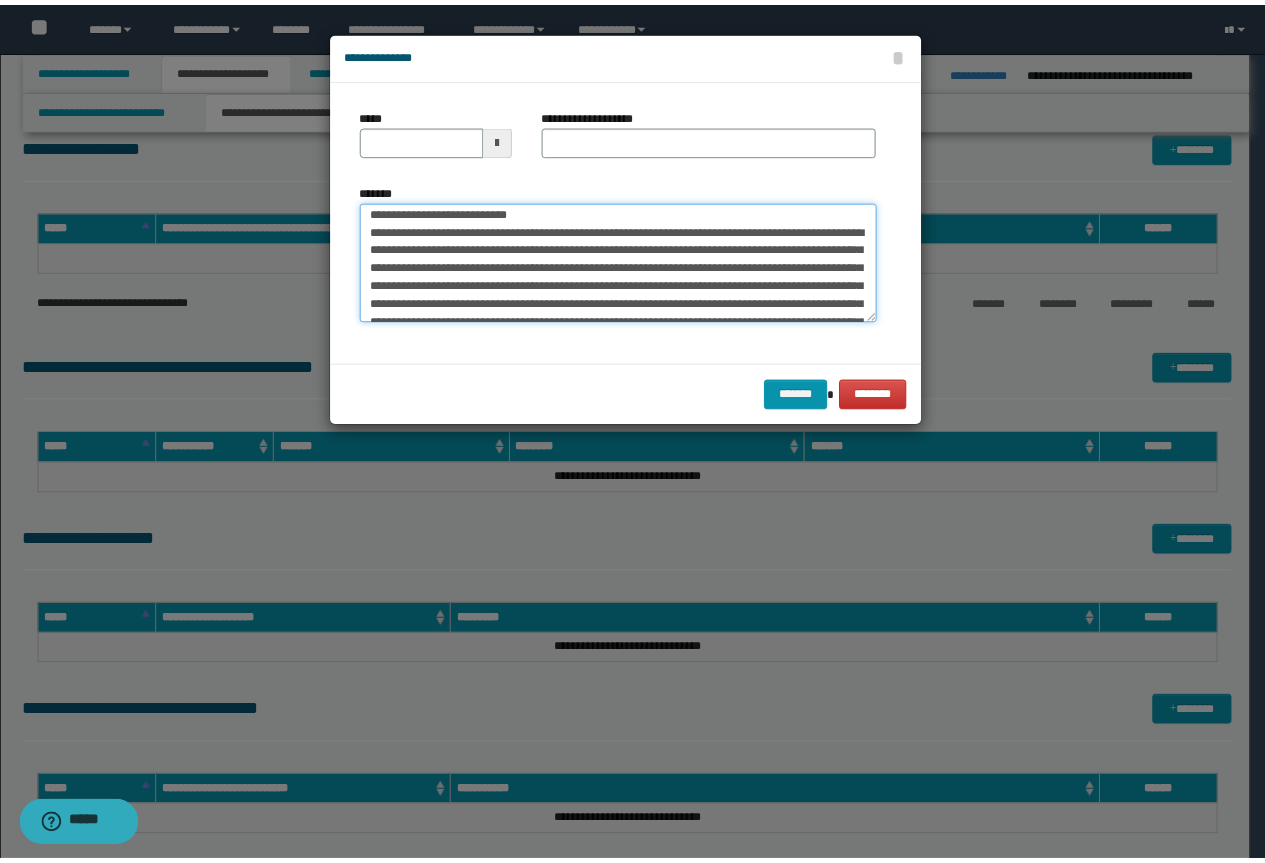 scroll, scrollTop: 0, scrollLeft: 0, axis: both 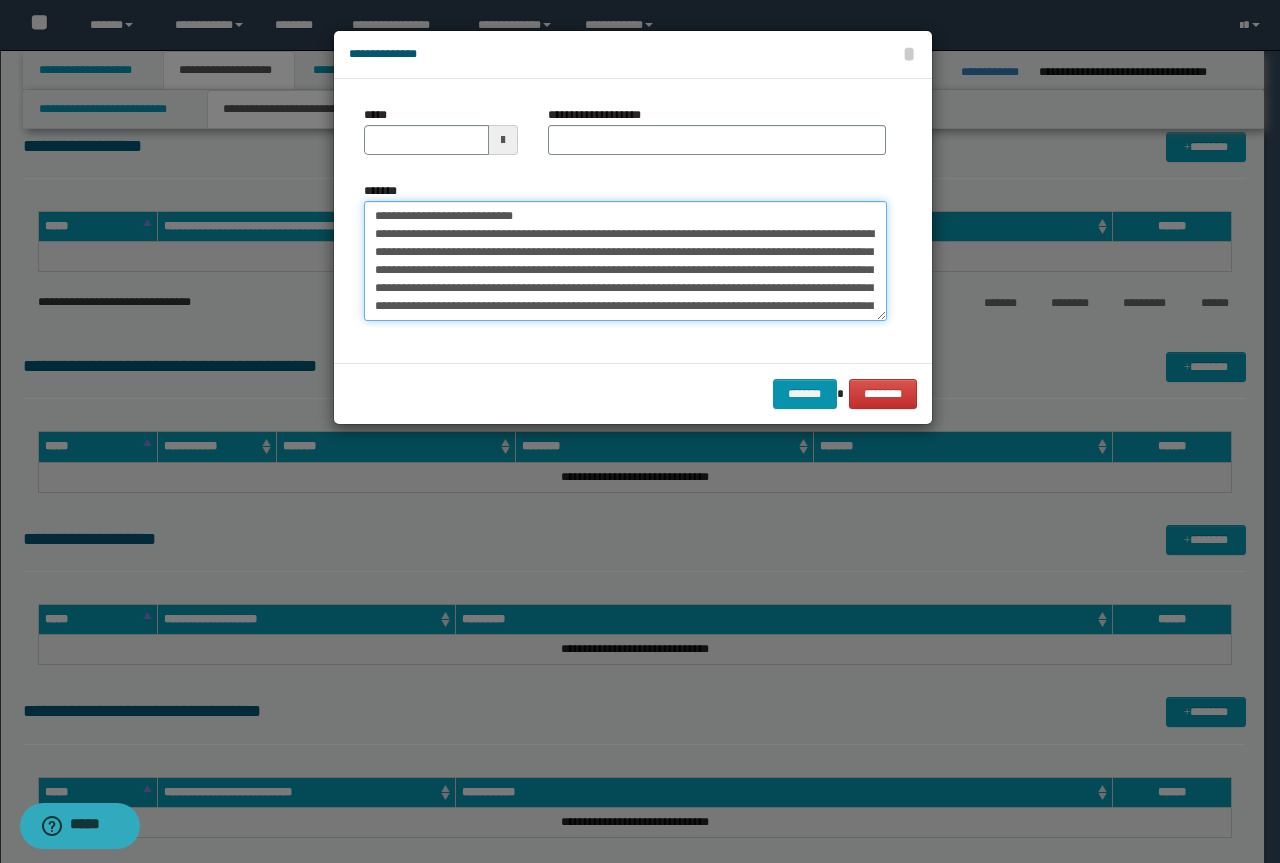 drag, startPoint x: 569, startPoint y: 218, endPoint x: 119, endPoint y: 189, distance: 450.93347 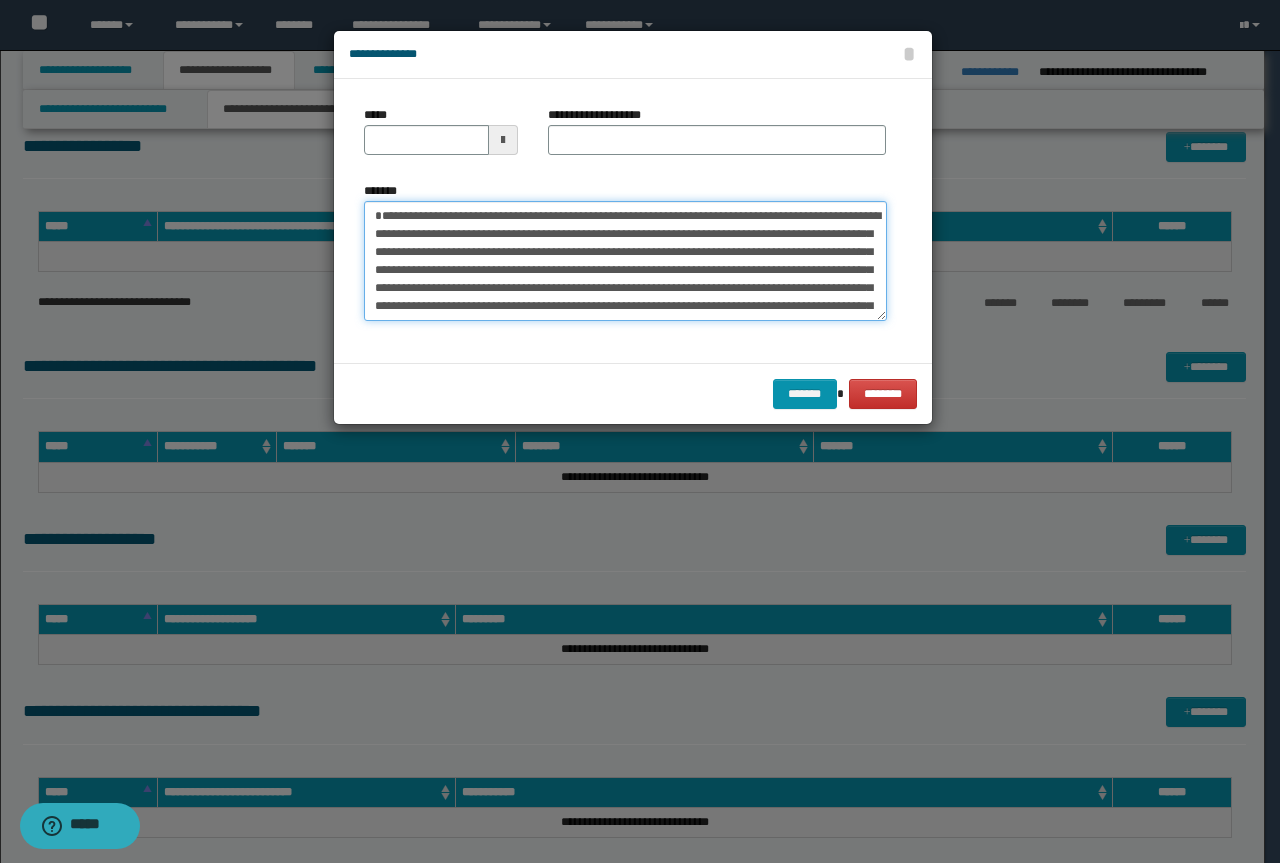 type on "**********" 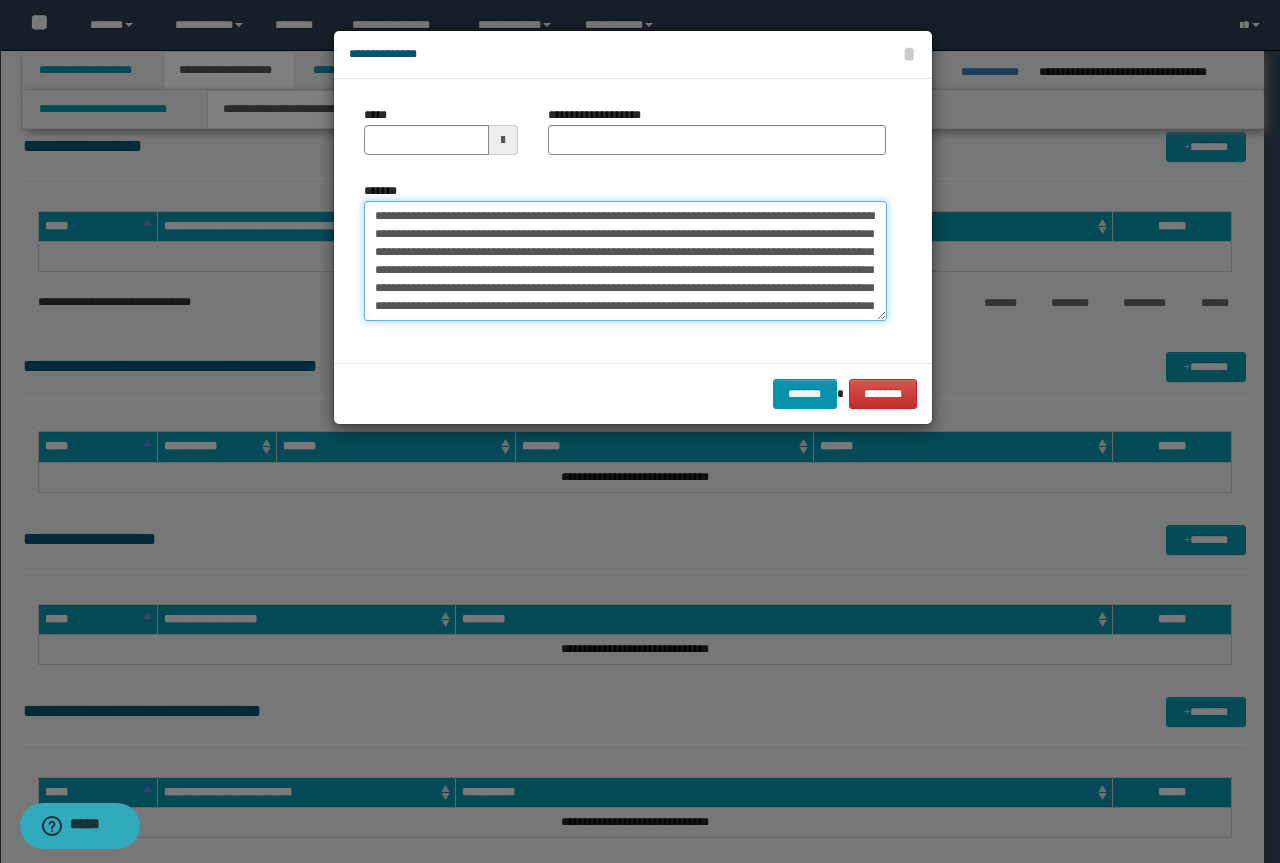 type 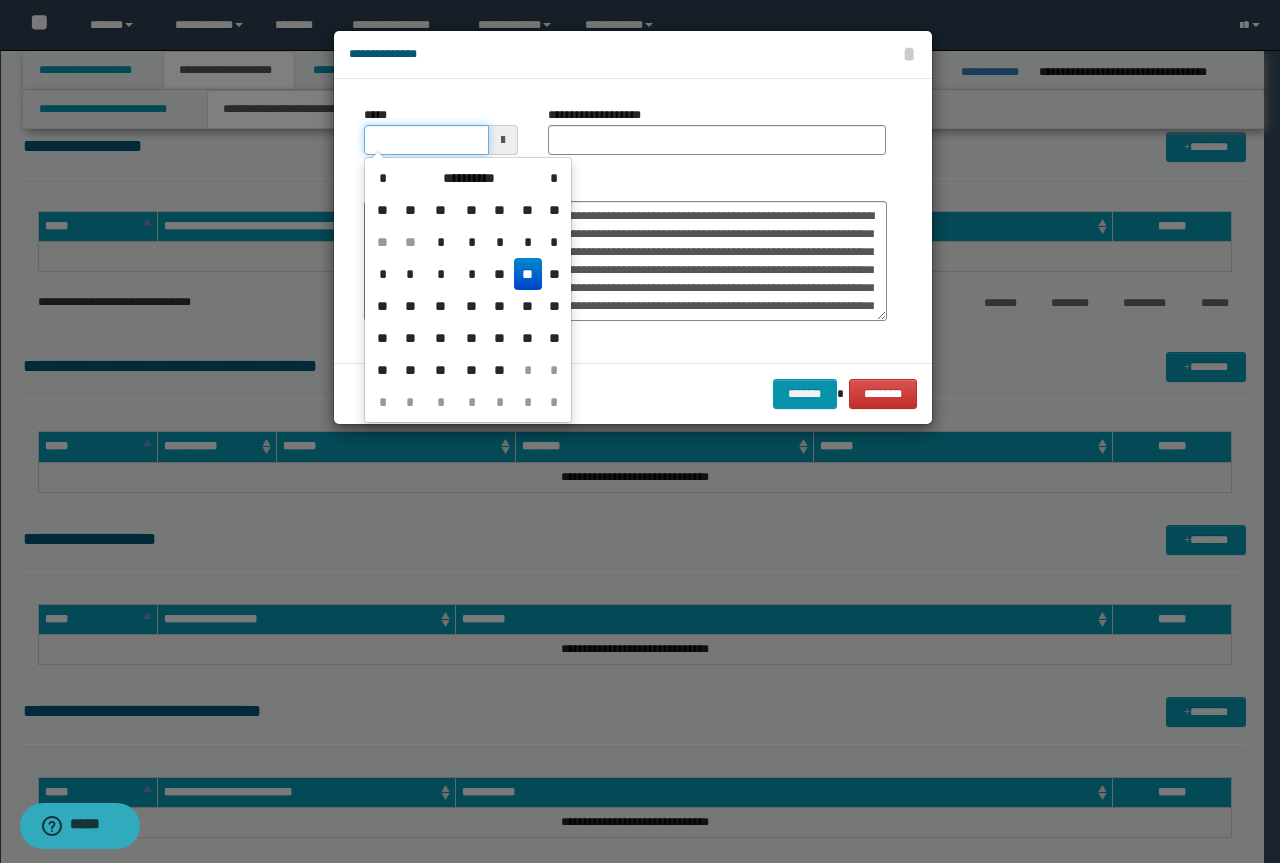 click on "*****" at bounding box center (426, 140) 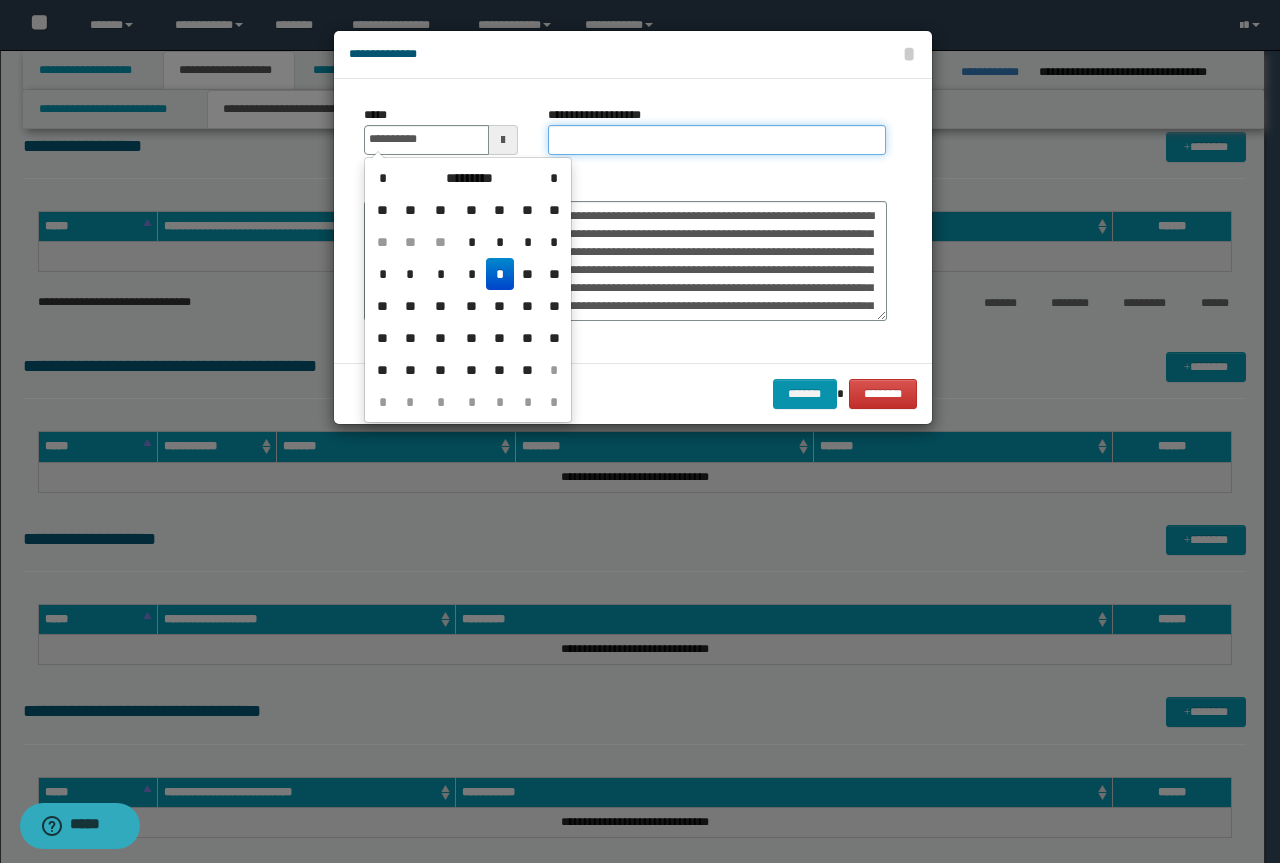 type on "**********" 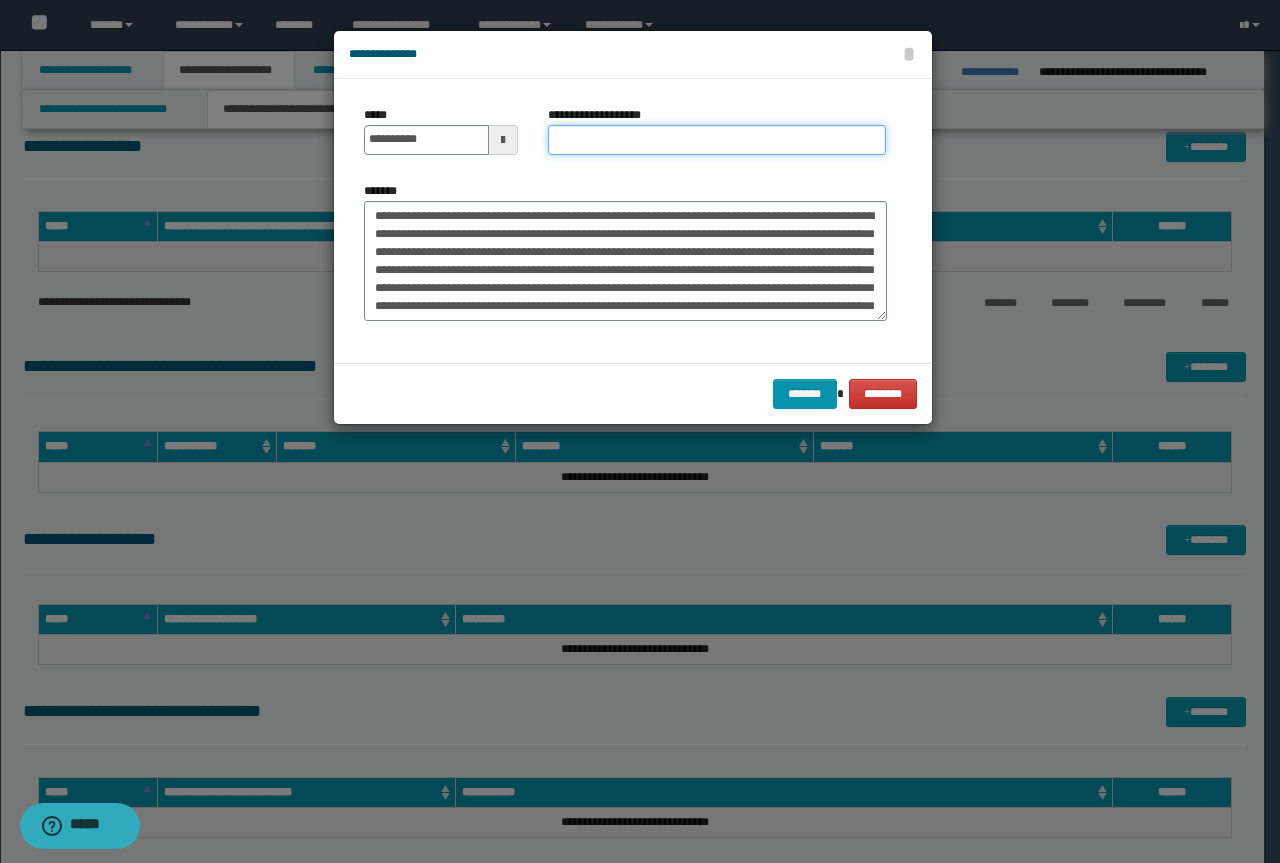 click on "**********" at bounding box center [717, 140] 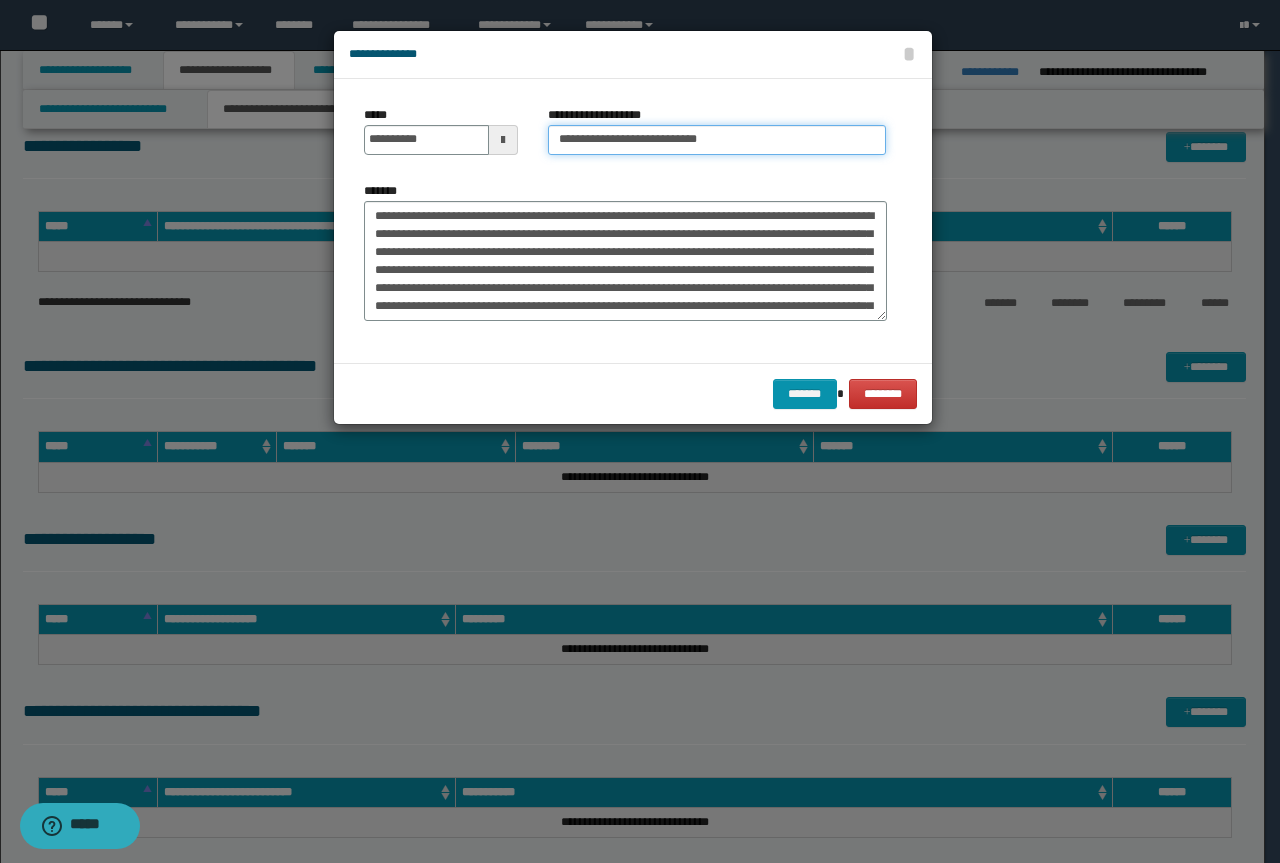 drag, startPoint x: 626, startPoint y: 144, endPoint x: 271, endPoint y: 120, distance: 355.81033 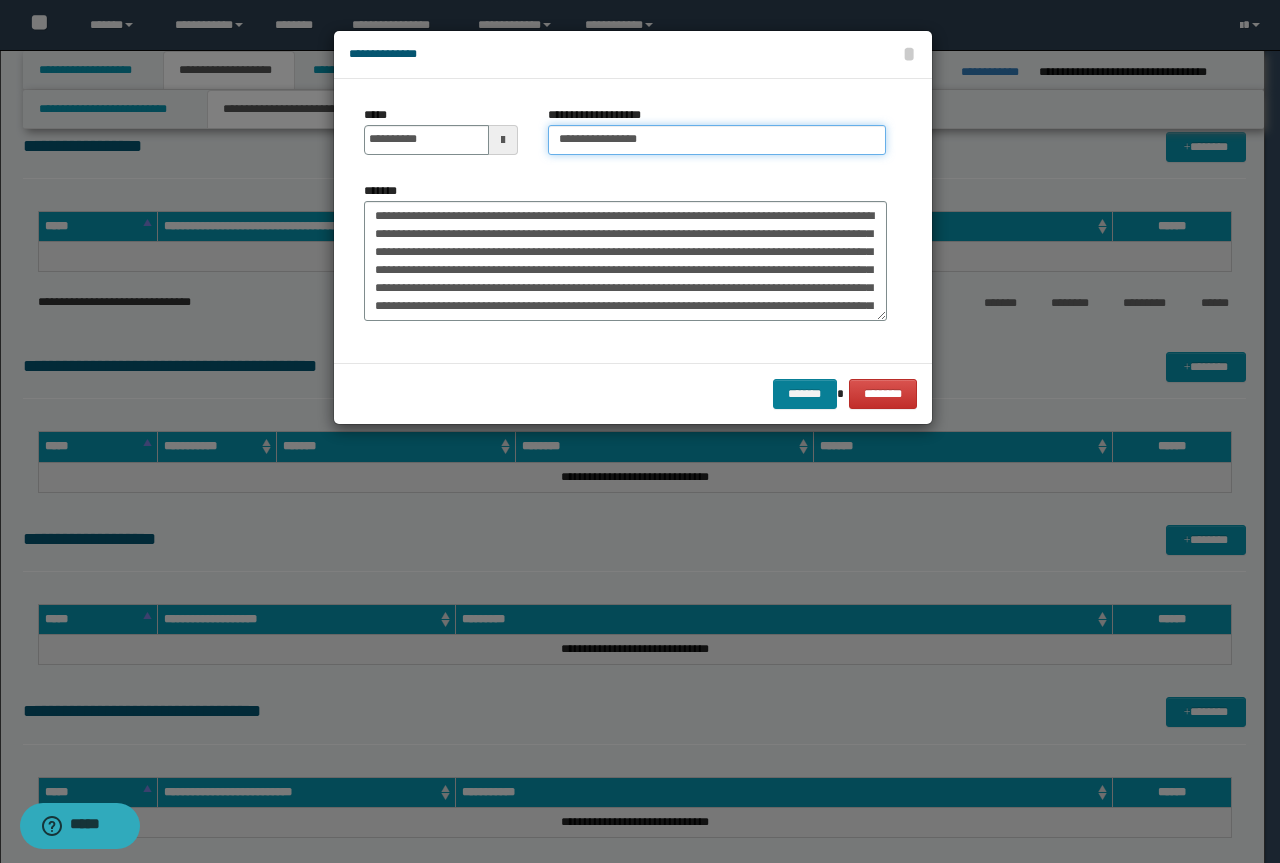 type on "**********" 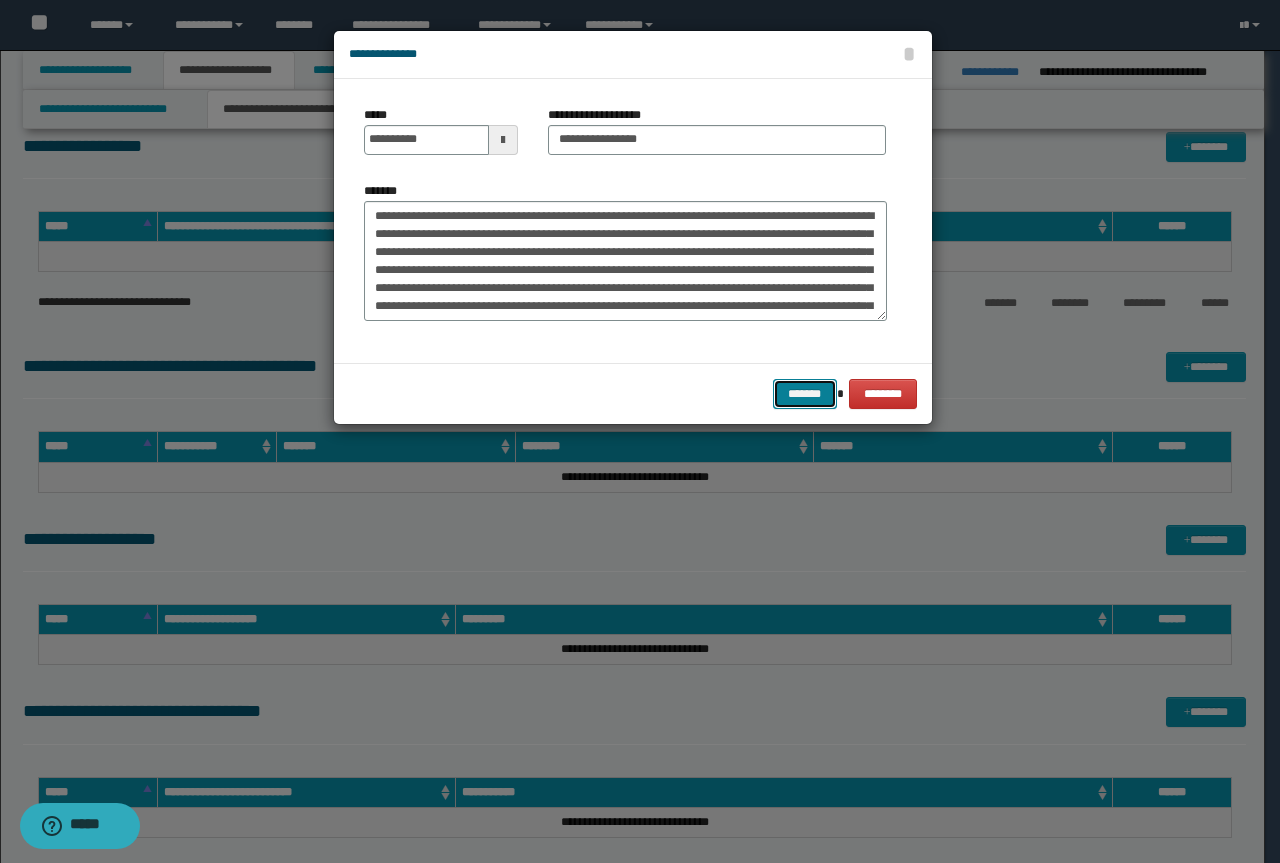 click on "*******" at bounding box center (805, 394) 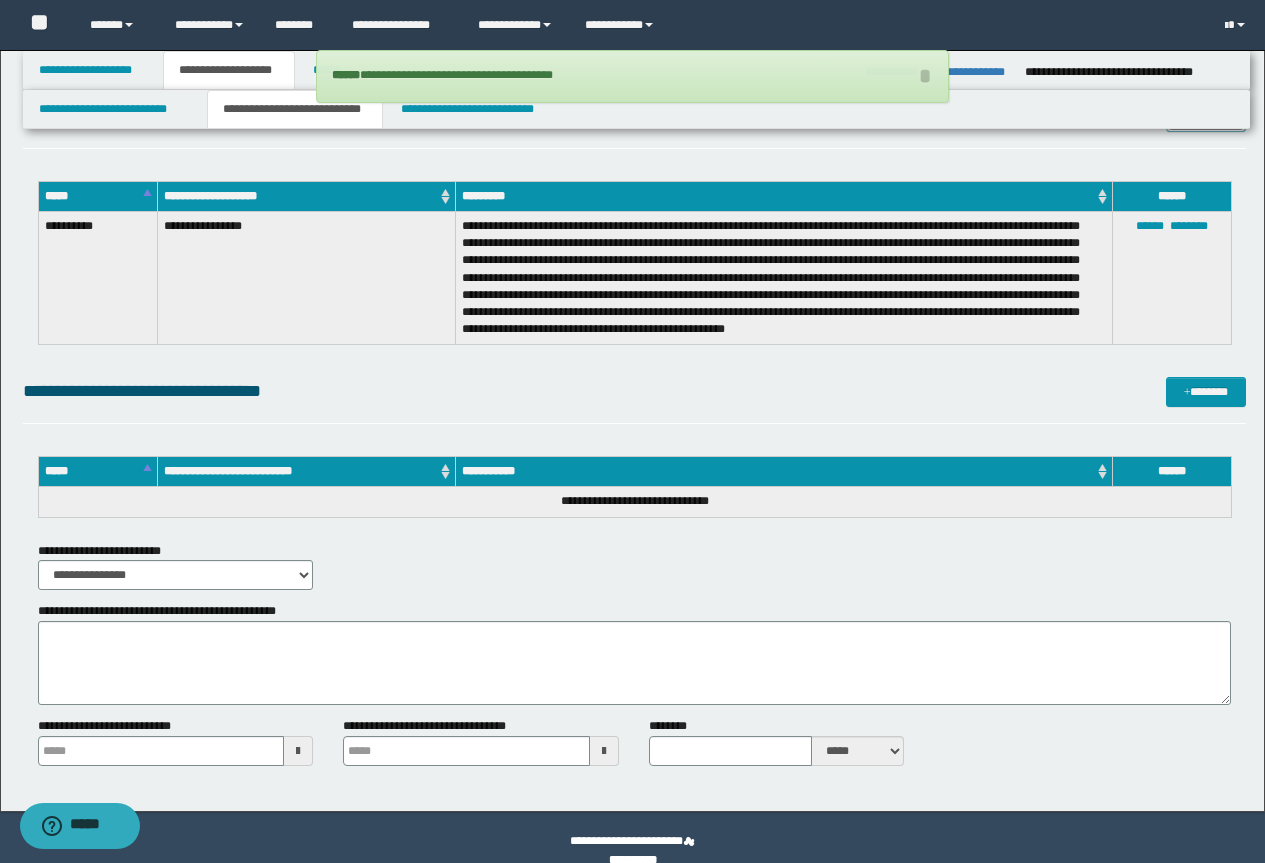 scroll, scrollTop: 1850, scrollLeft: 0, axis: vertical 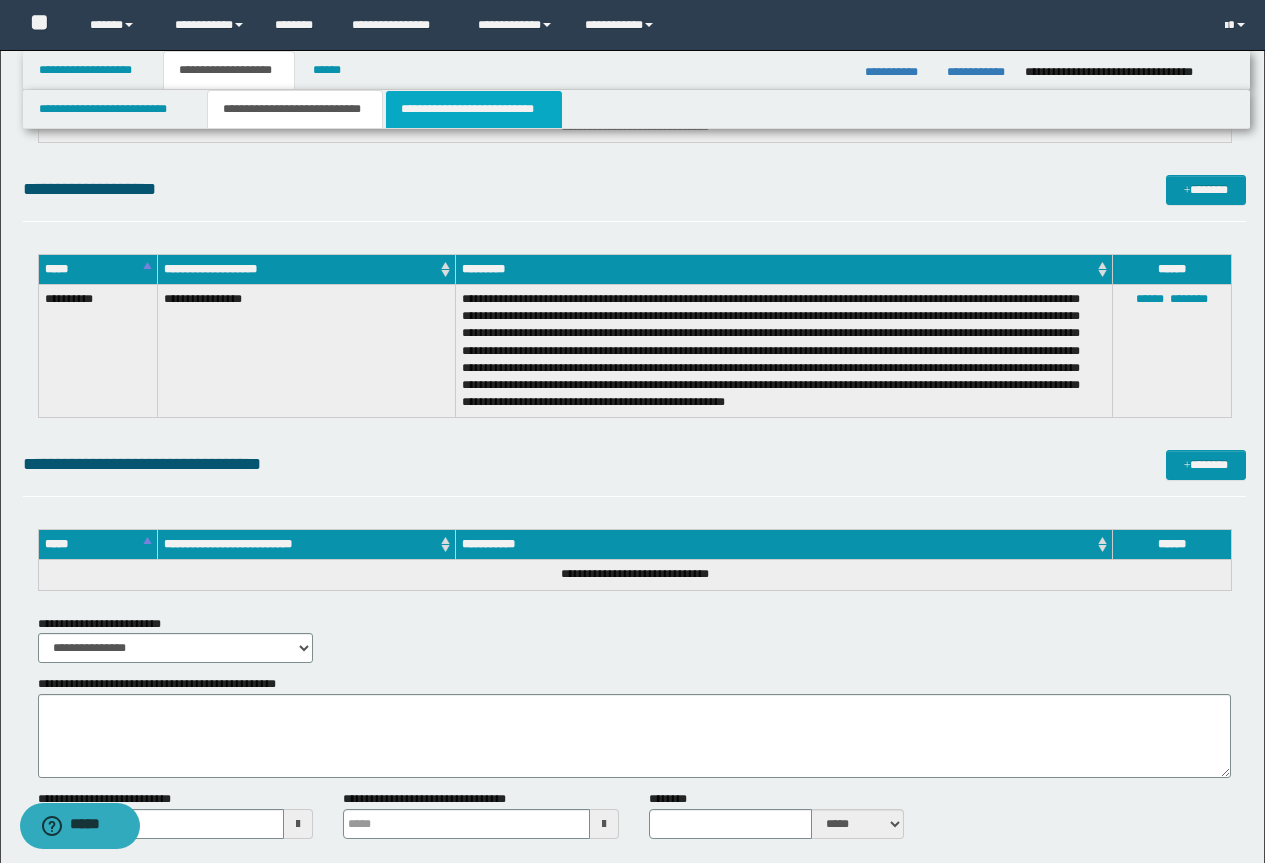 click on "**********" at bounding box center [474, 109] 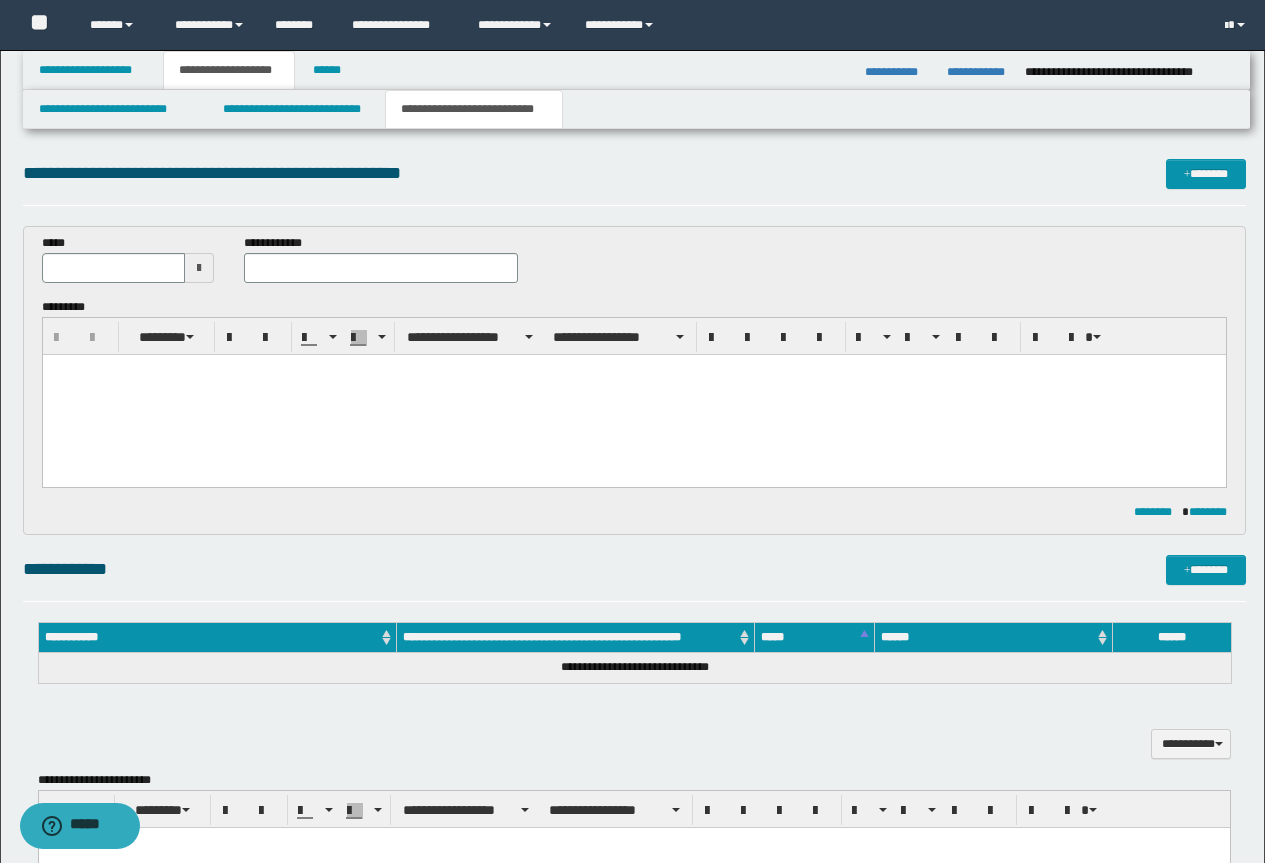 scroll, scrollTop: 0, scrollLeft: 0, axis: both 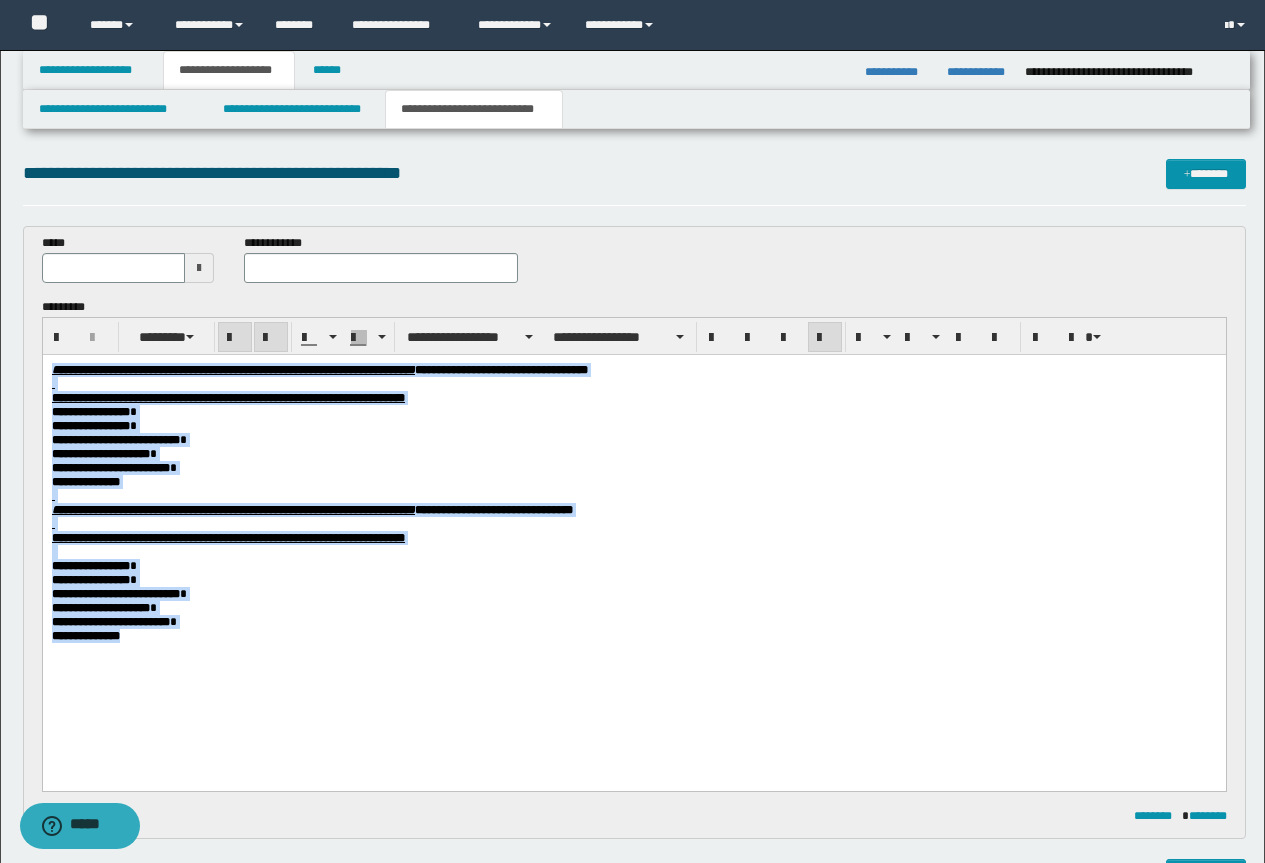 drag, startPoint x: 129, startPoint y: 701, endPoint x: -1, endPoint y: 336, distance: 387.4597 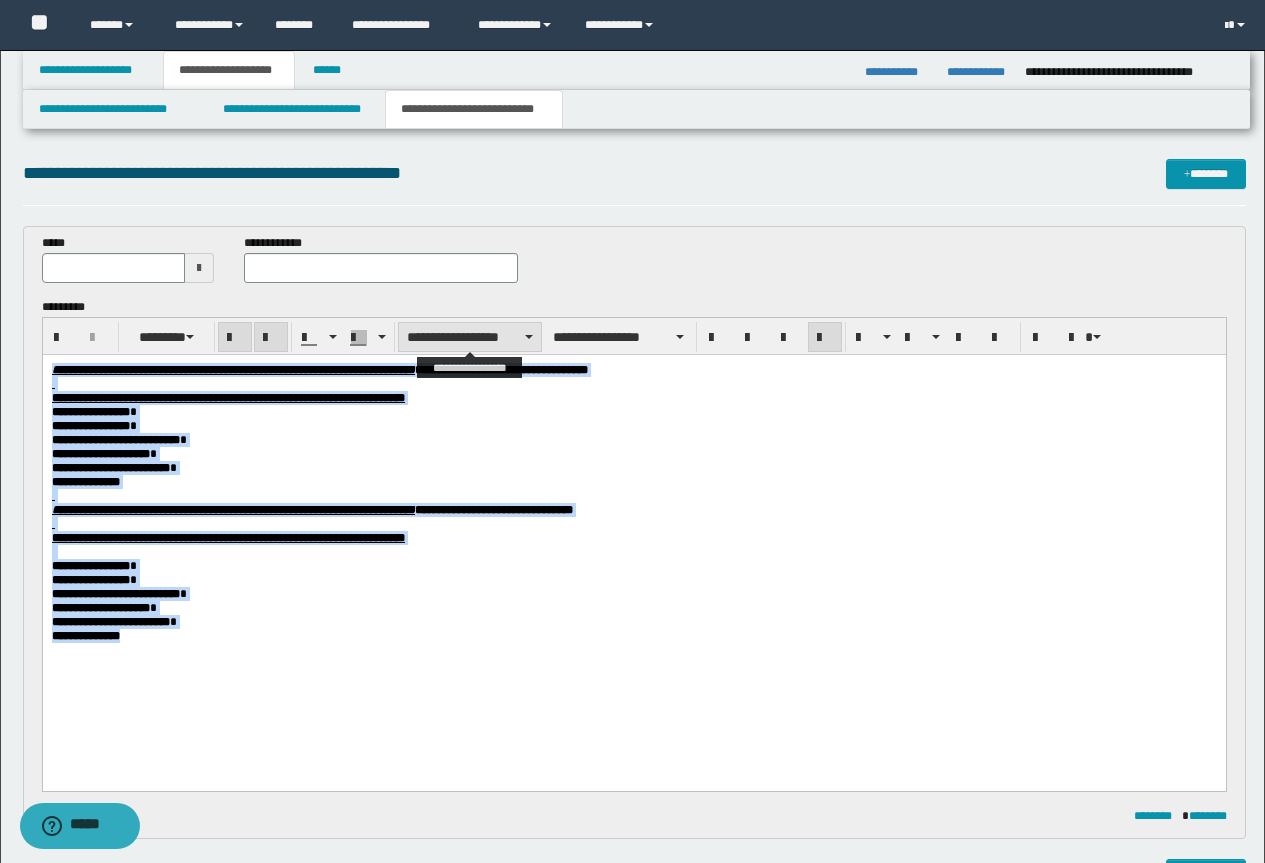 click on "**********" at bounding box center [470, 337] 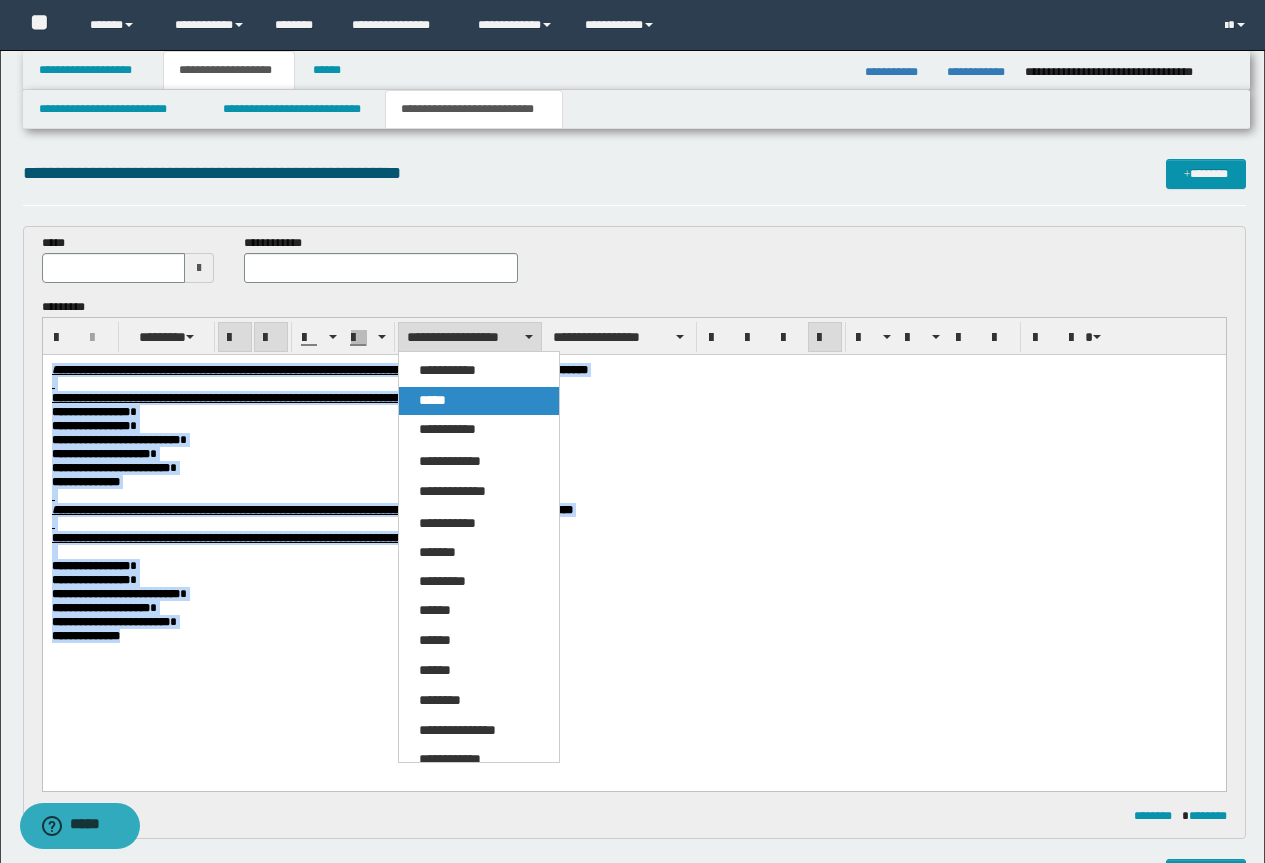 click on "*****" at bounding box center [479, 401] 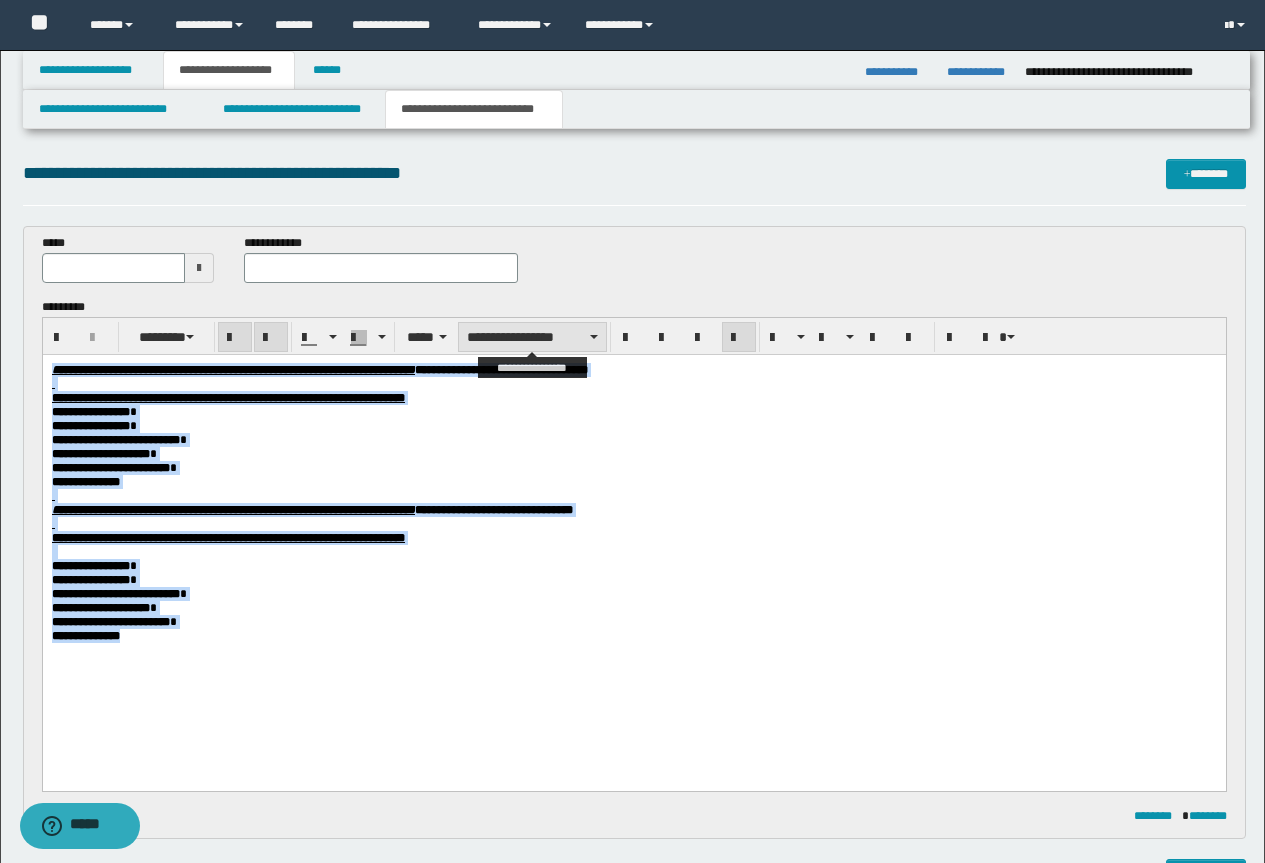 click on "**********" at bounding box center [532, 337] 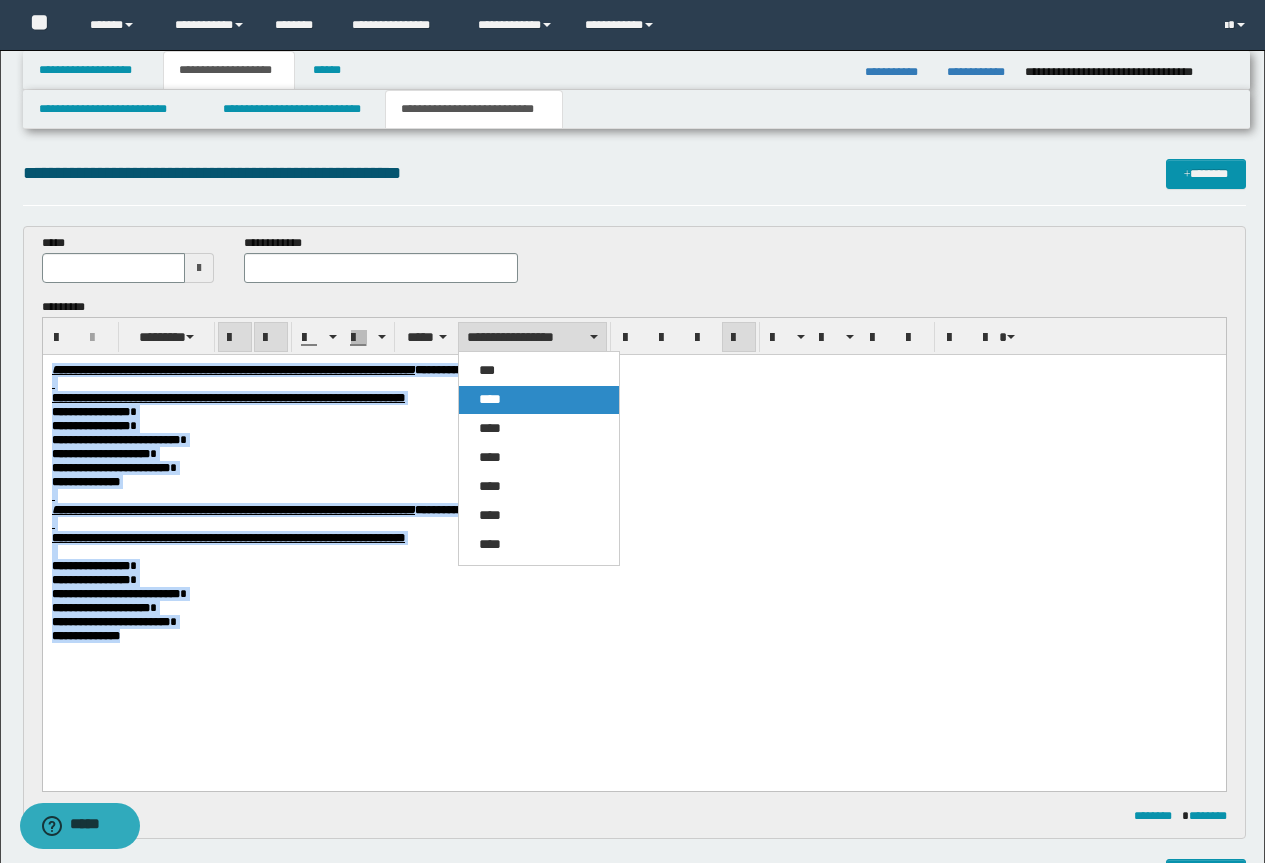 click on "****" at bounding box center (539, 400) 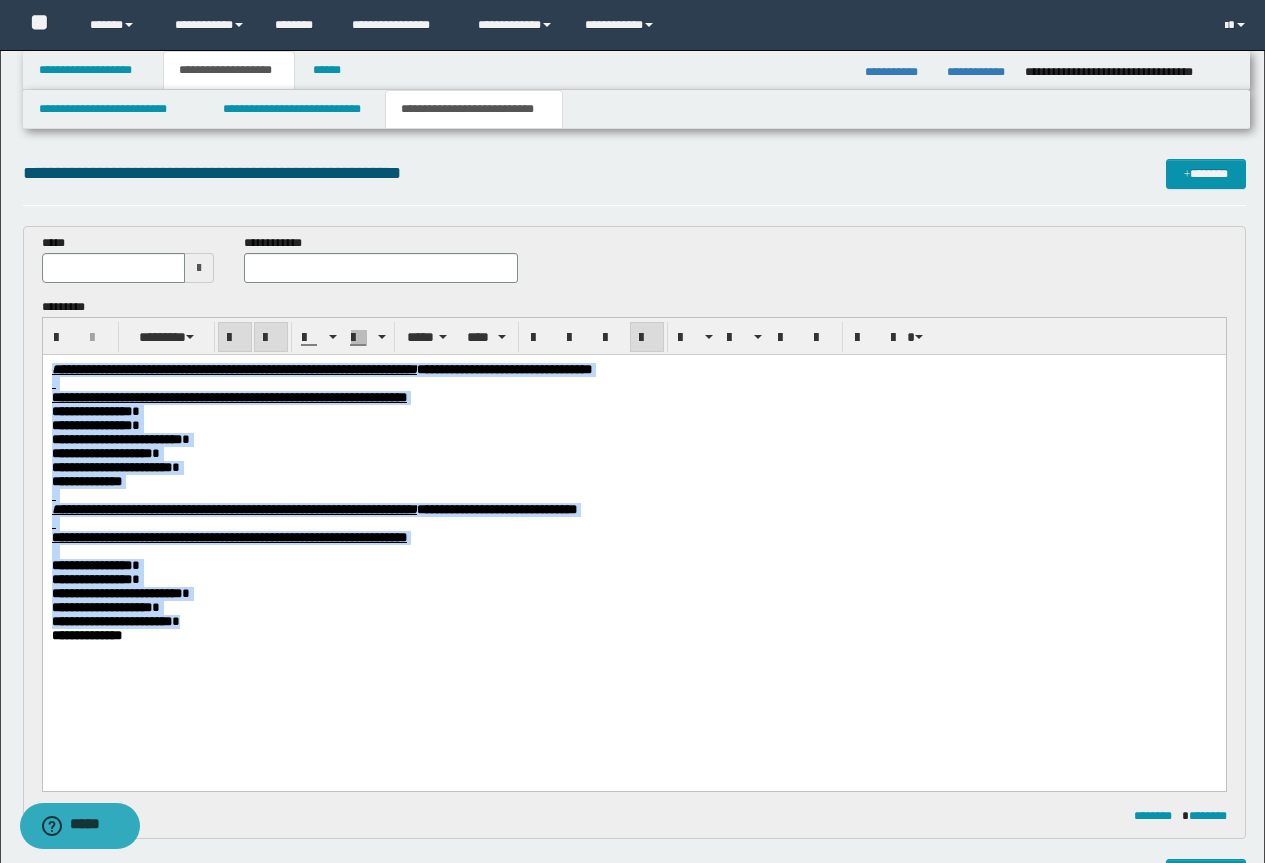 click at bounding box center [633, 384] 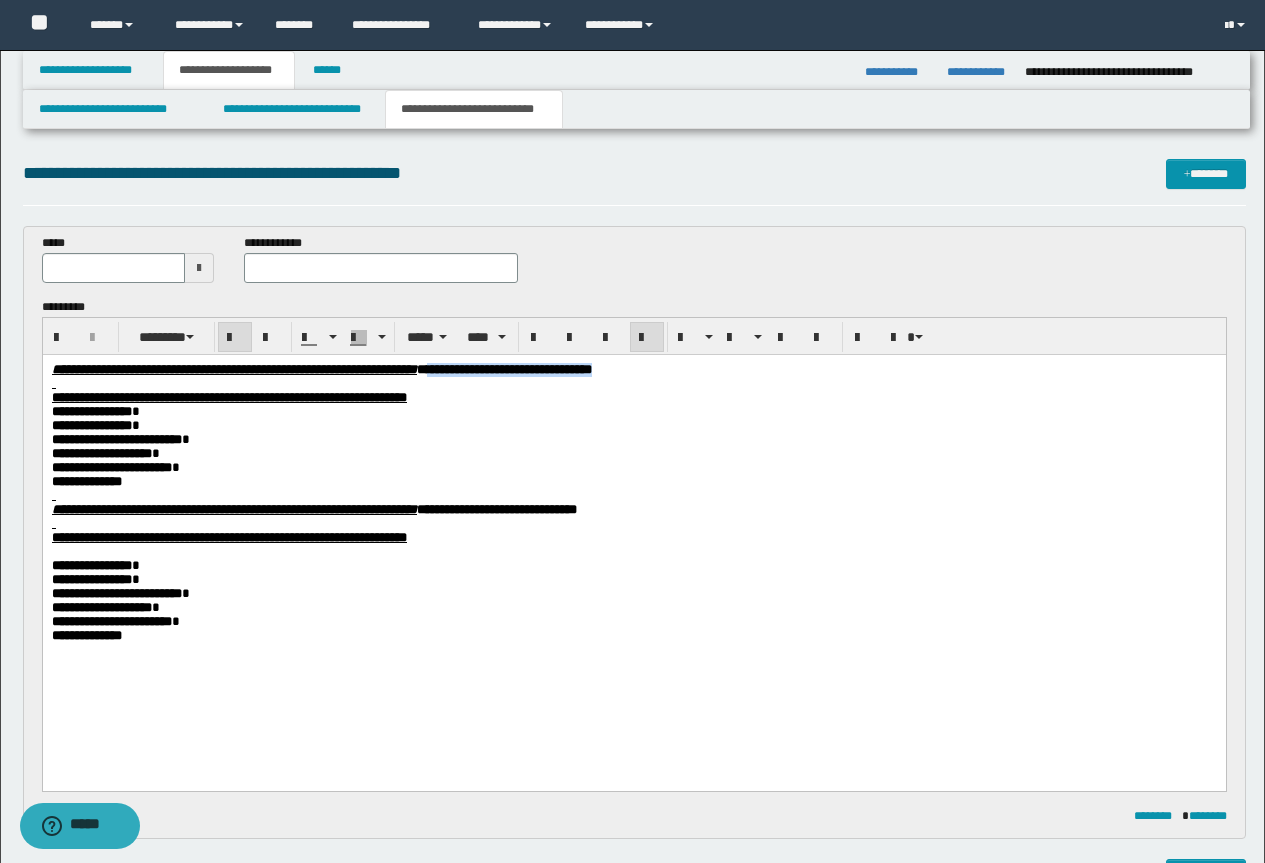 drag, startPoint x: 868, startPoint y: 362, endPoint x: 625, endPoint y: 368, distance: 243.07407 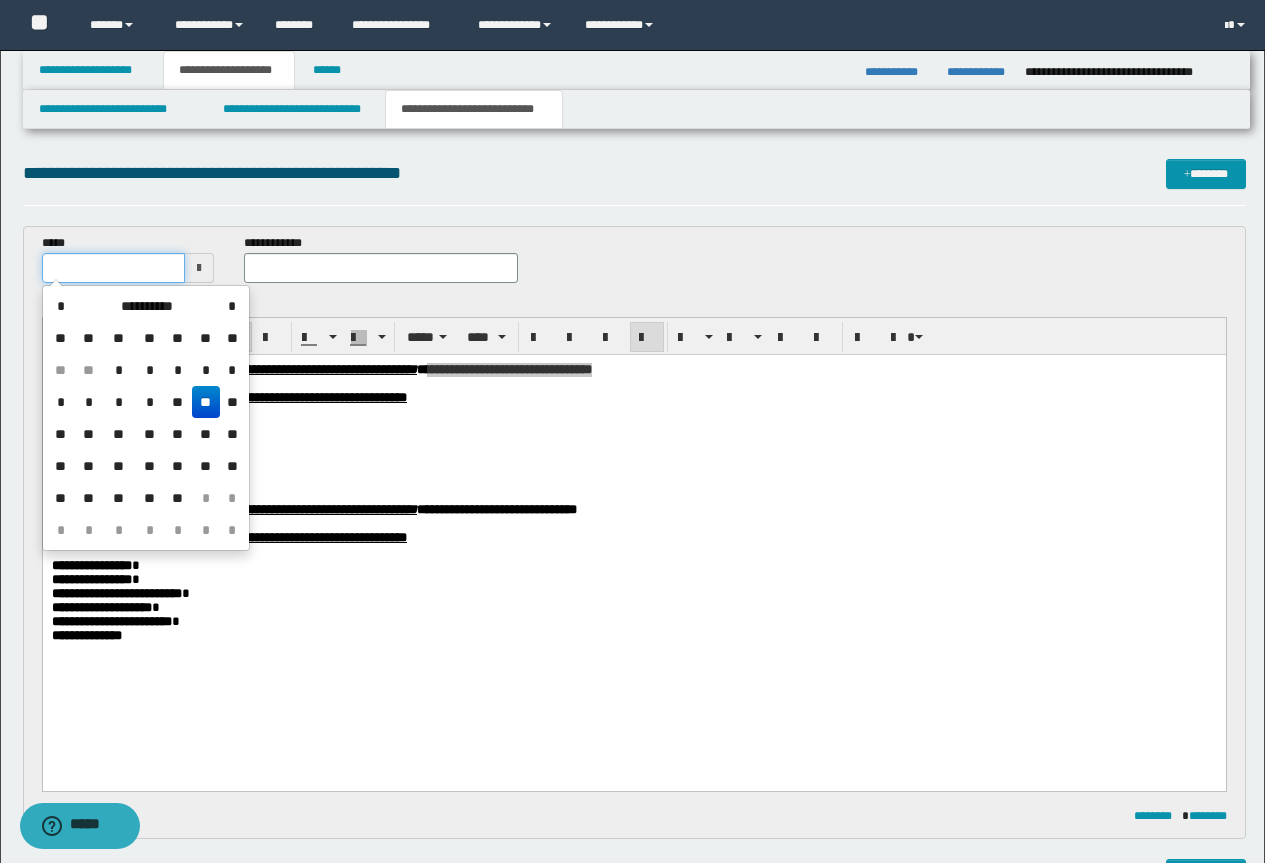 click at bounding box center (114, 268) 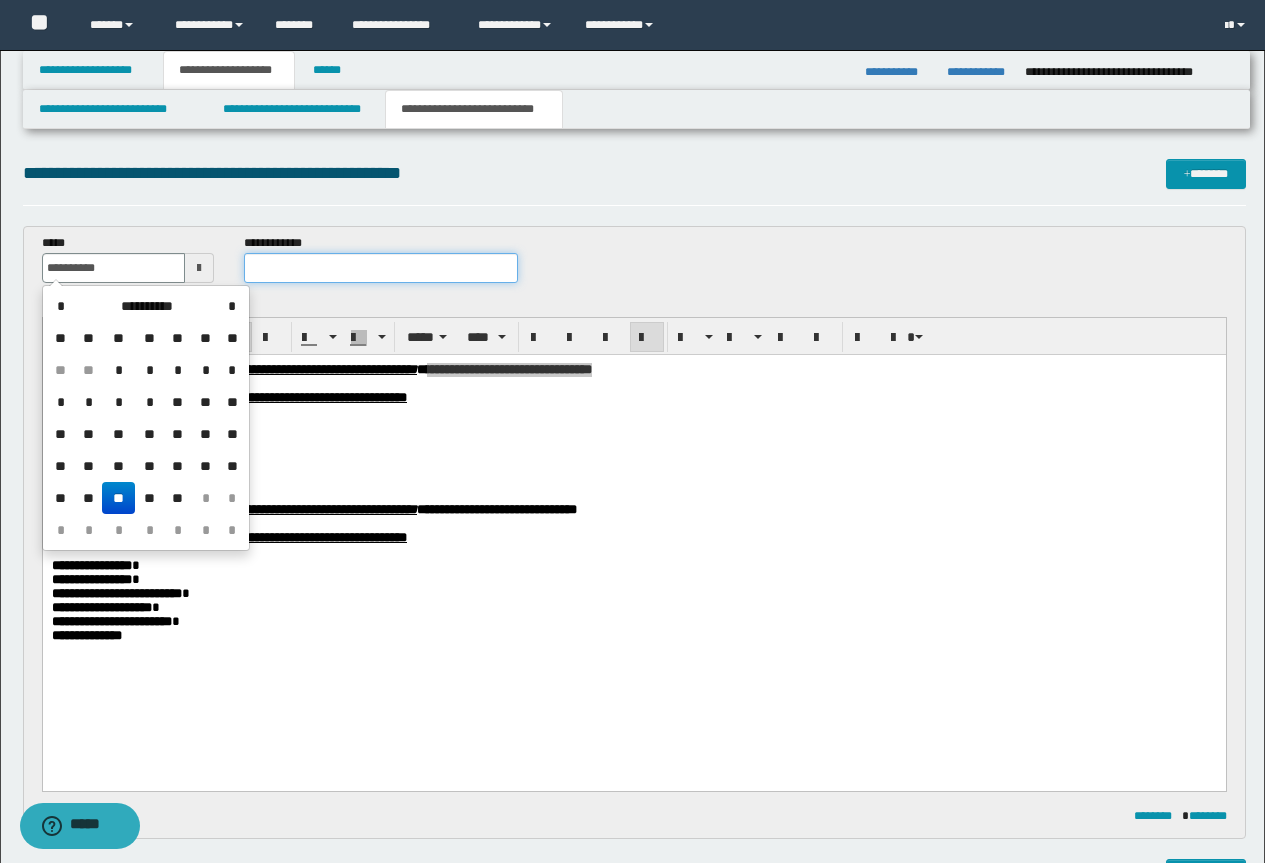 type on "**********" 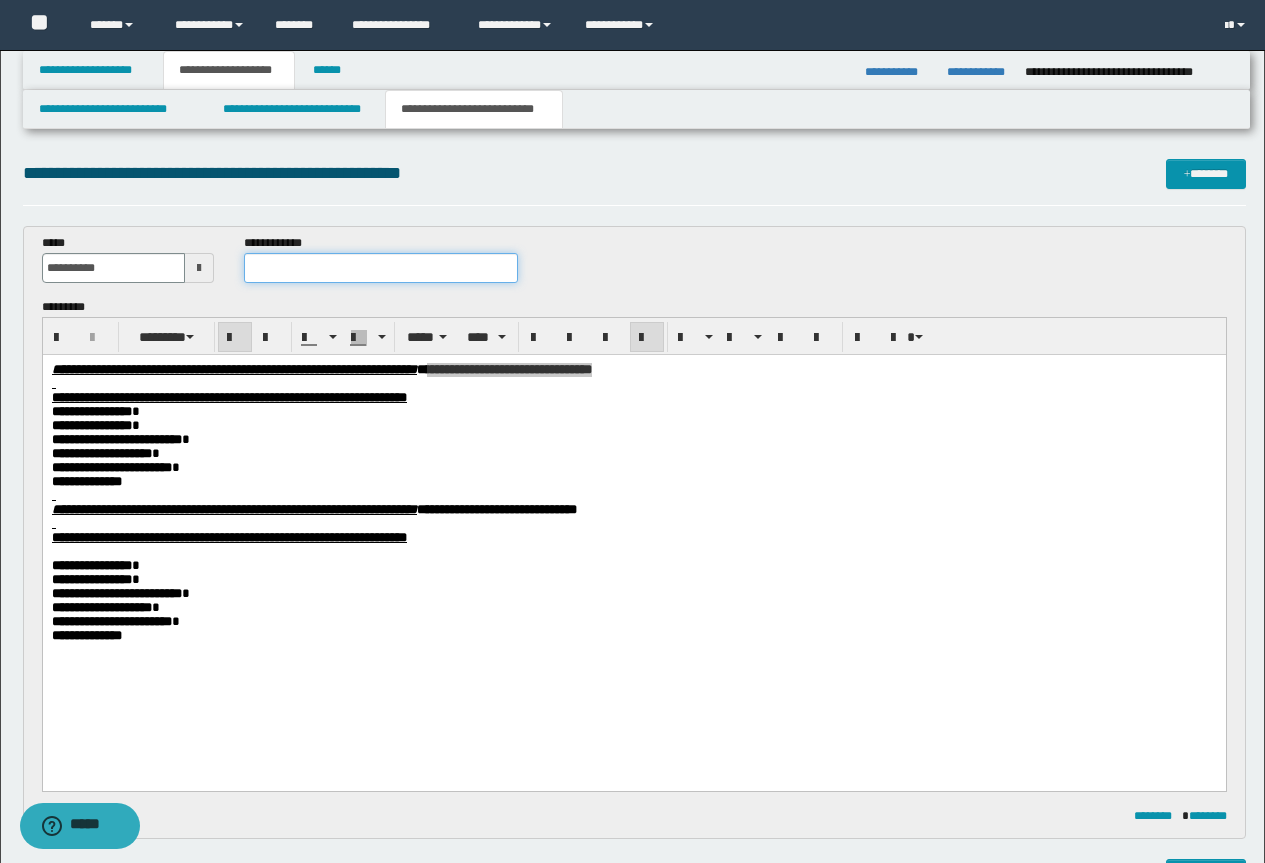 click at bounding box center (381, 268) 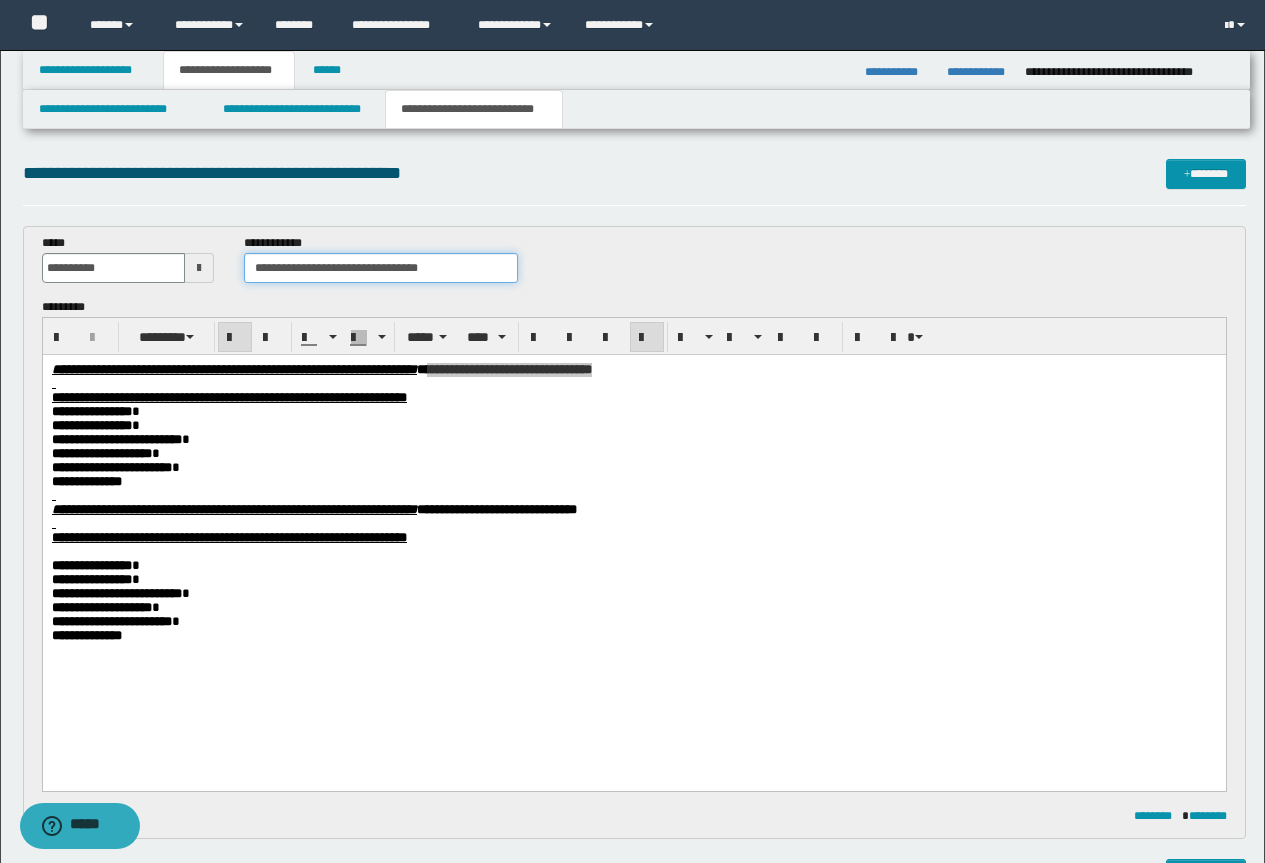 drag, startPoint x: 481, startPoint y: 261, endPoint x: 364, endPoint y: 271, distance: 117.426575 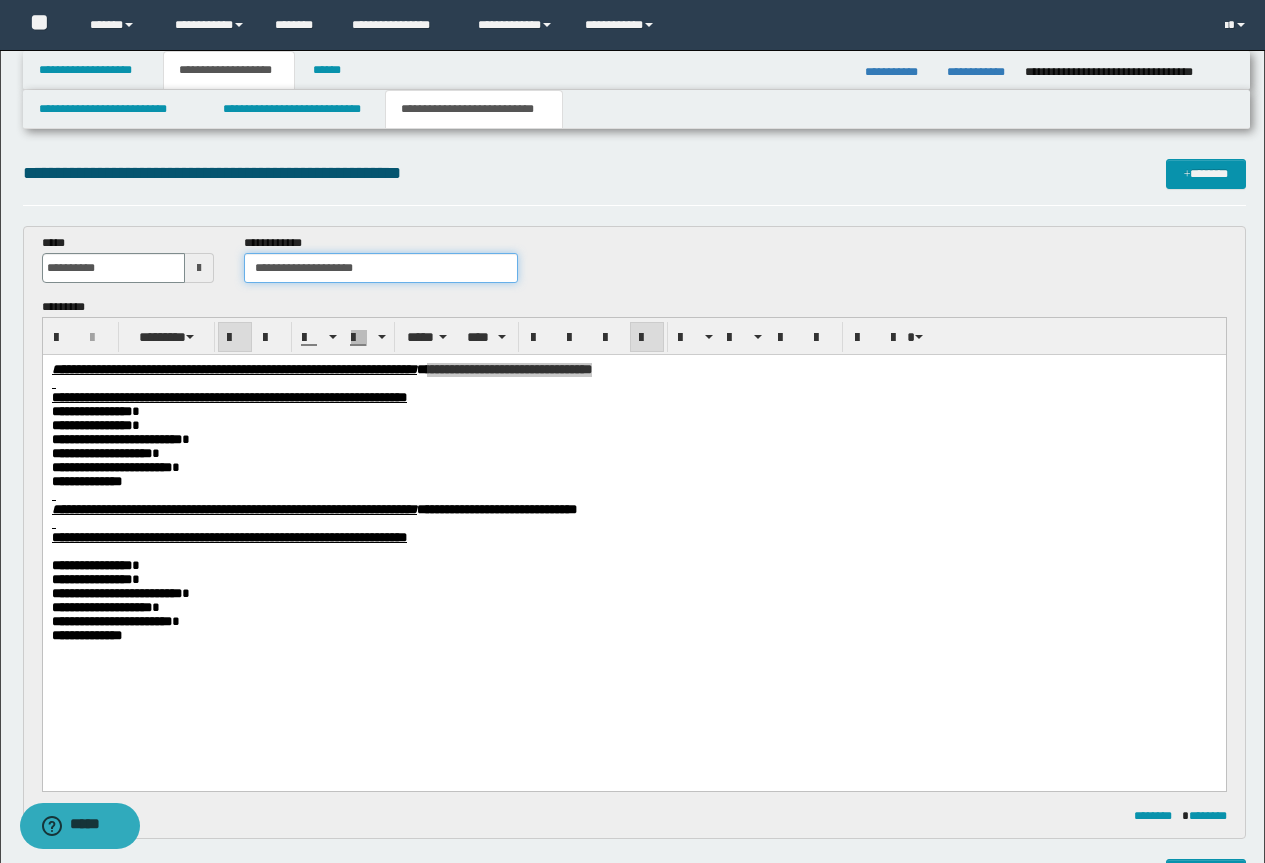 type on "**********" 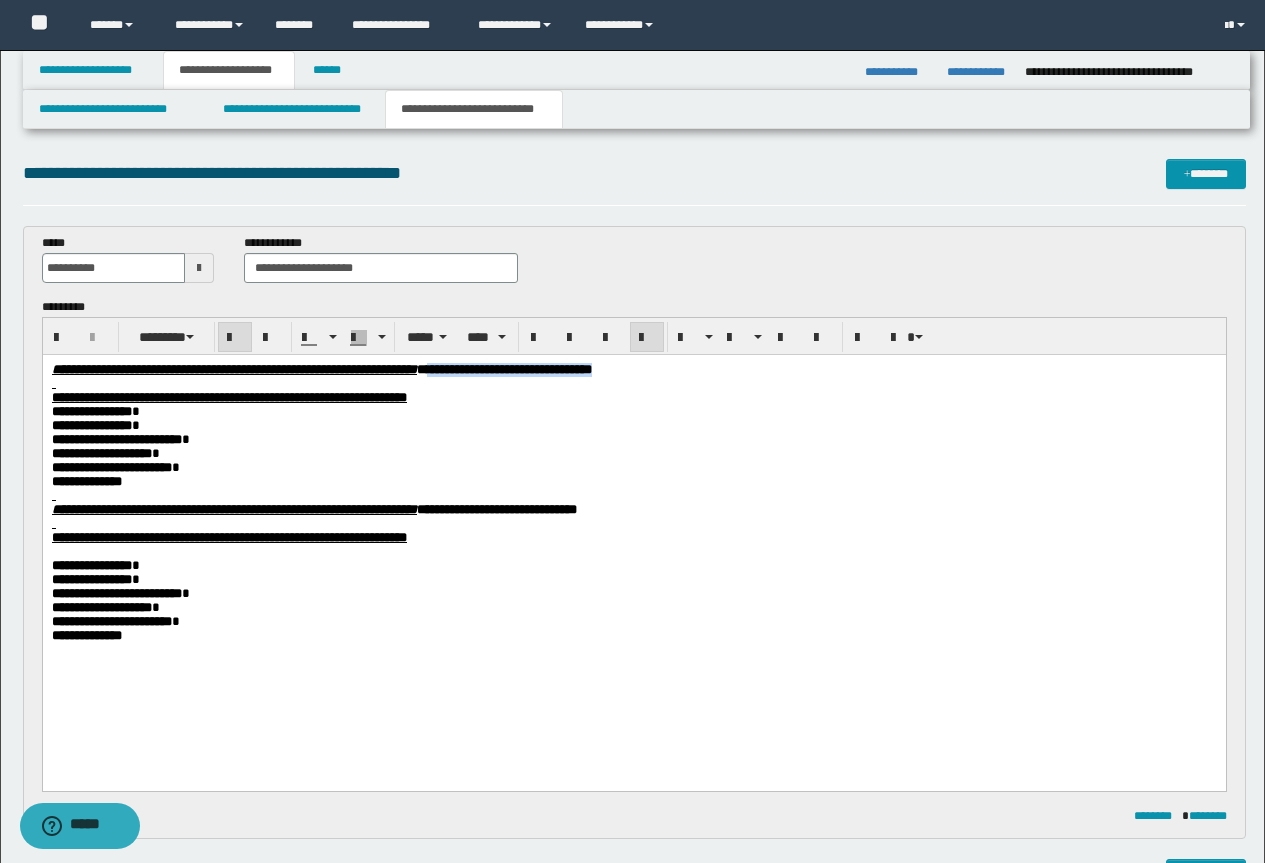 click at bounding box center [633, 496] 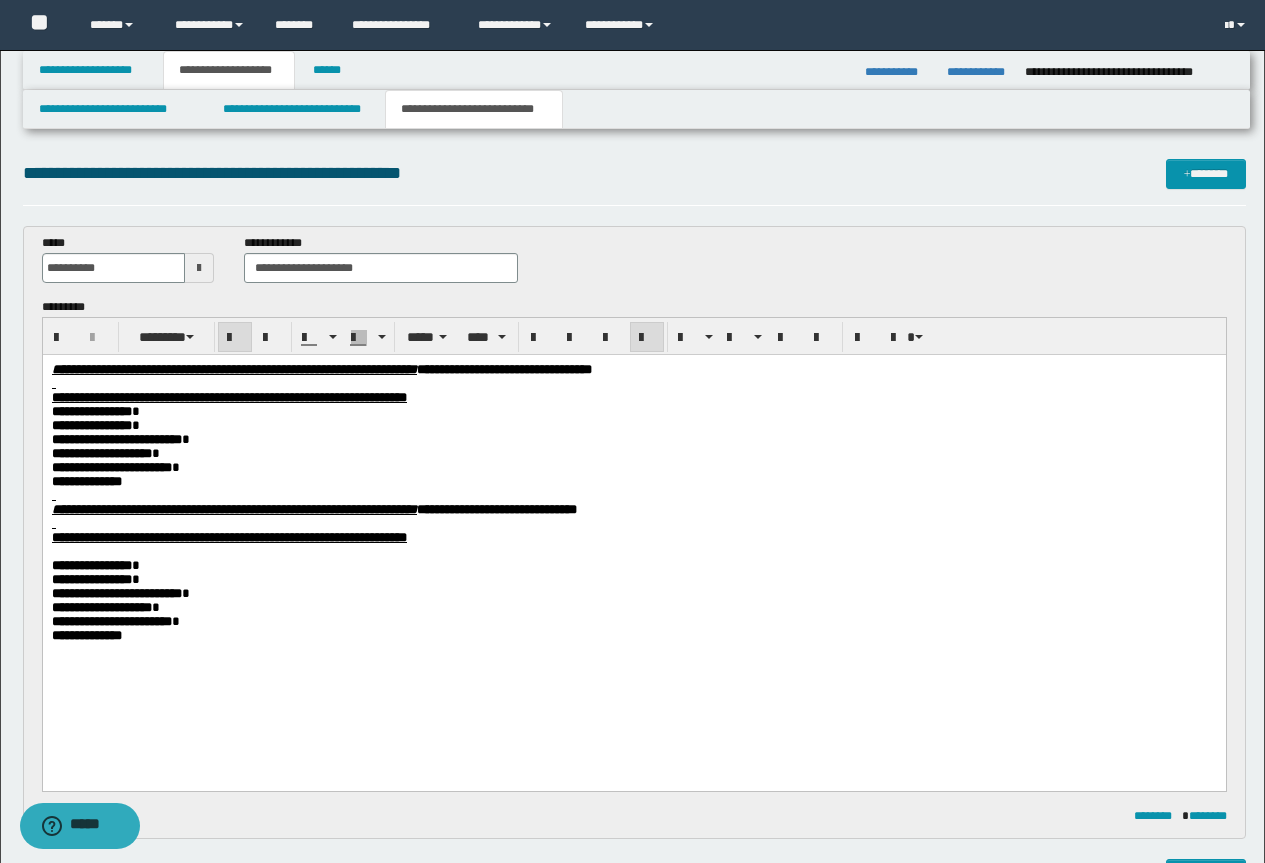 click at bounding box center (633, 524) 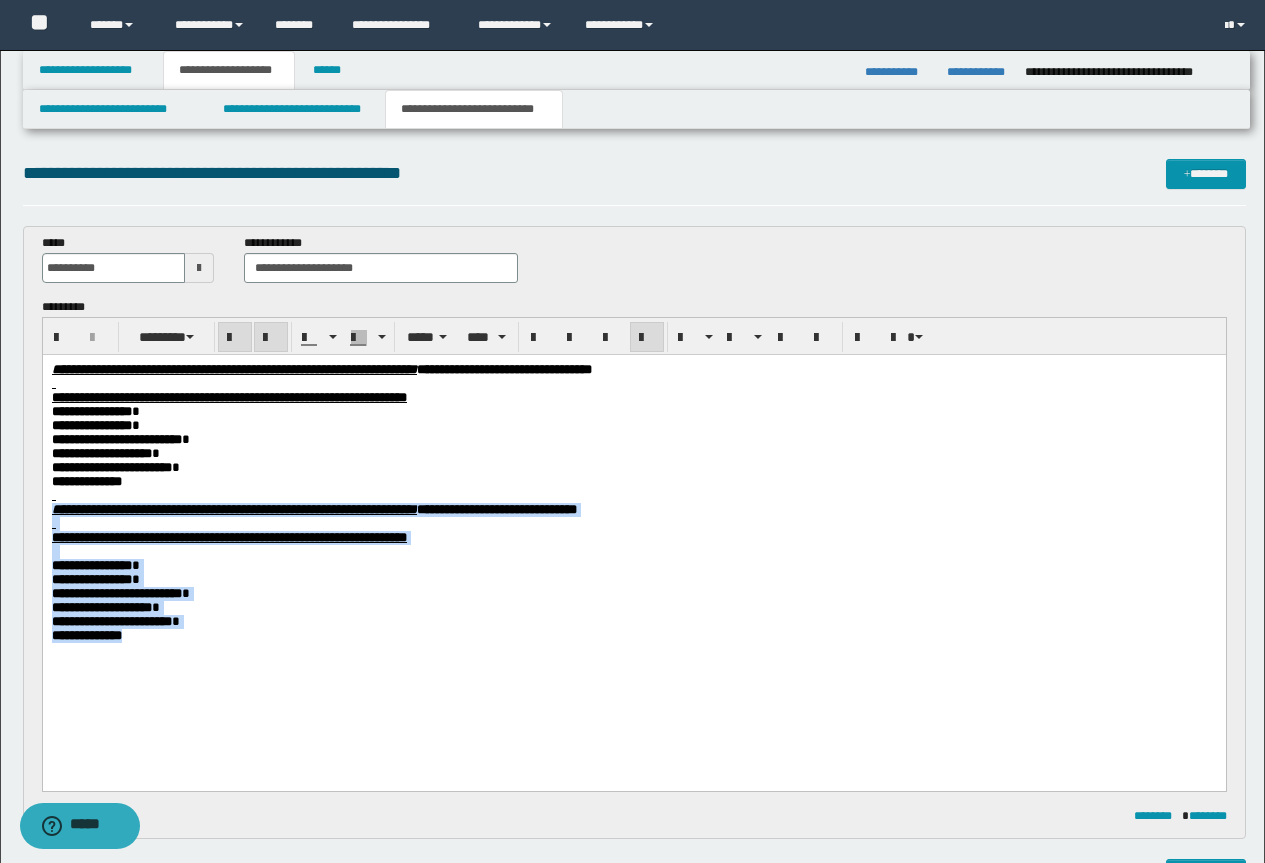drag, startPoint x: 50, startPoint y: 525, endPoint x: 206, endPoint y: 685, distance: 223.46364 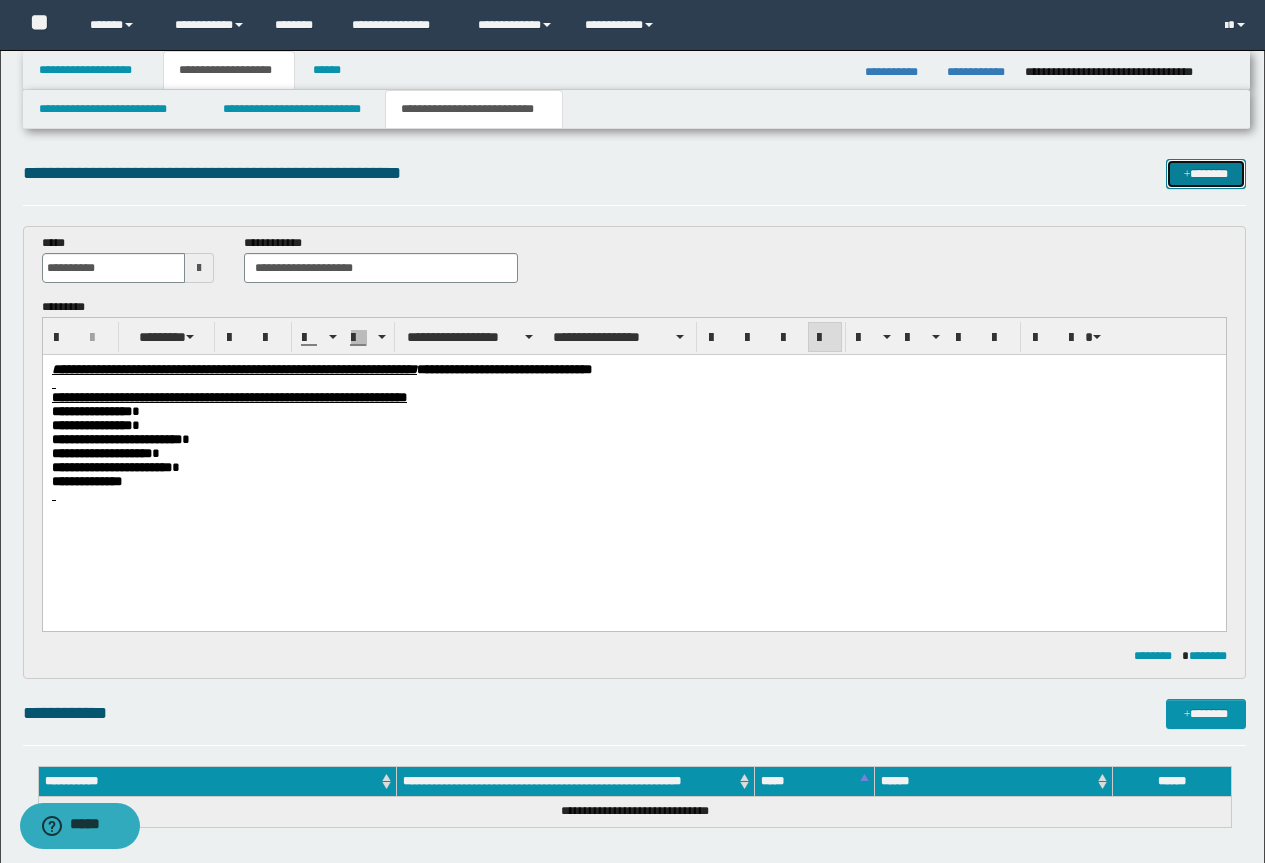 click on "*******" at bounding box center [1206, 174] 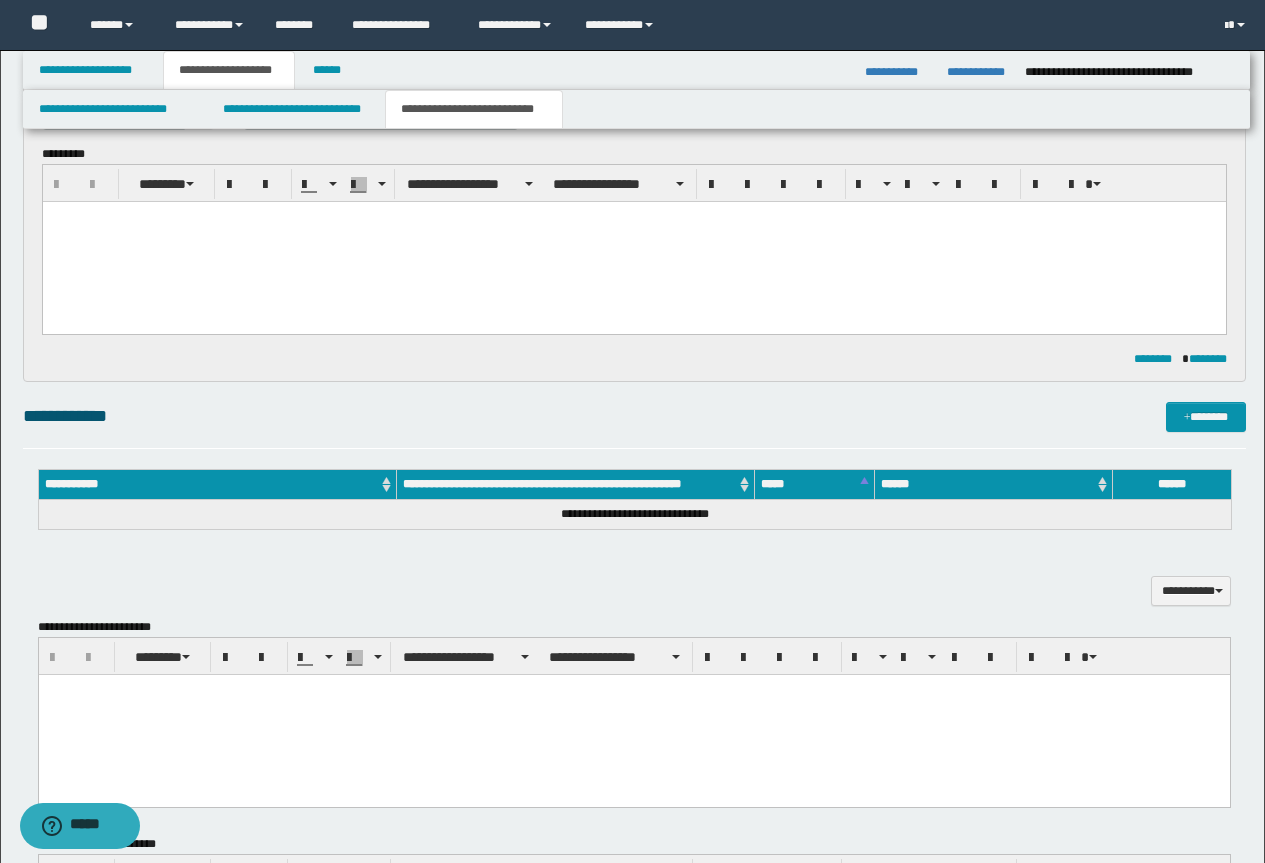 scroll, scrollTop: 0, scrollLeft: 0, axis: both 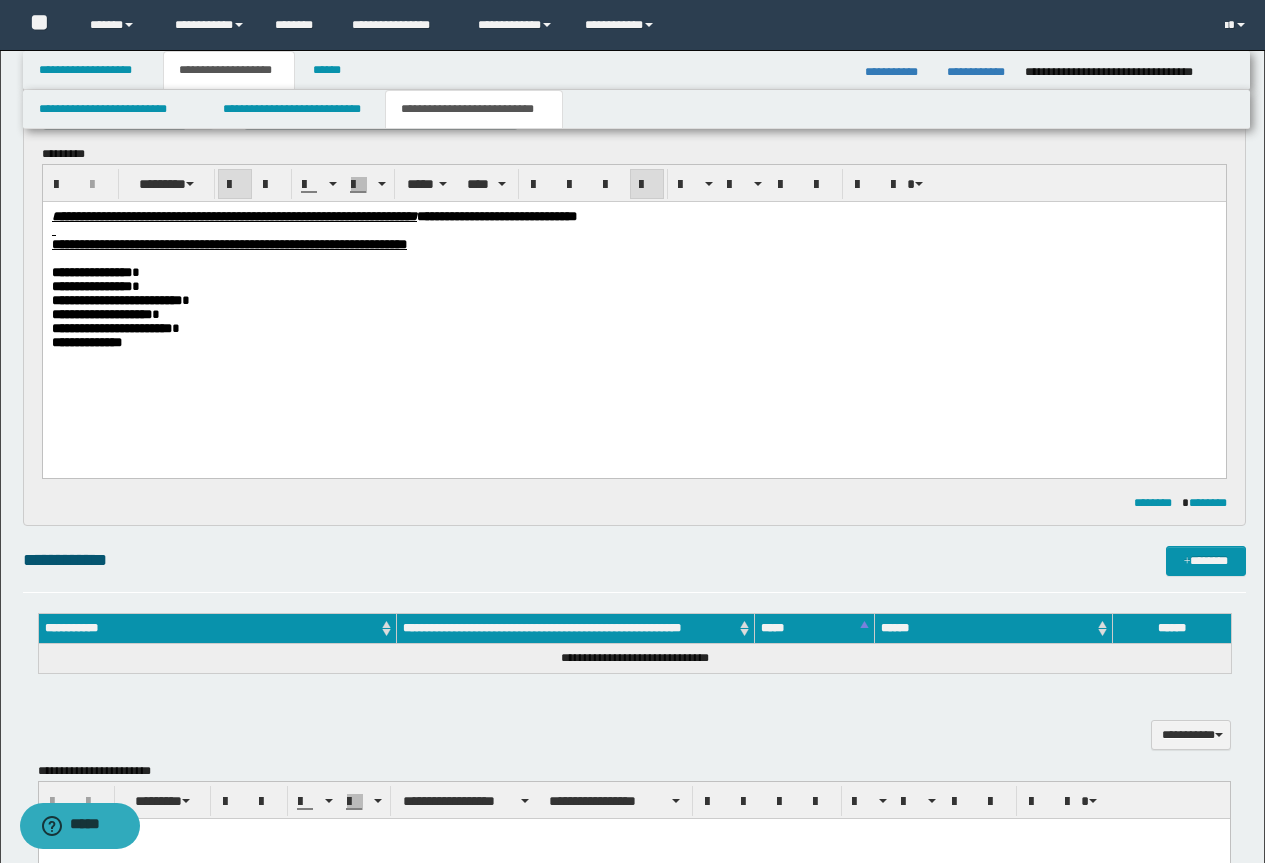 click on "**********" at bounding box center (633, 244) 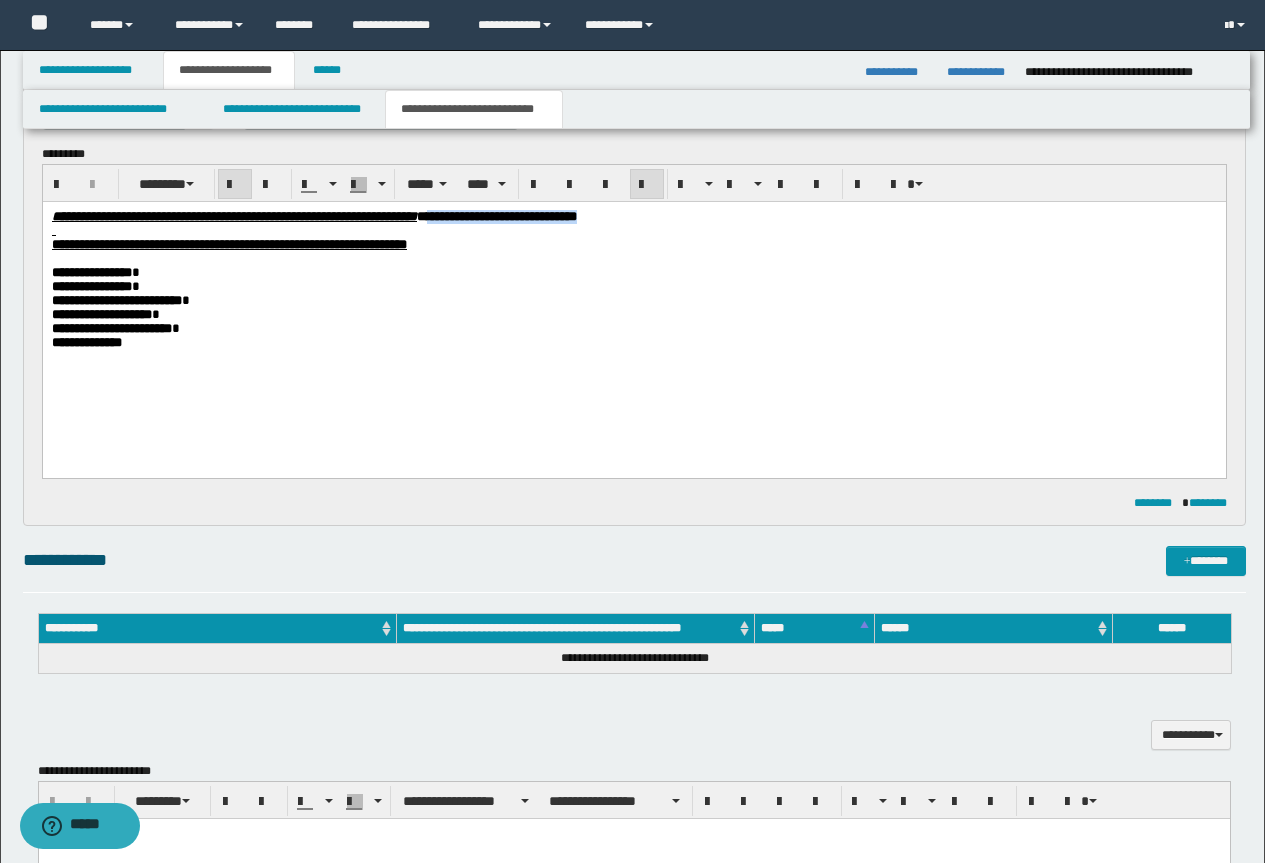 drag, startPoint x: 833, startPoint y: 217, endPoint x: 624, endPoint y: 221, distance: 209.03827 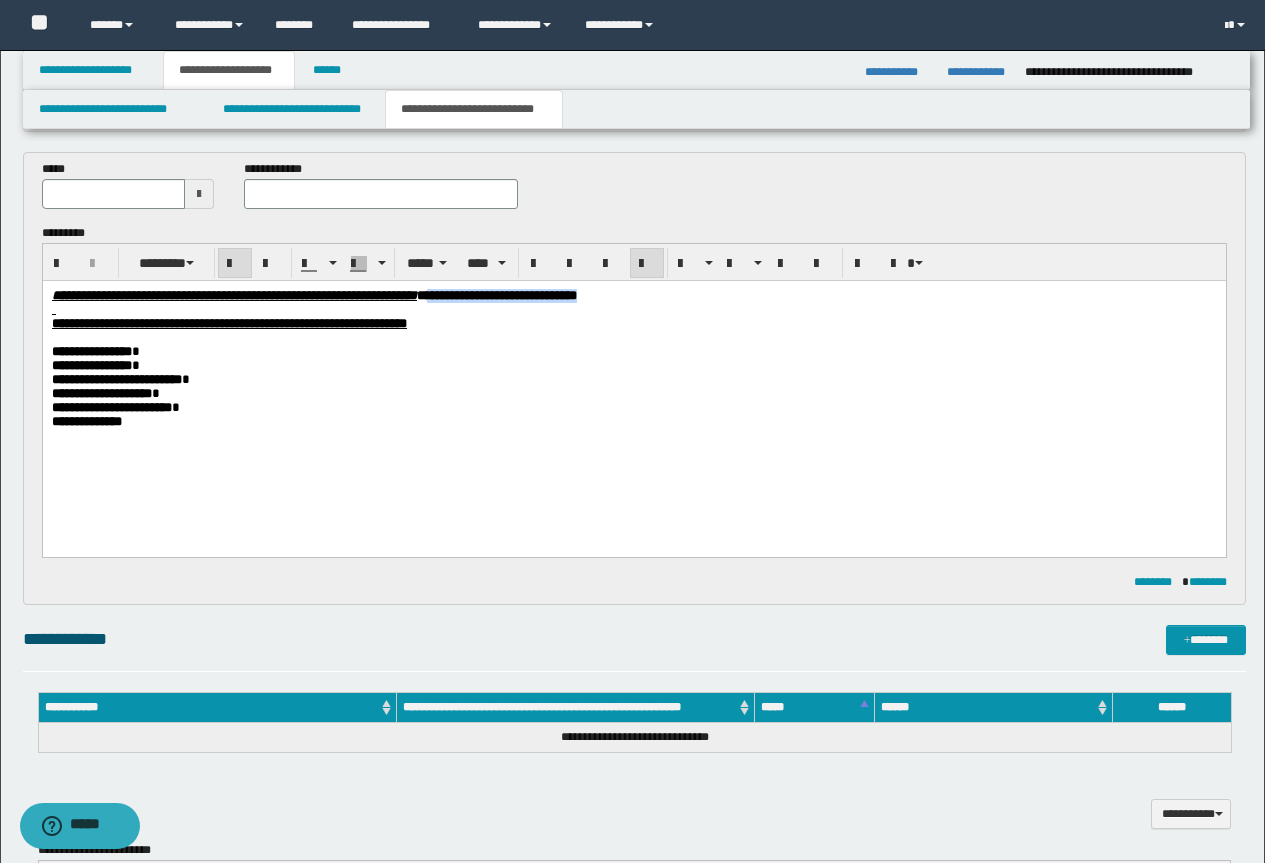 scroll, scrollTop: 526, scrollLeft: 0, axis: vertical 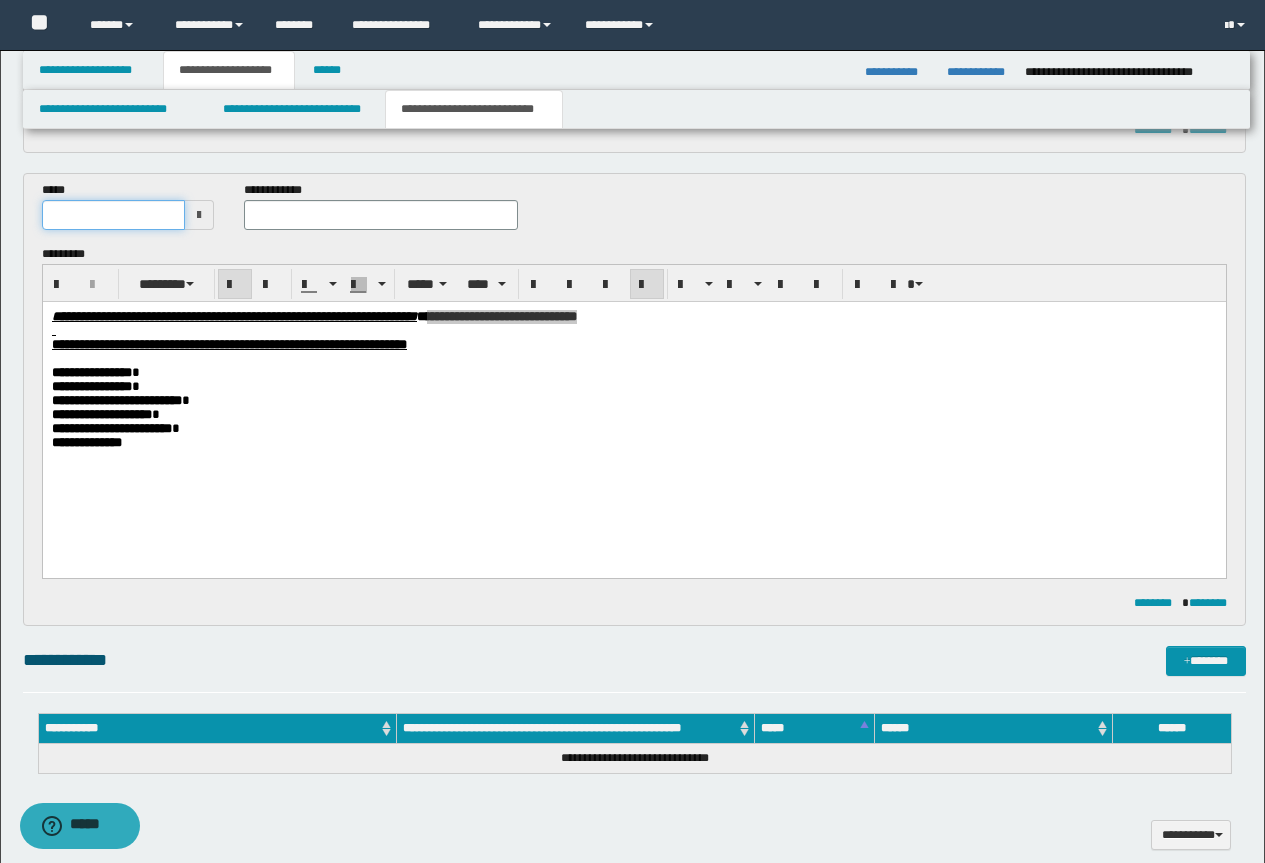 click at bounding box center (114, 215) 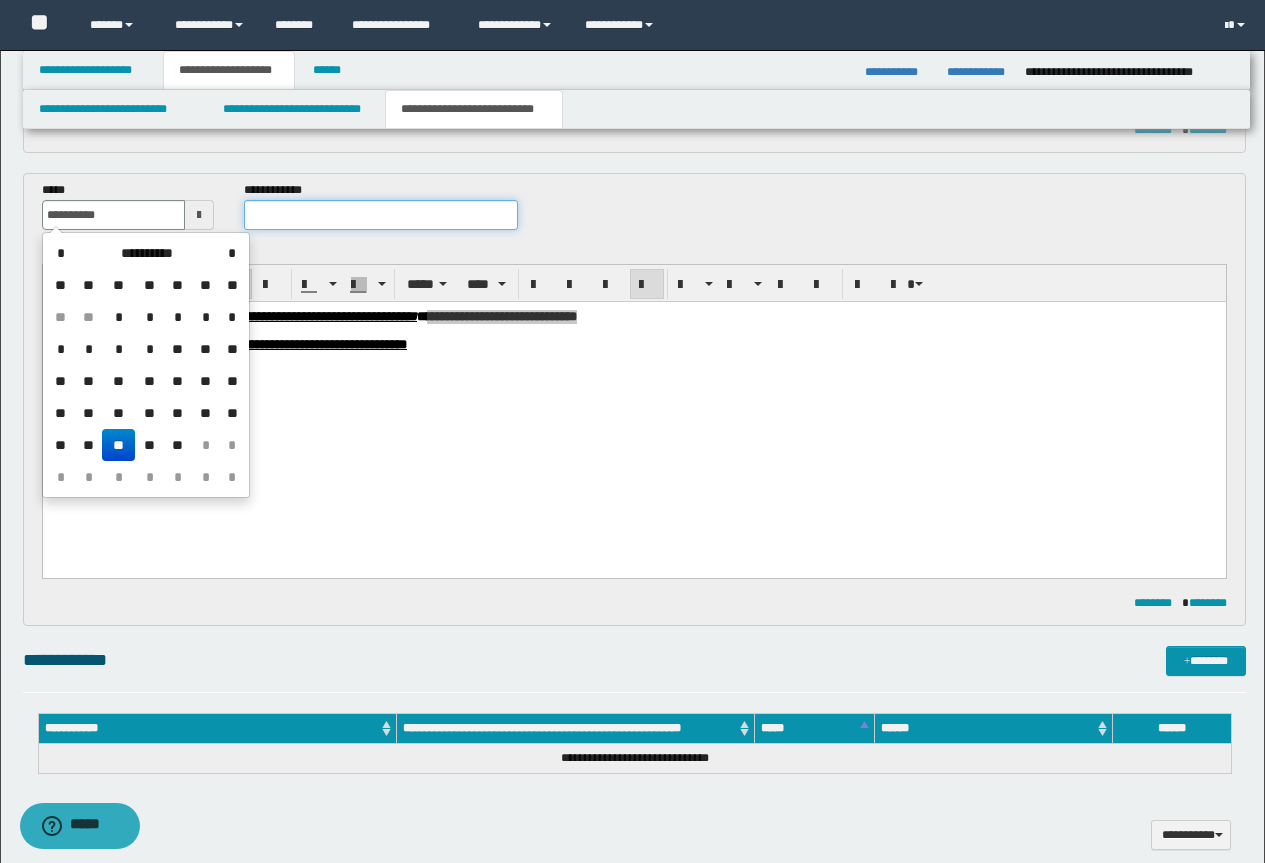 type on "**********" 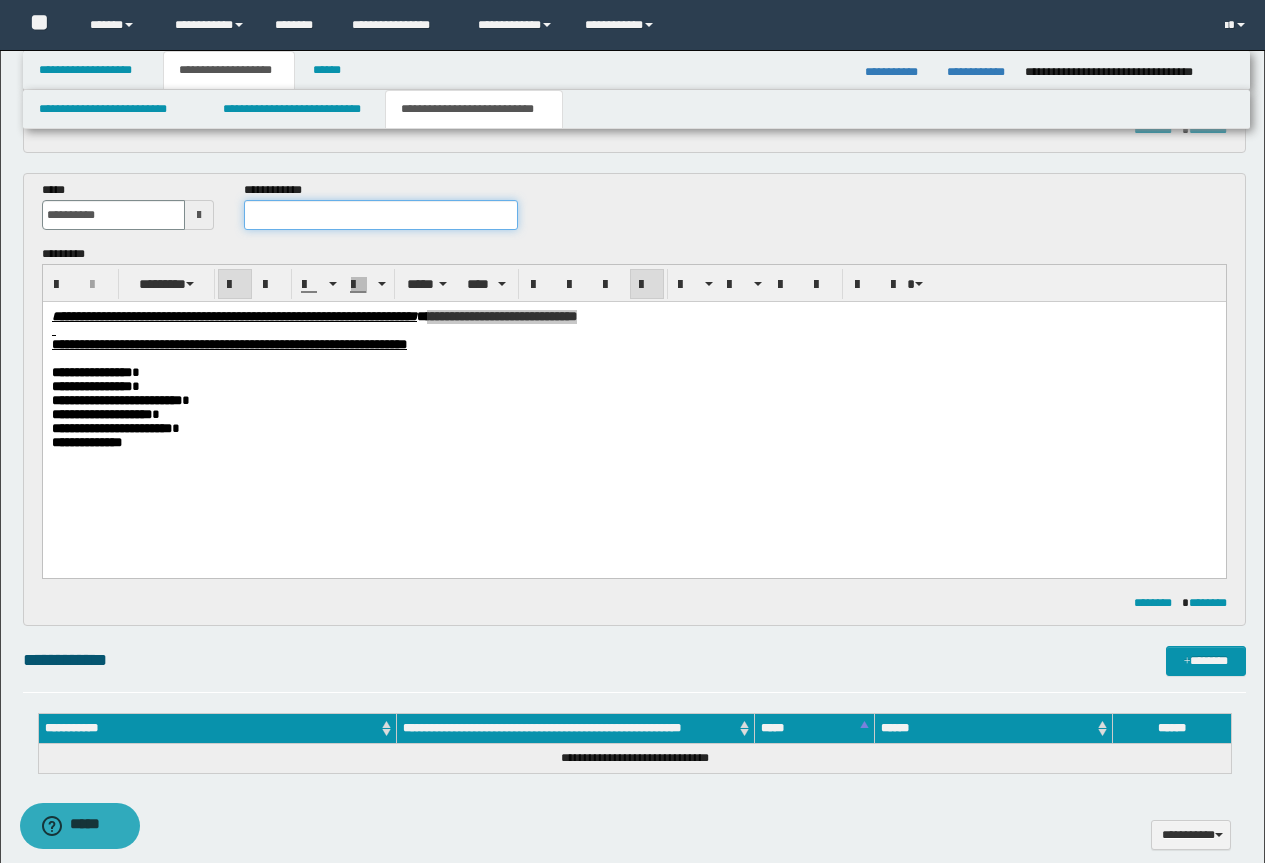 paste on "**********" 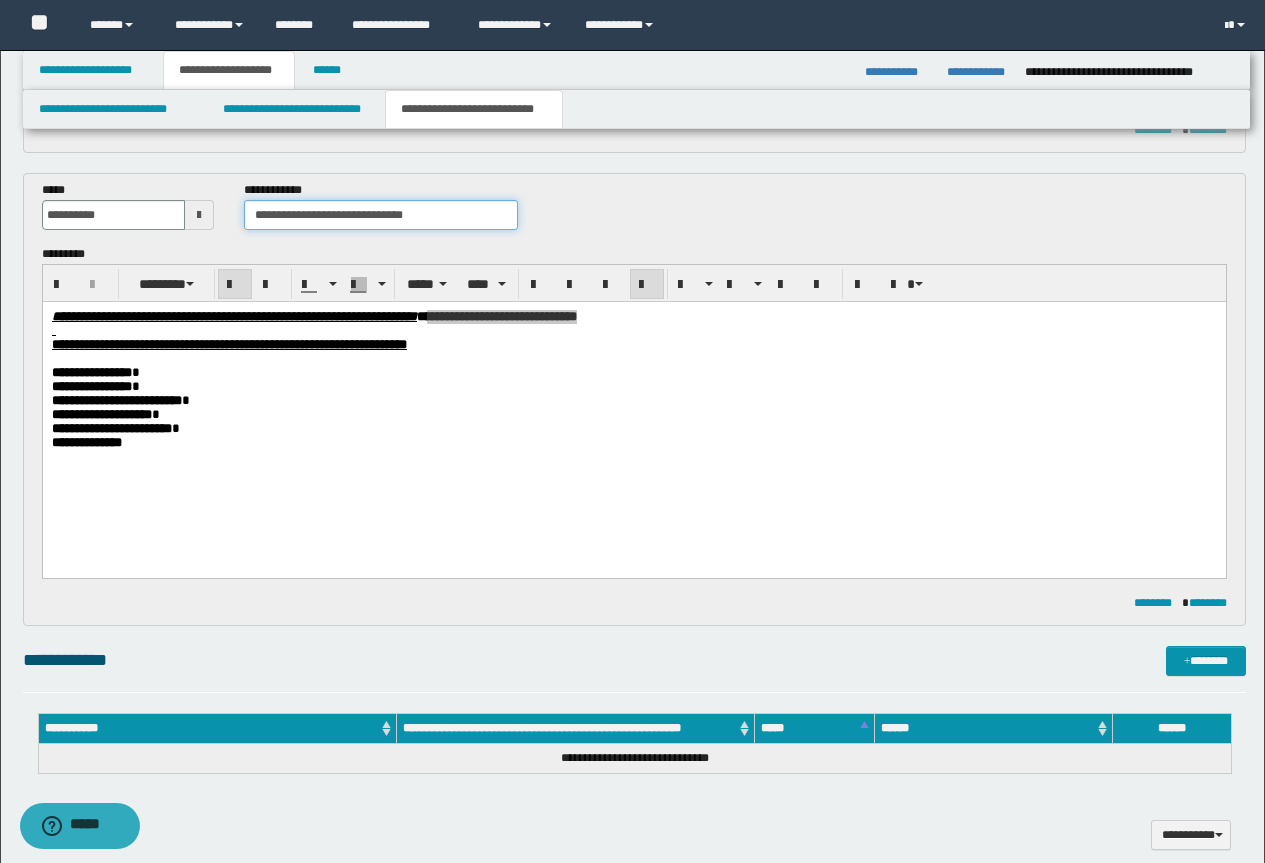 drag, startPoint x: 438, startPoint y: 220, endPoint x: 347, endPoint y: 221, distance: 91.00549 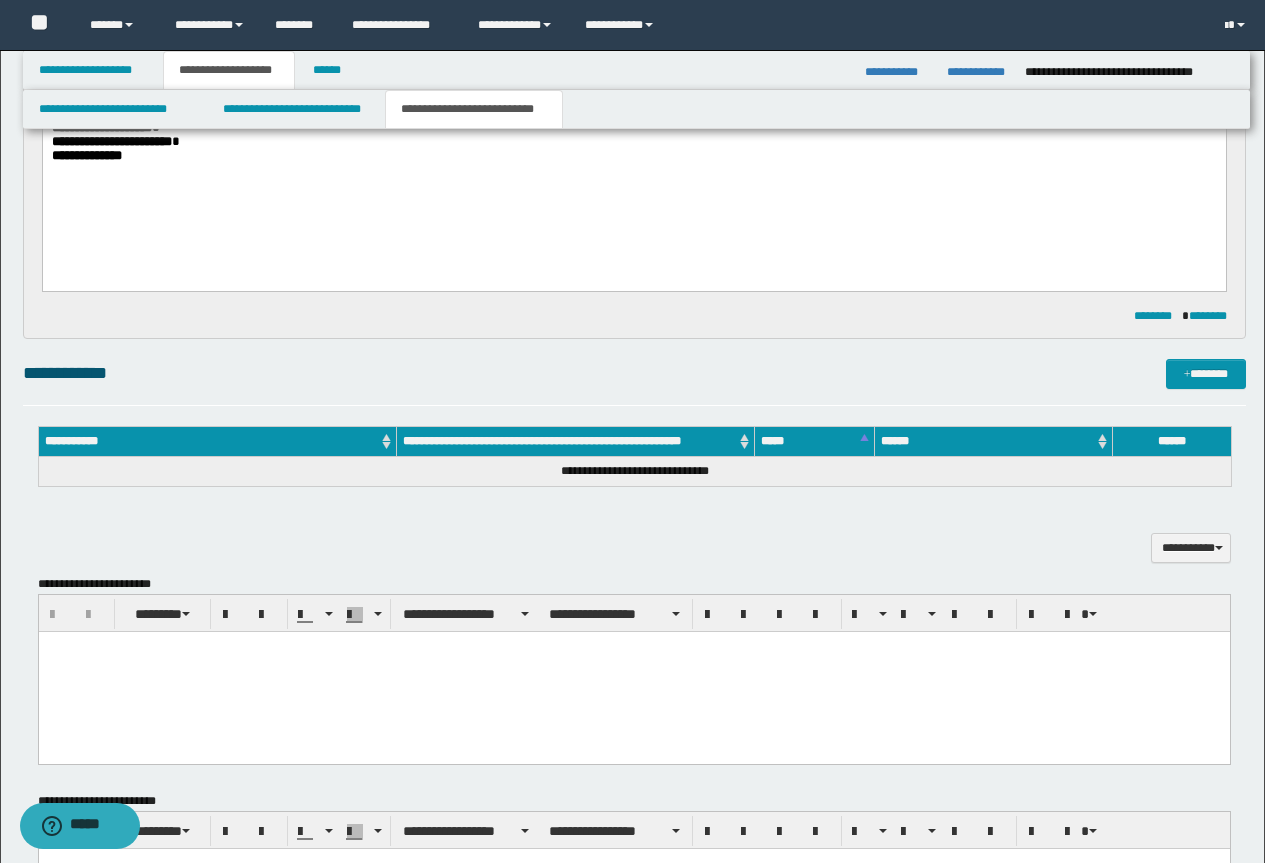 scroll, scrollTop: 826, scrollLeft: 0, axis: vertical 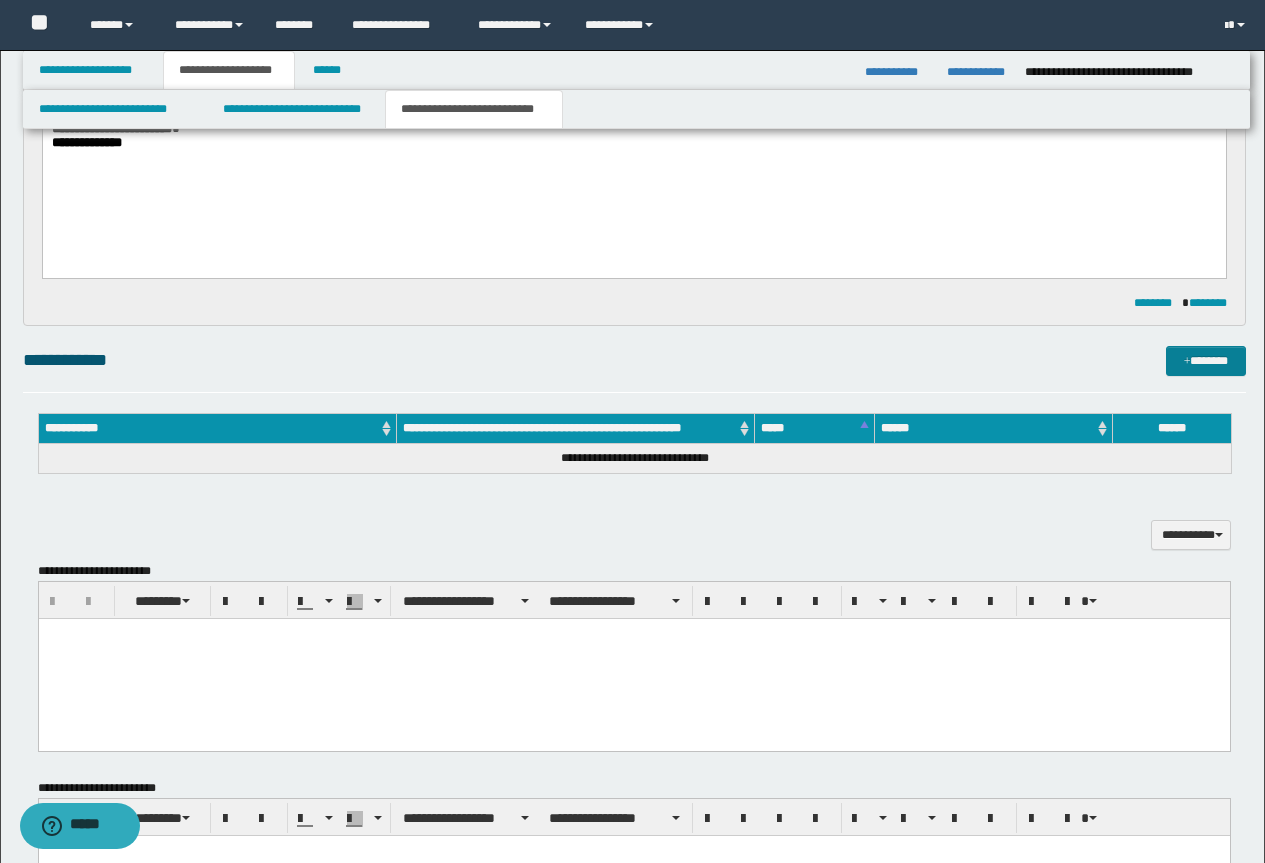type on "**********" 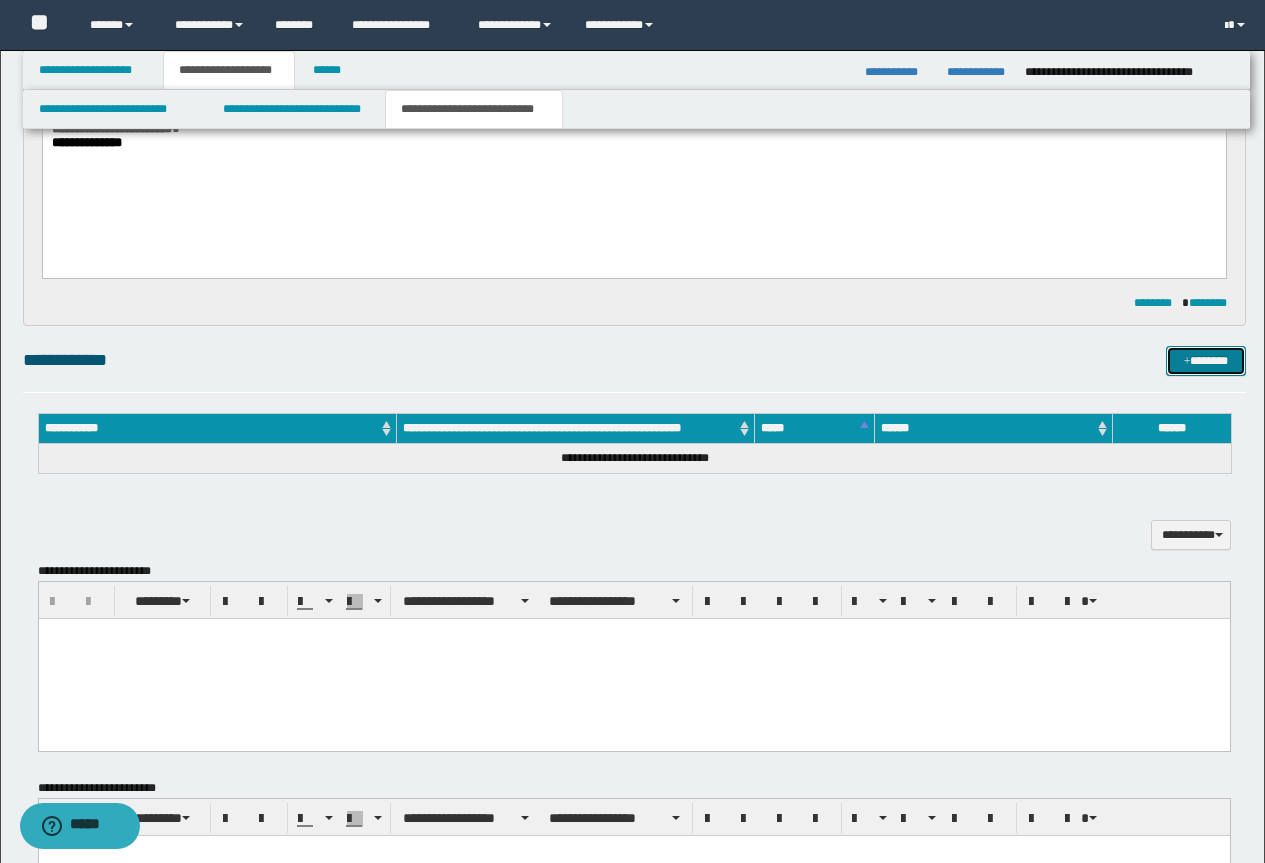 click on "*******" at bounding box center (1206, 361) 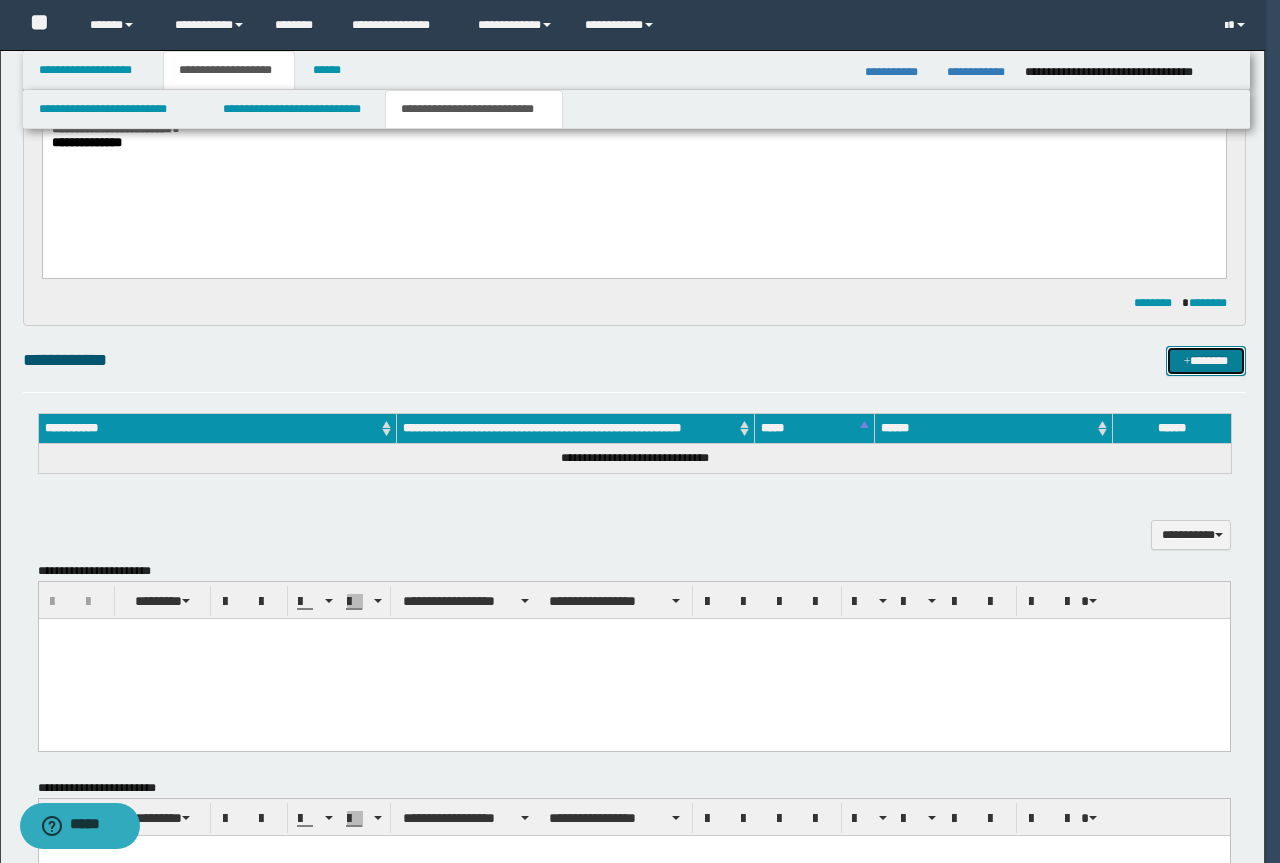 type 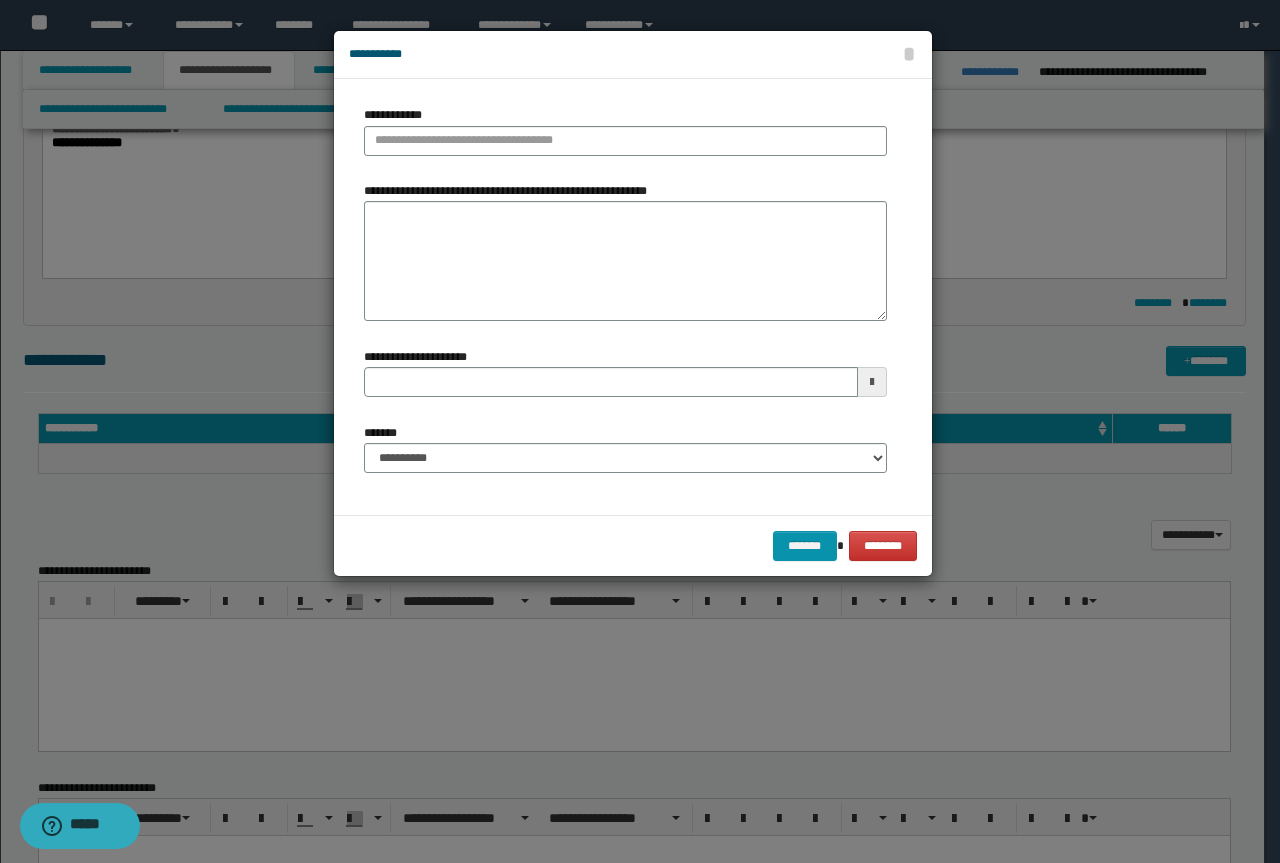 type 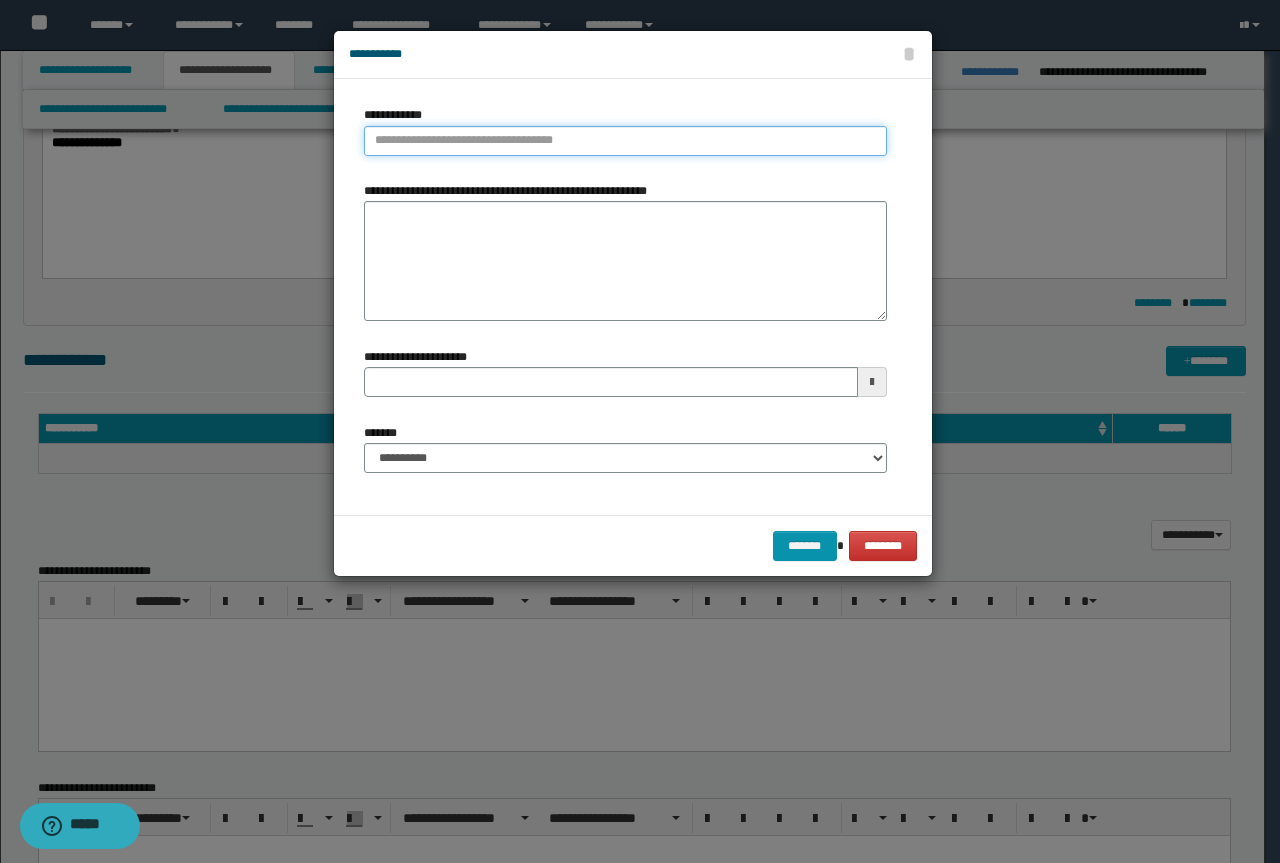 click on "**********" at bounding box center [625, 141] 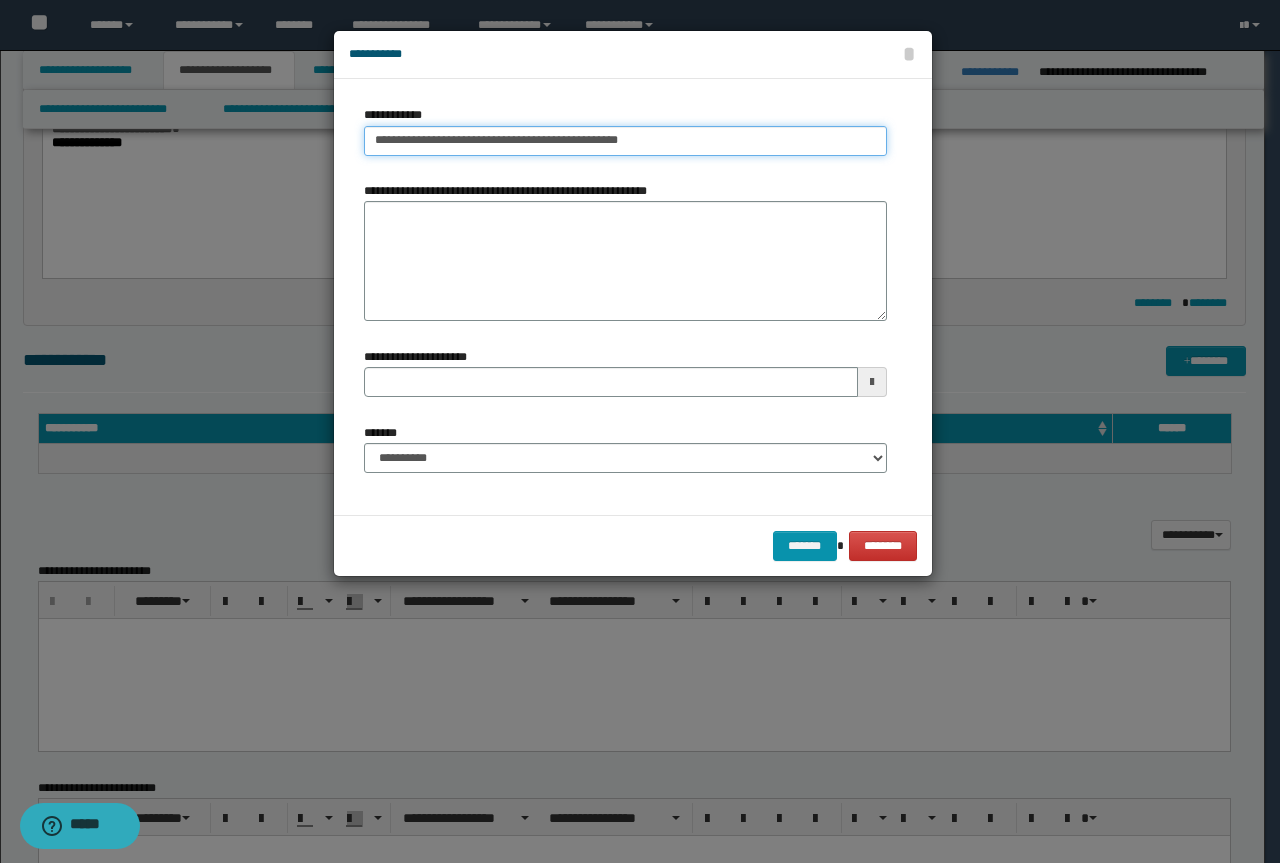 type on "**********" 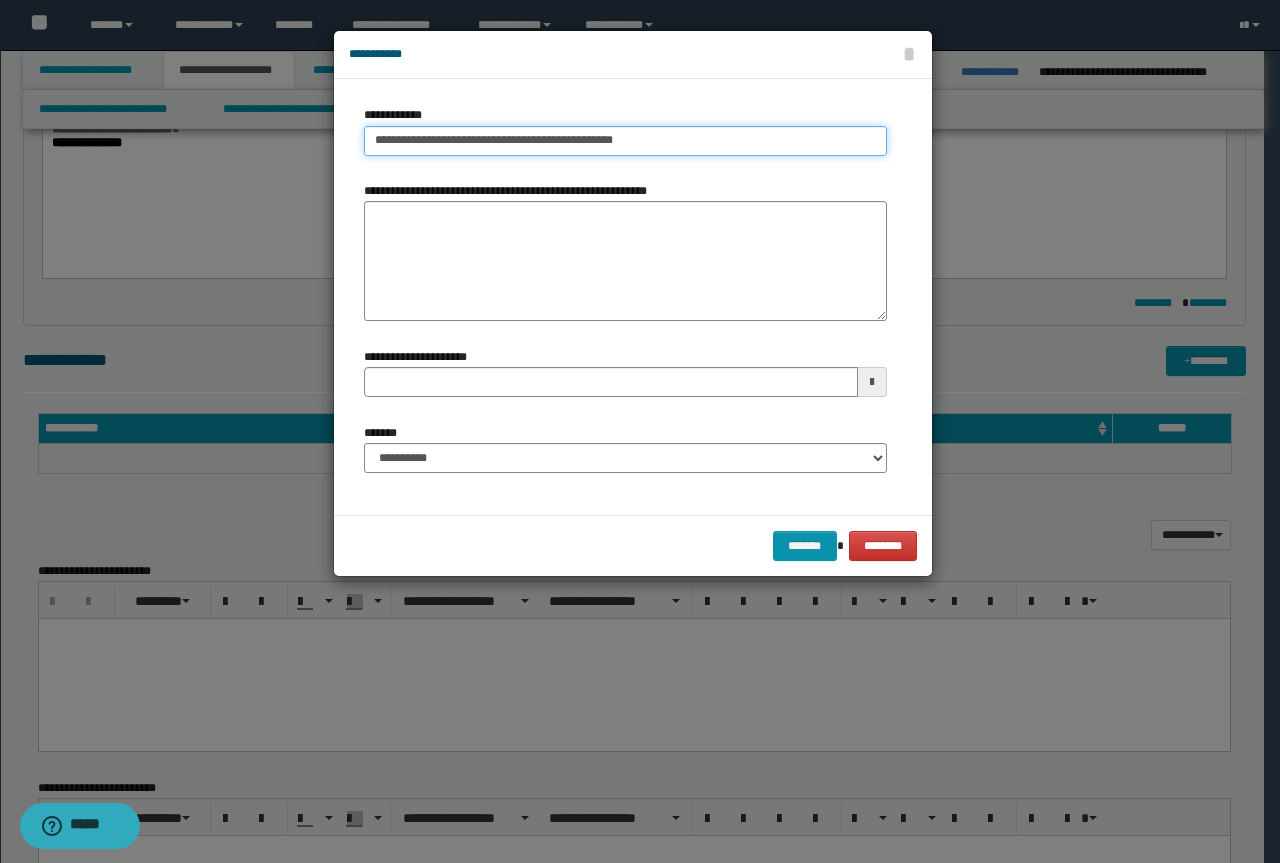 type on "**********" 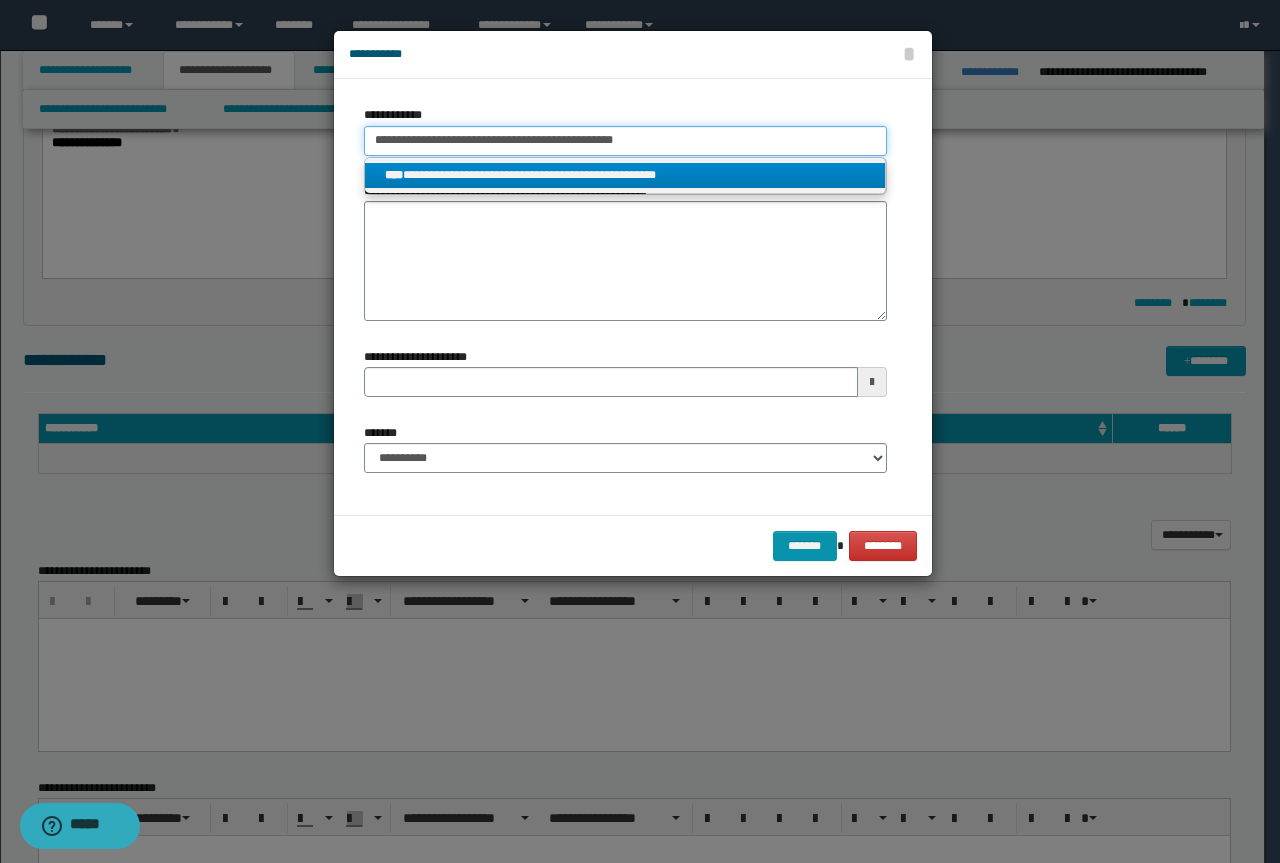 type on "**********" 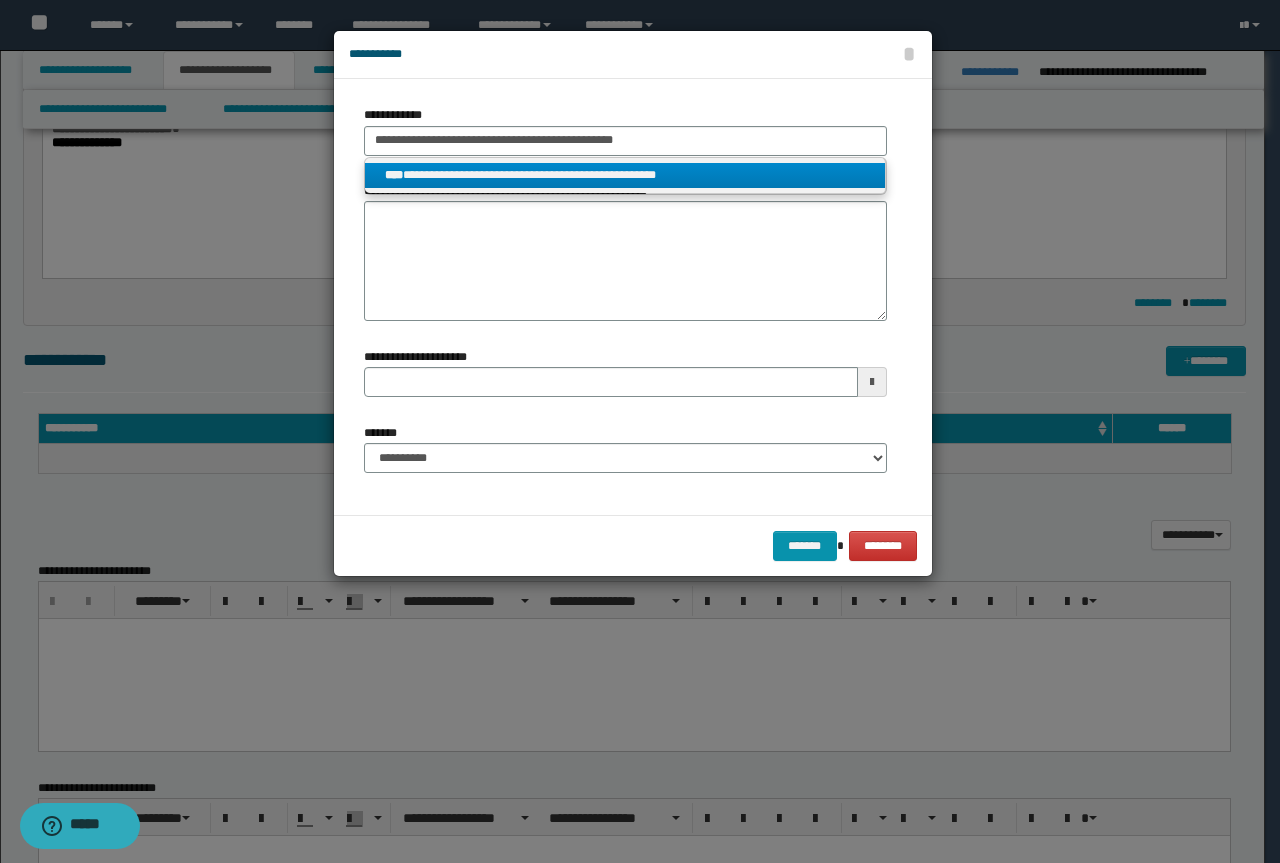 click on "**********" at bounding box center (625, 175) 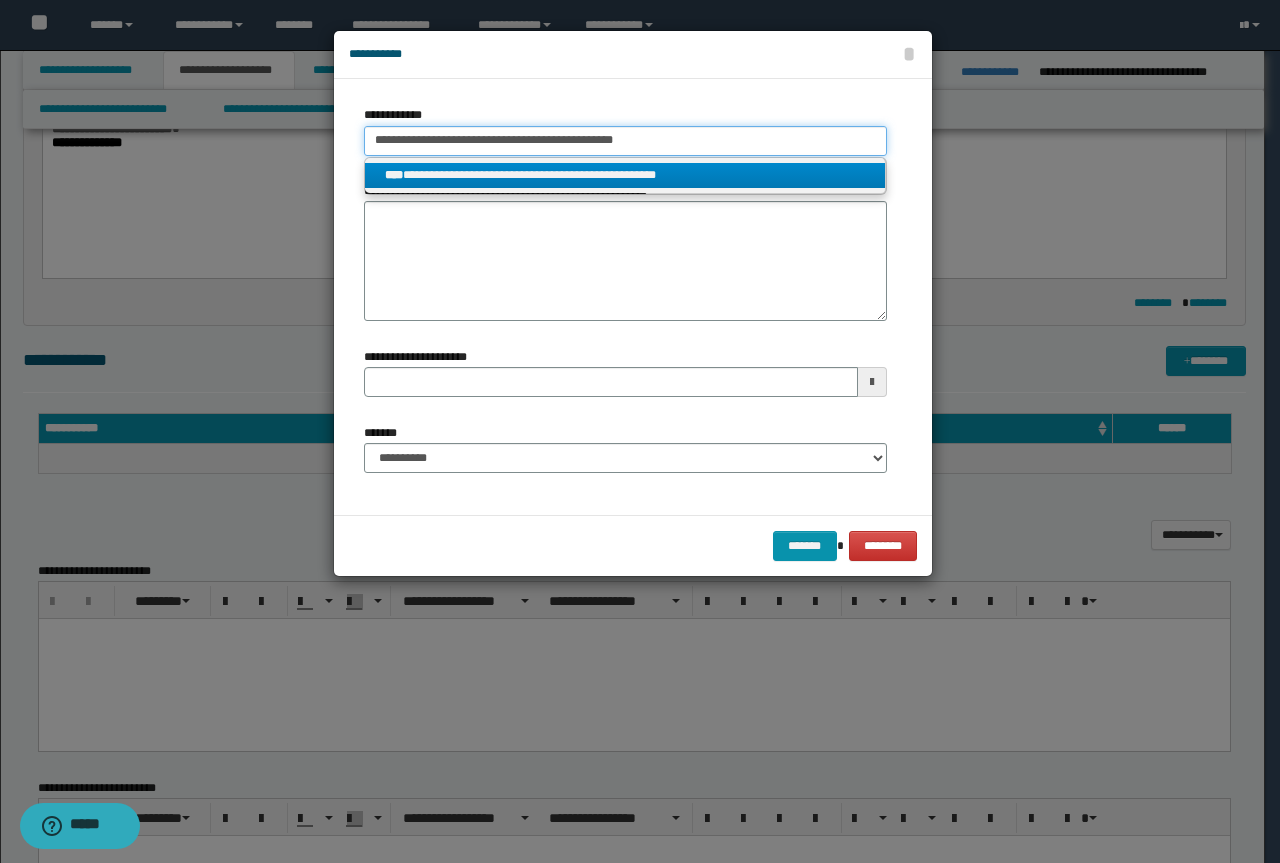 type 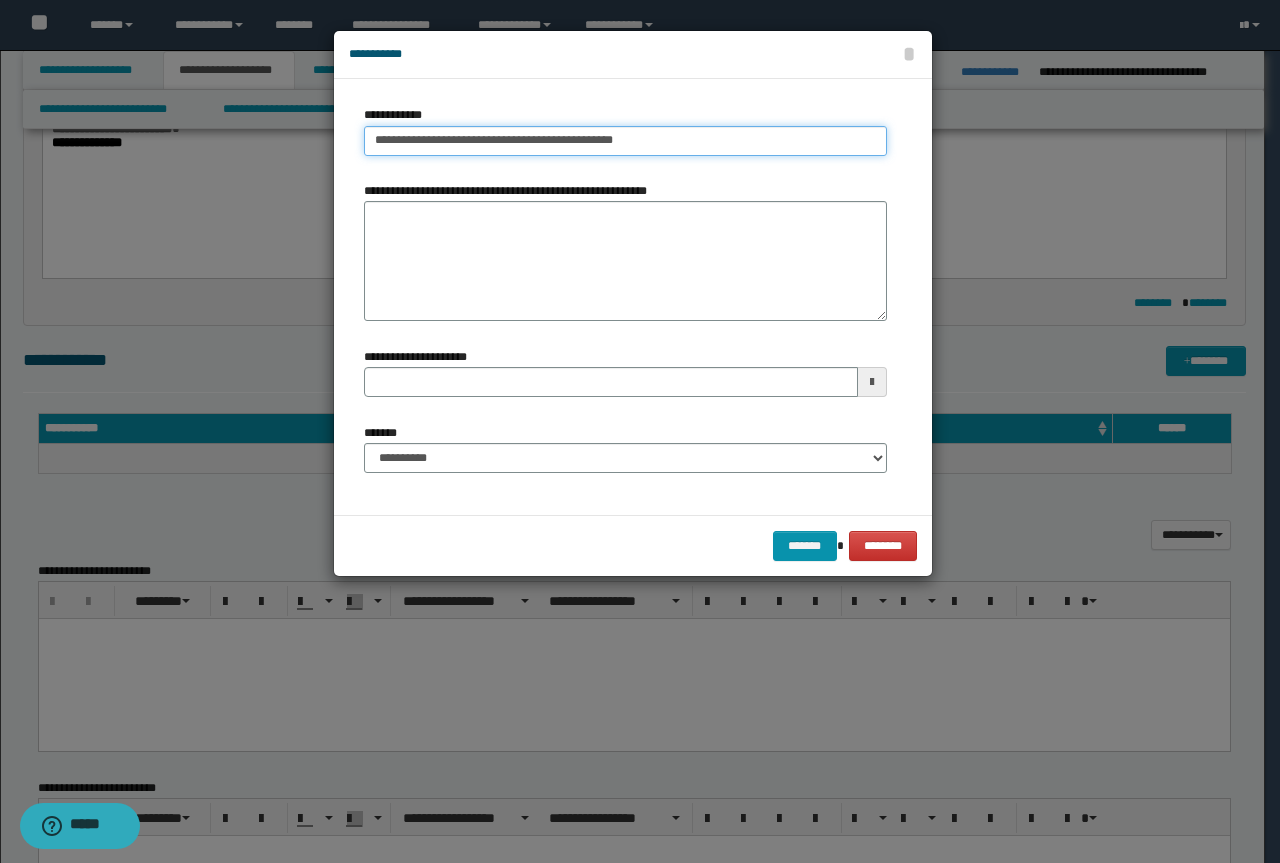 type 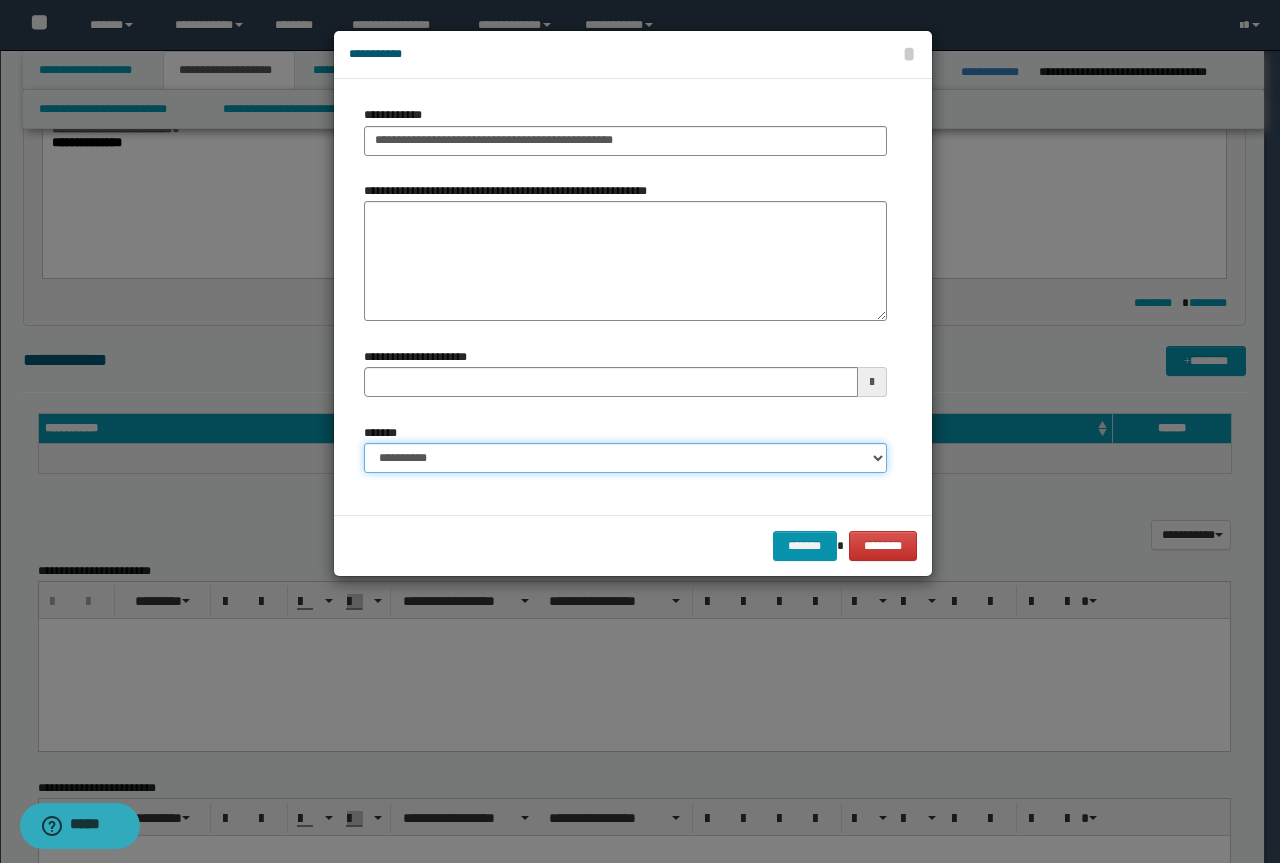 click on "**********" at bounding box center (625, 458) 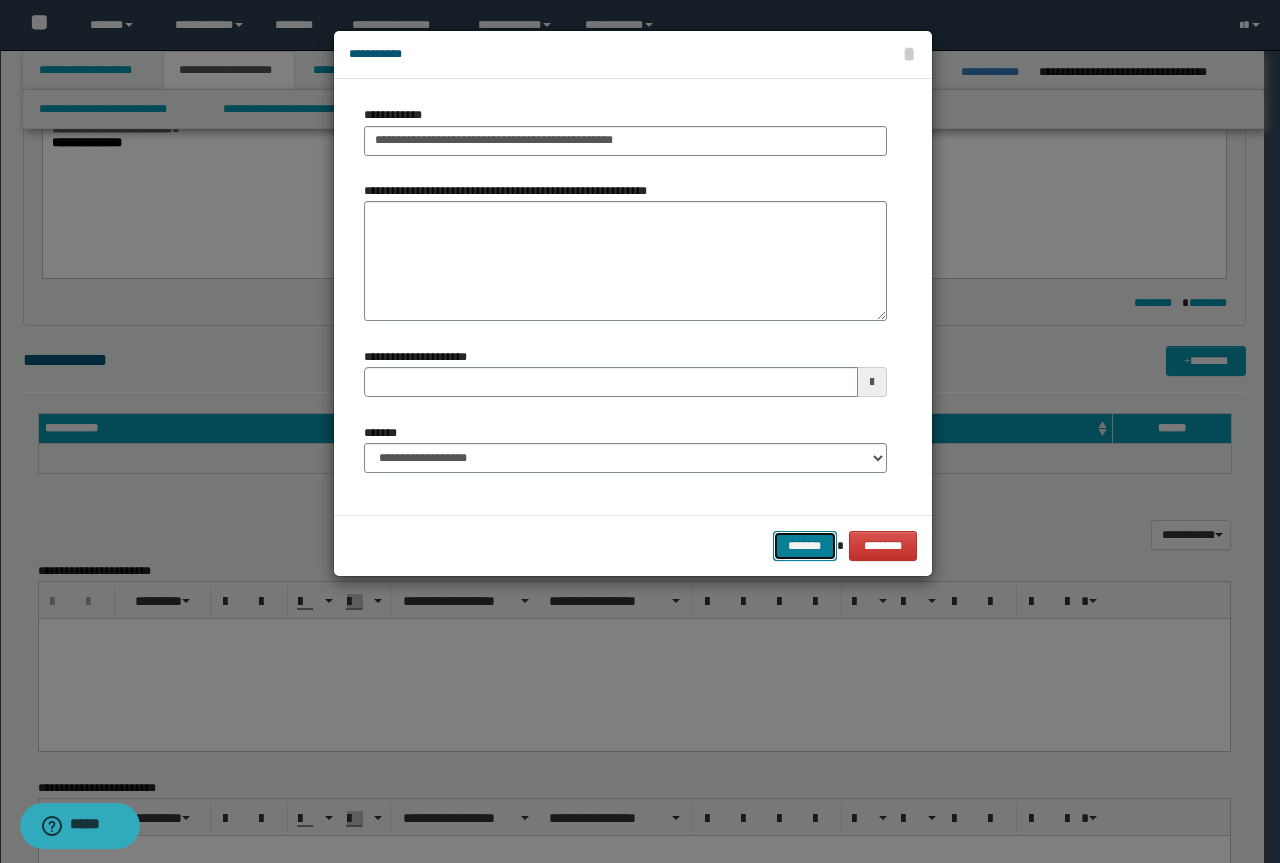 click on "*******" at bounding box center (805, 546) 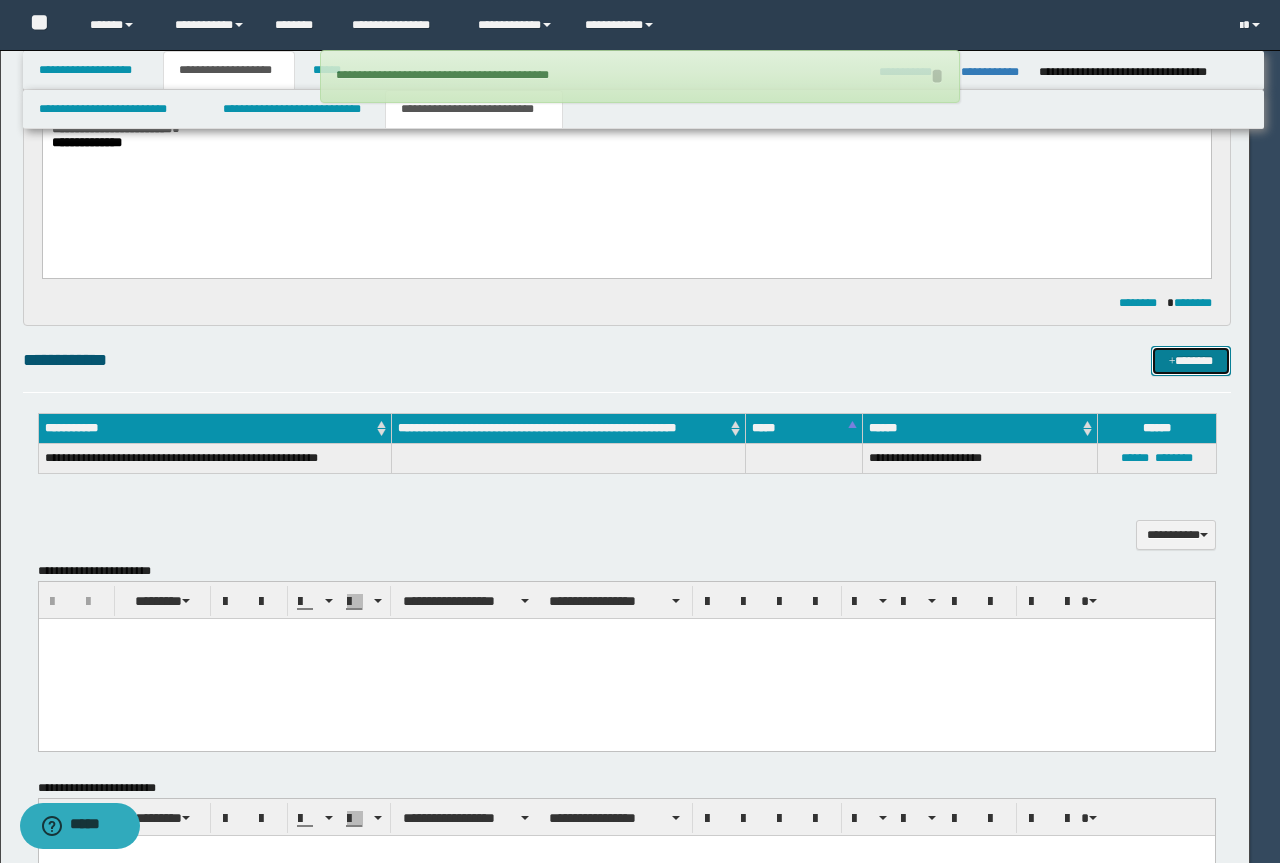 type 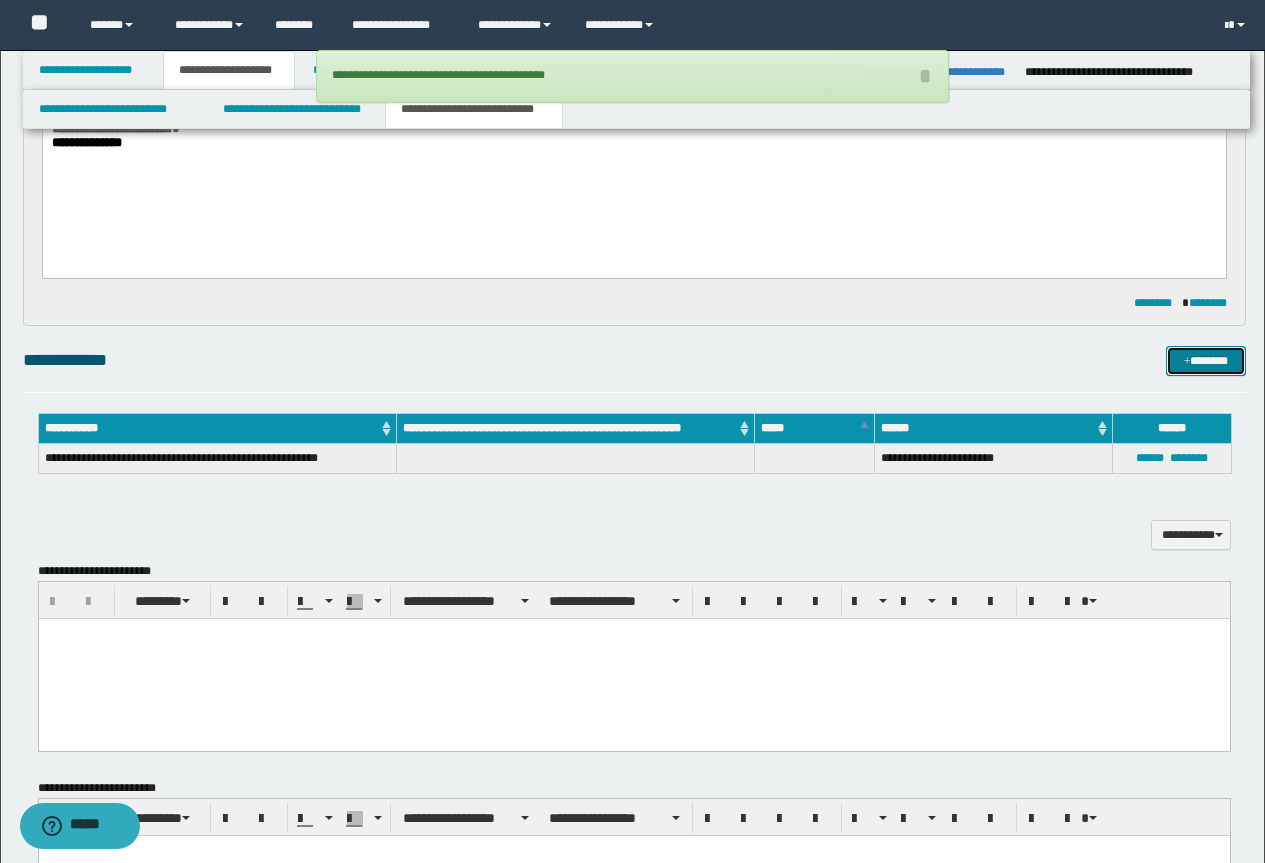 click on "*******" at bounding box center [1206, 361] 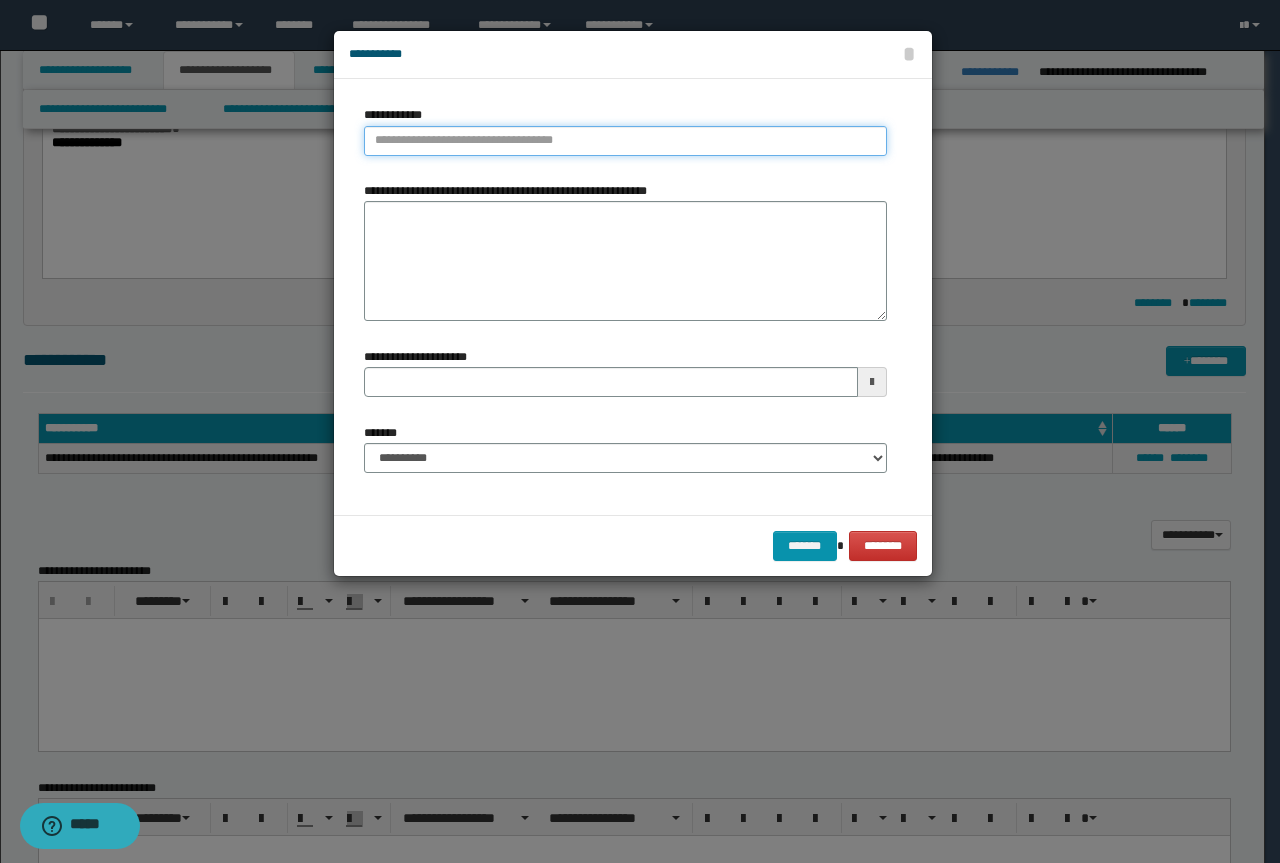 type on "**********" 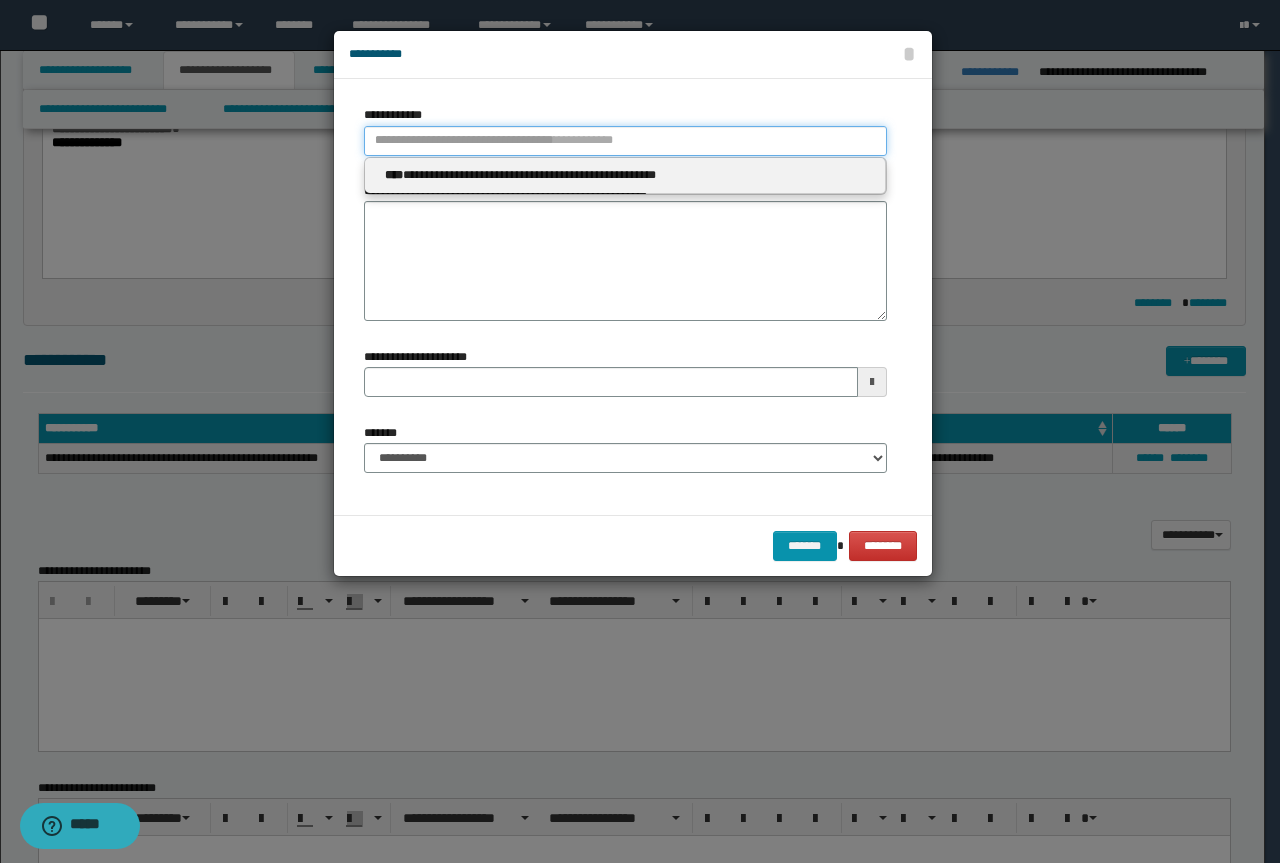 click on "**********" at bounding box center (625, 141) 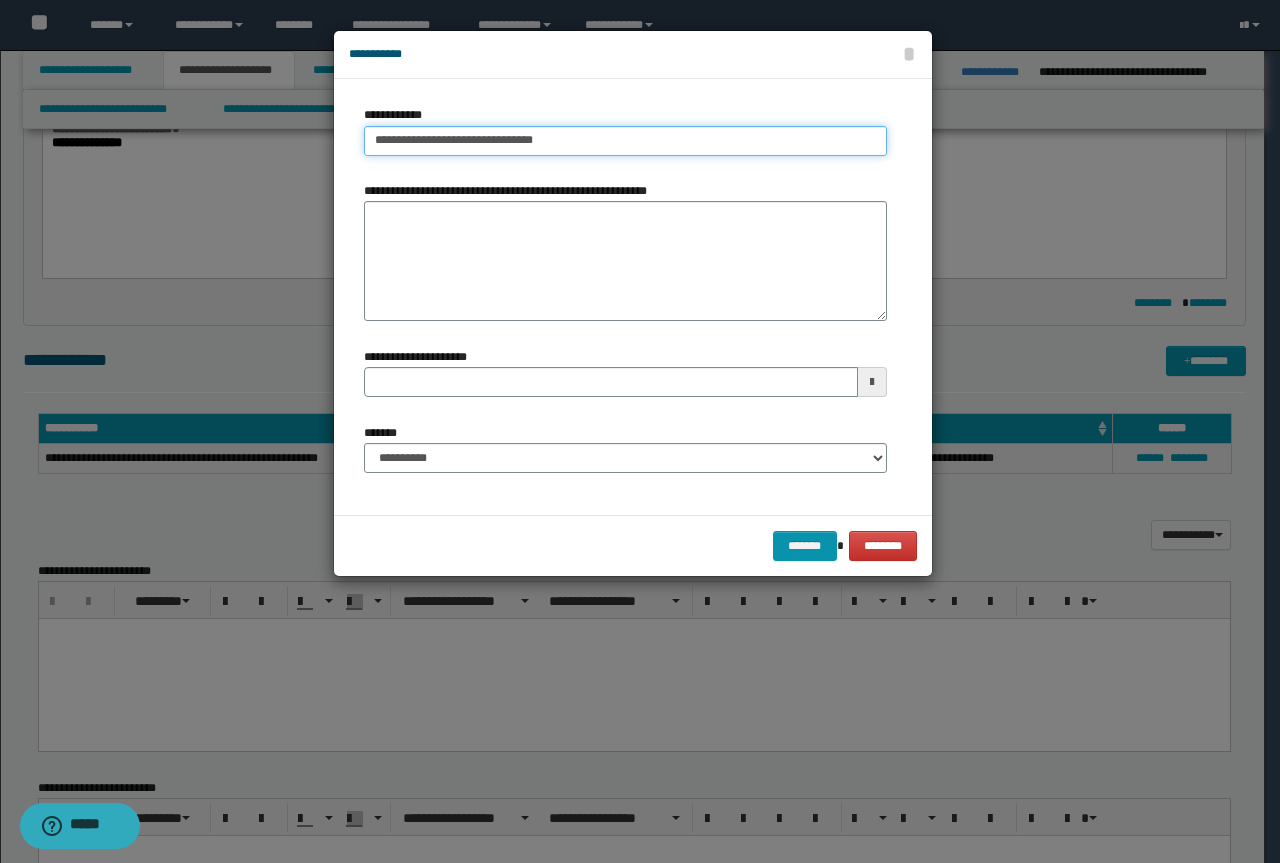 type on "**********" 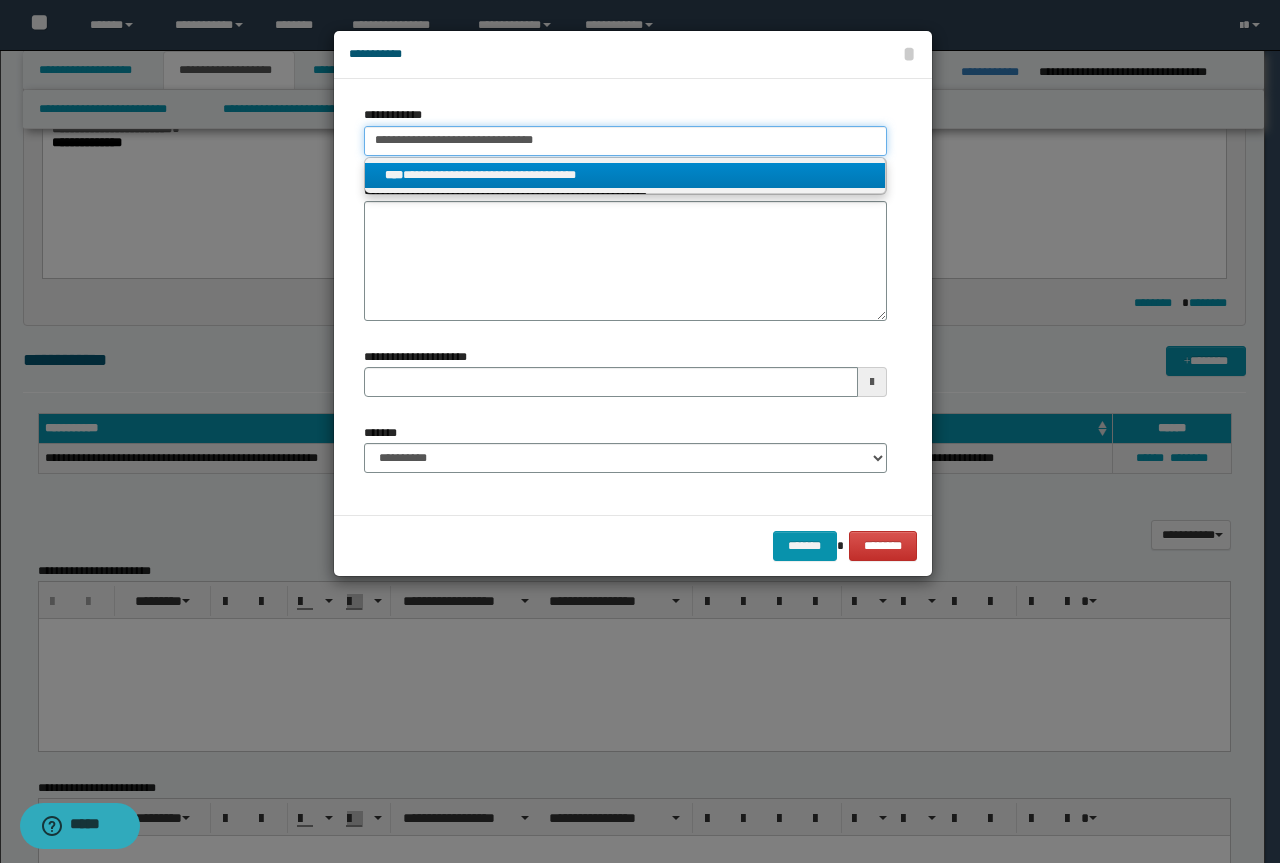 type on "**********" 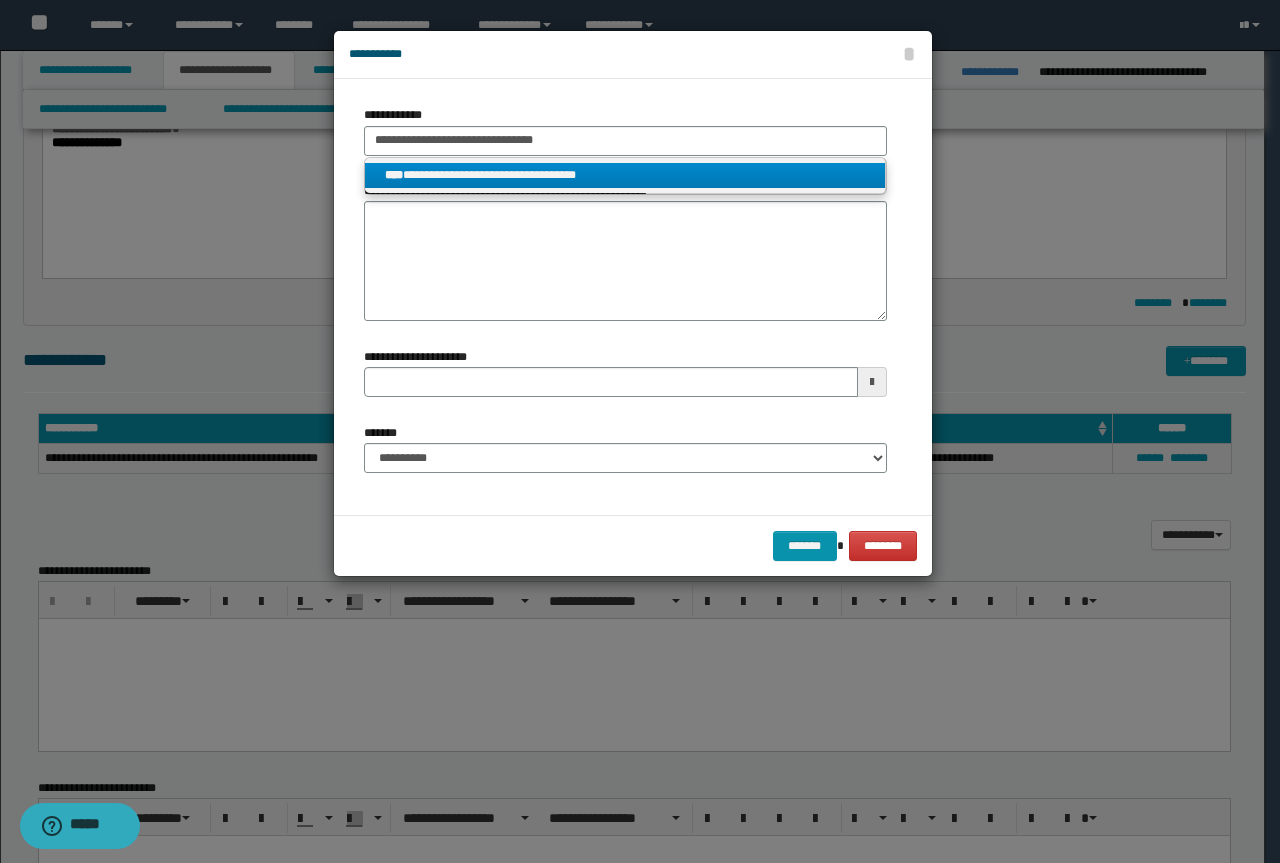 click on "**********" at bounding box center (625, 175) 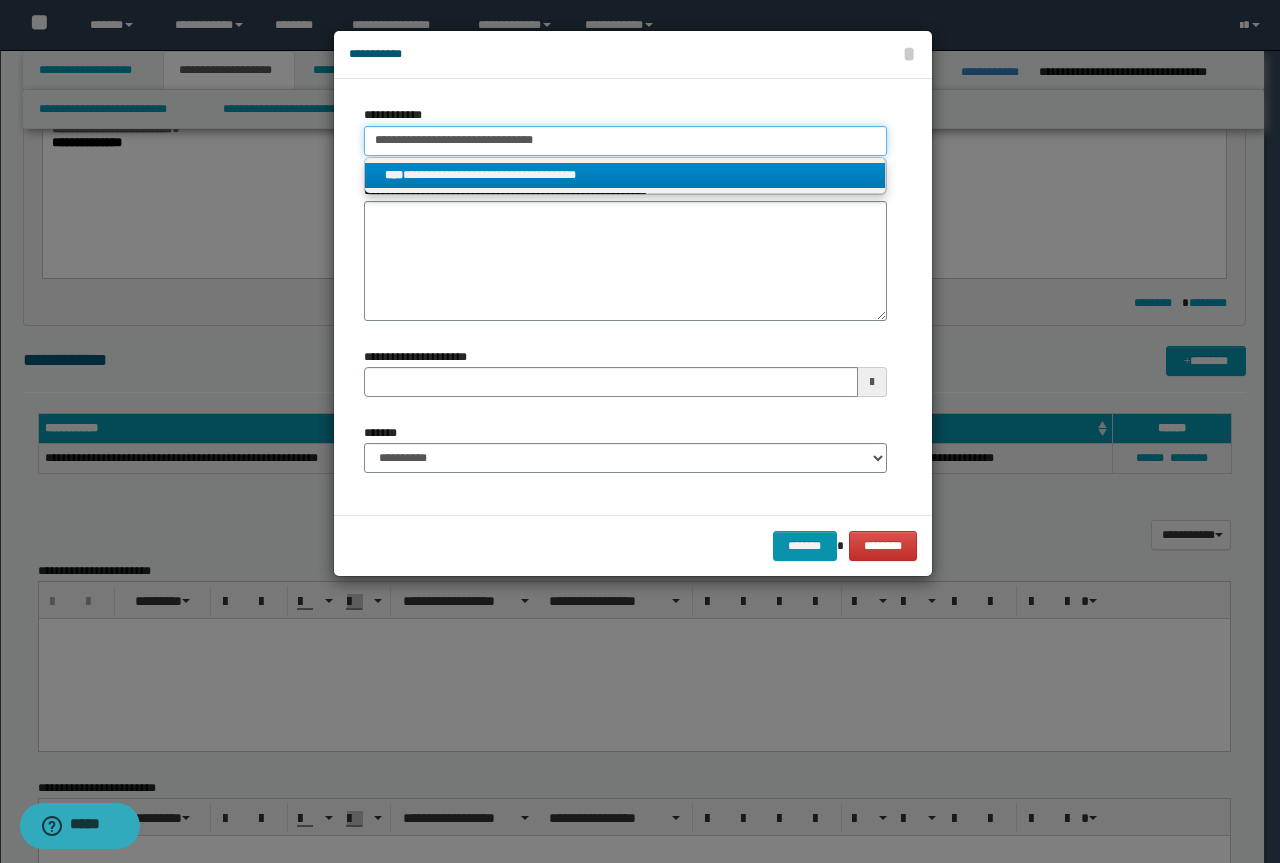 type 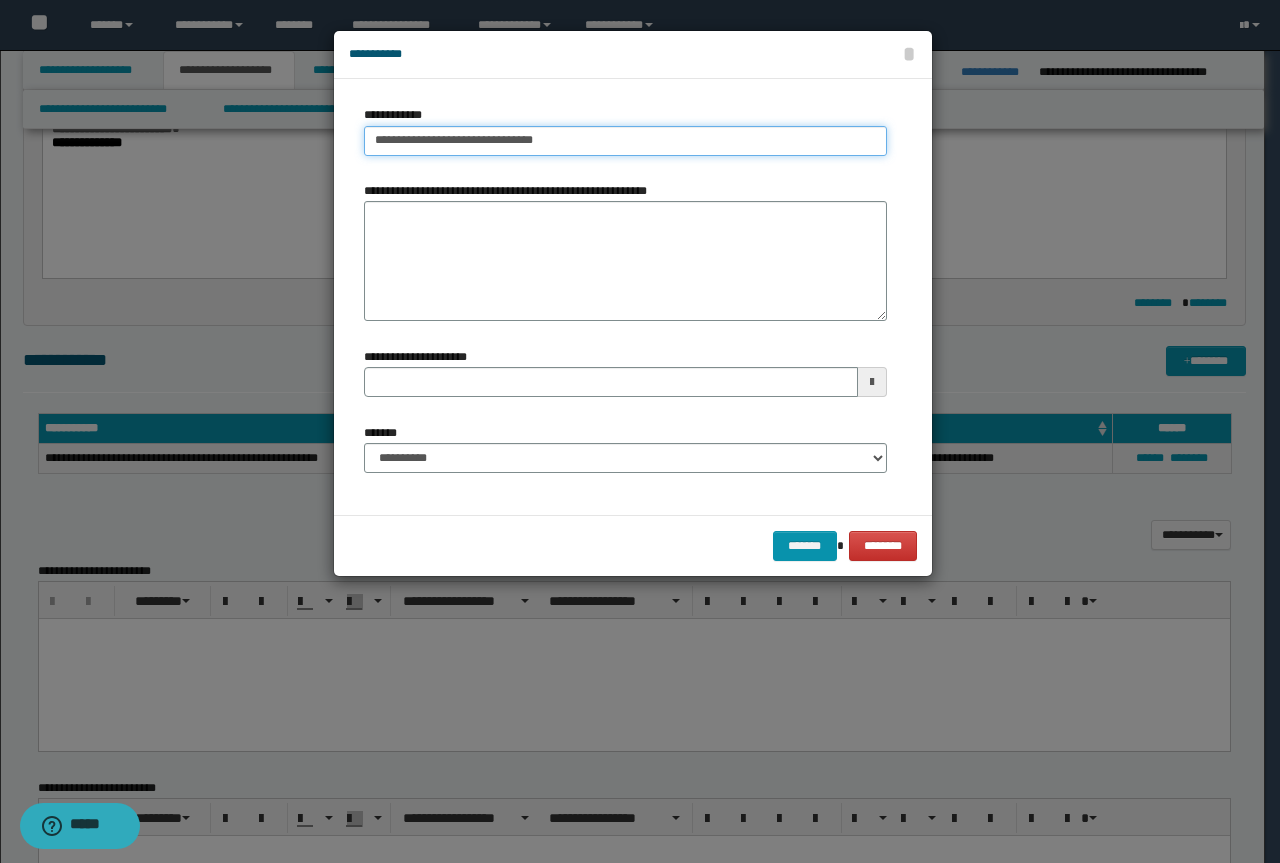 type 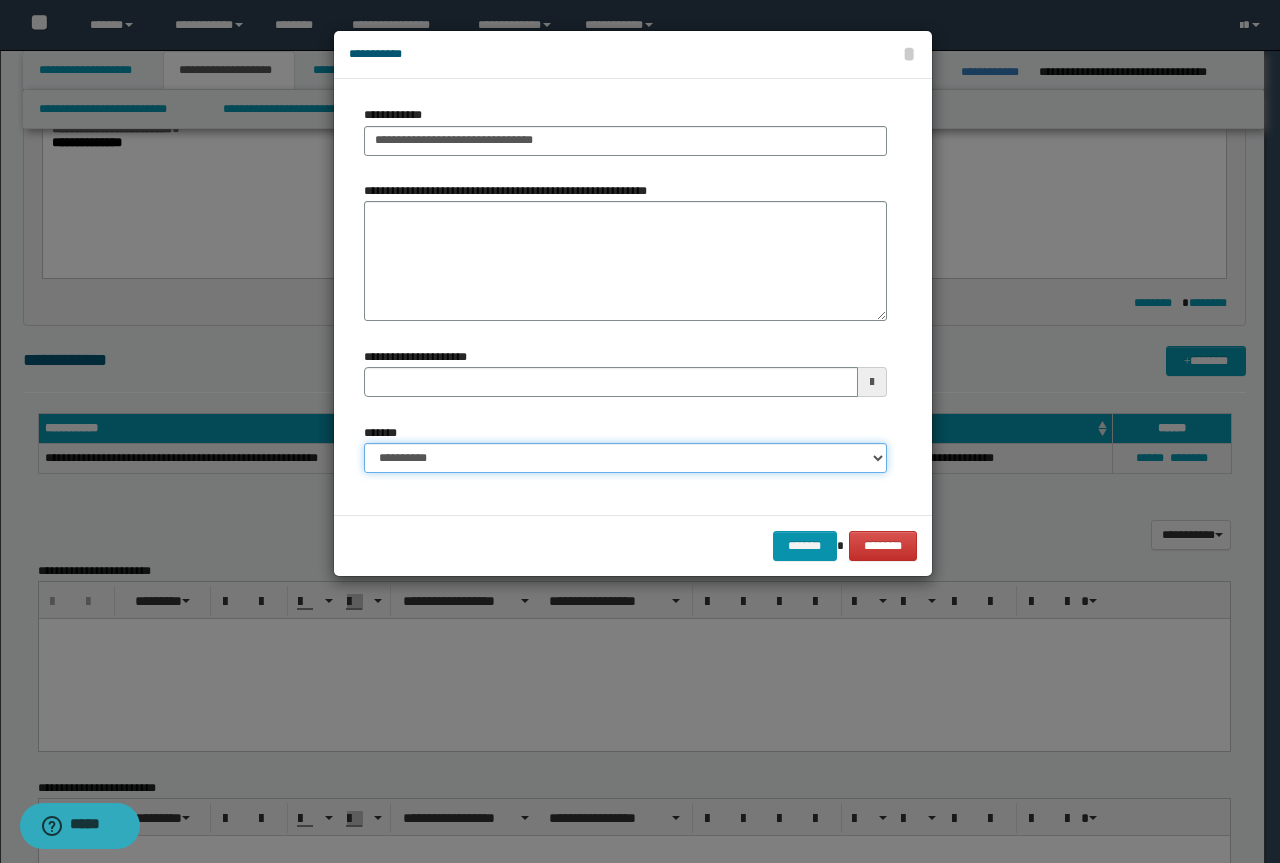 click on "**********" at bounding box center (625, 458) 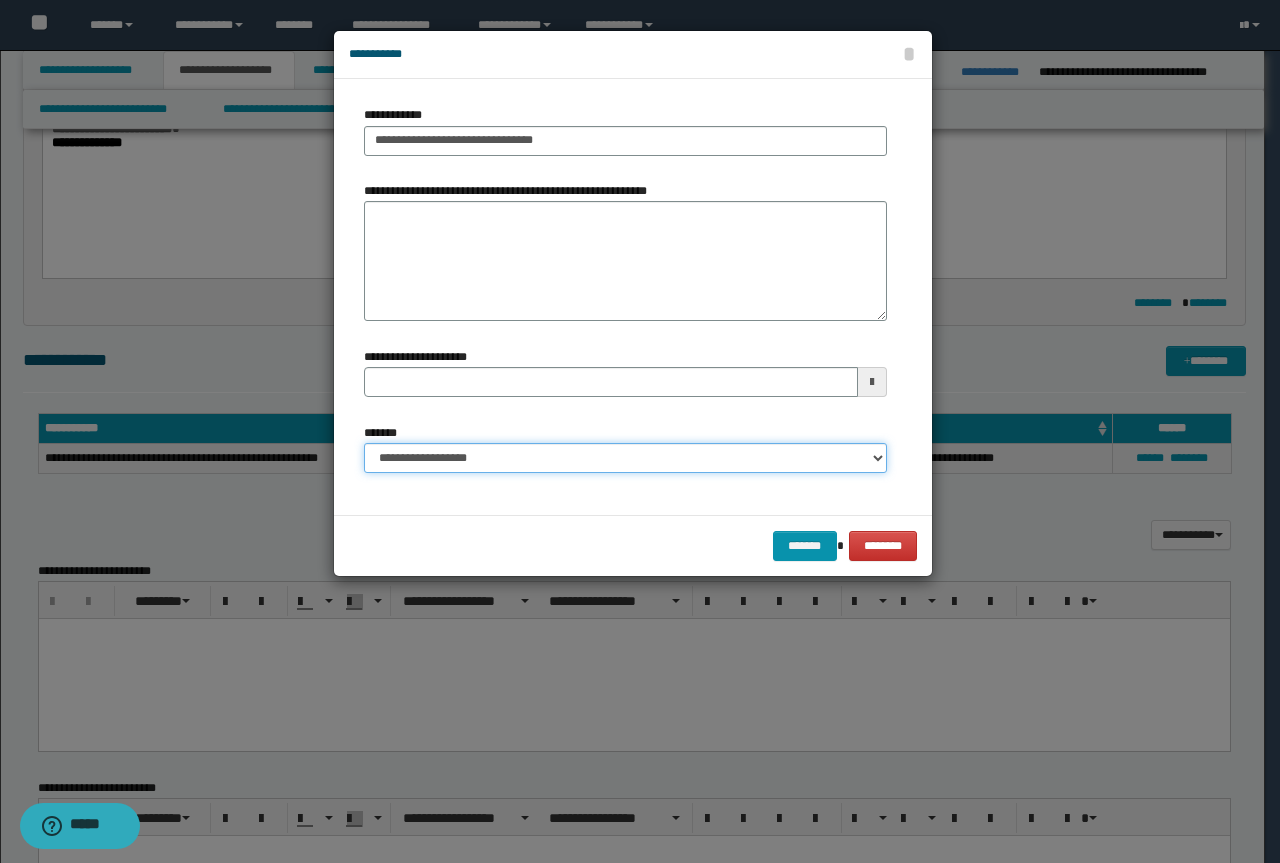 click on "**********" at bounding box center (625, 458) 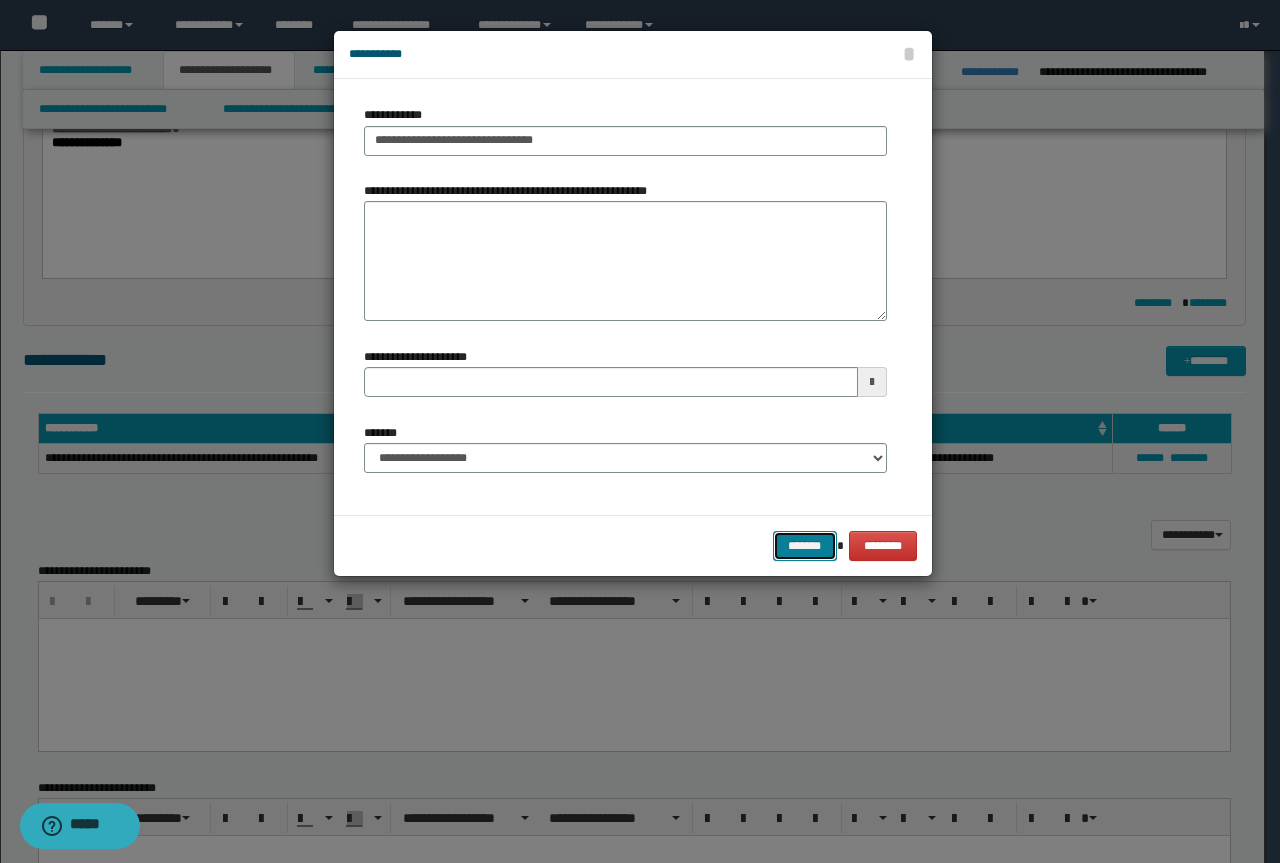 click on "*******" at bounding box center (805, 546) 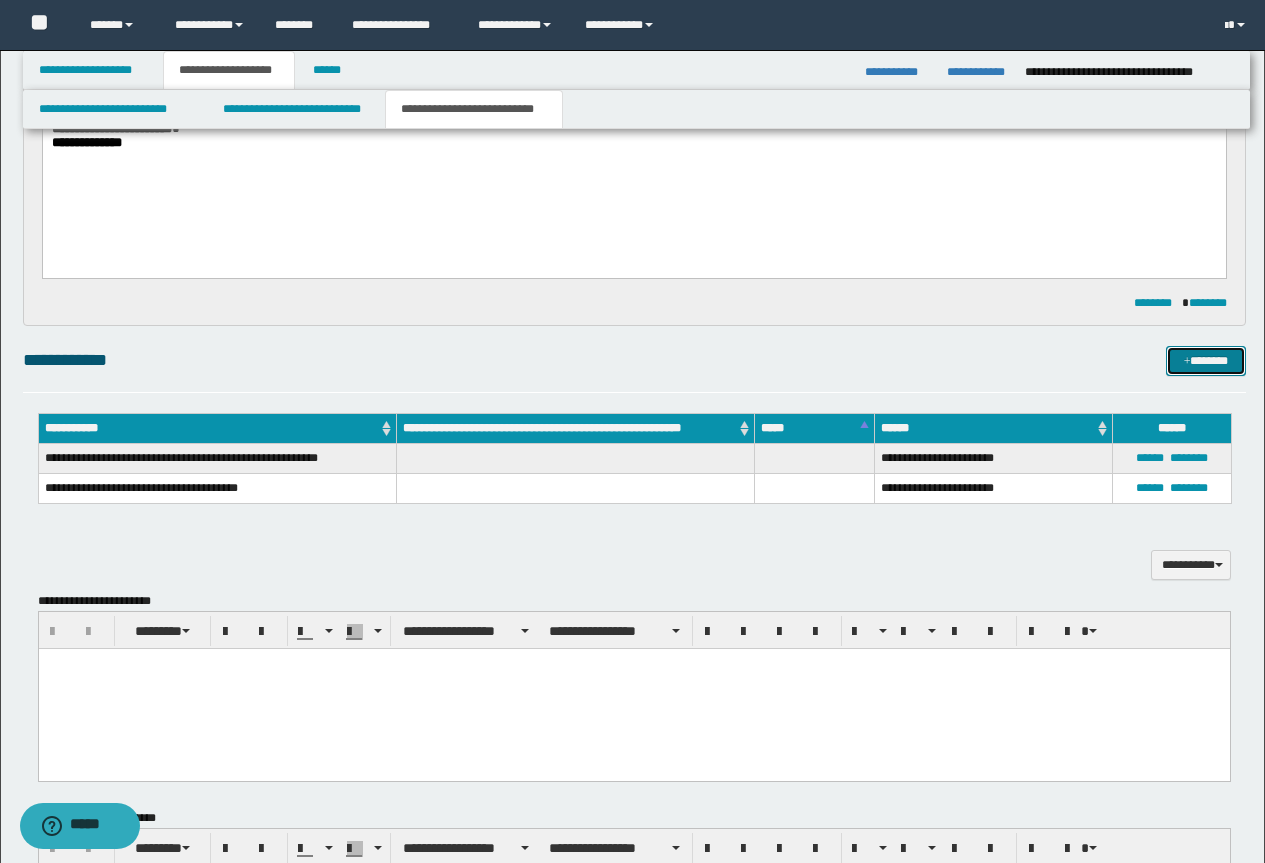 scroll, scrollTop: 1302, scrollLeft: 0, axis: vertical 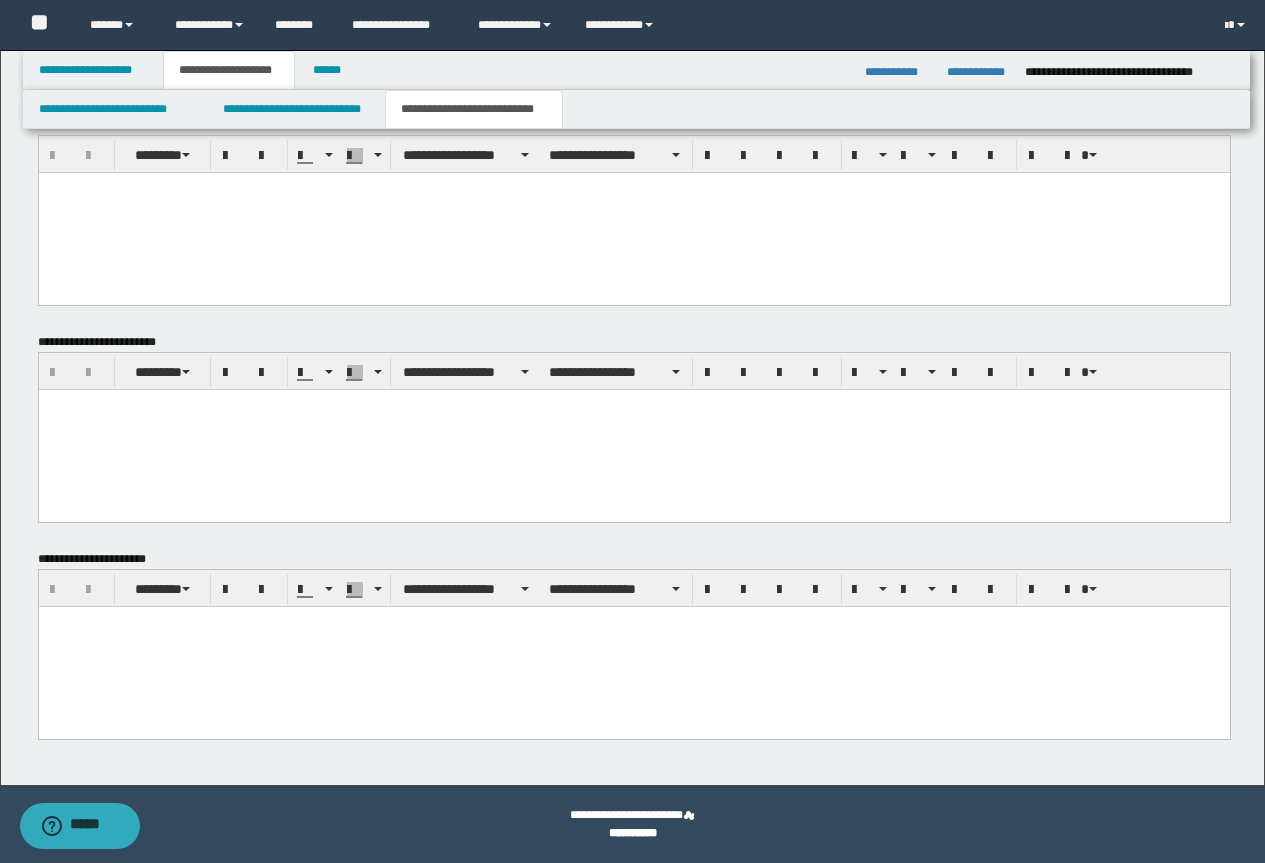 click at bounding box center [633, 646] 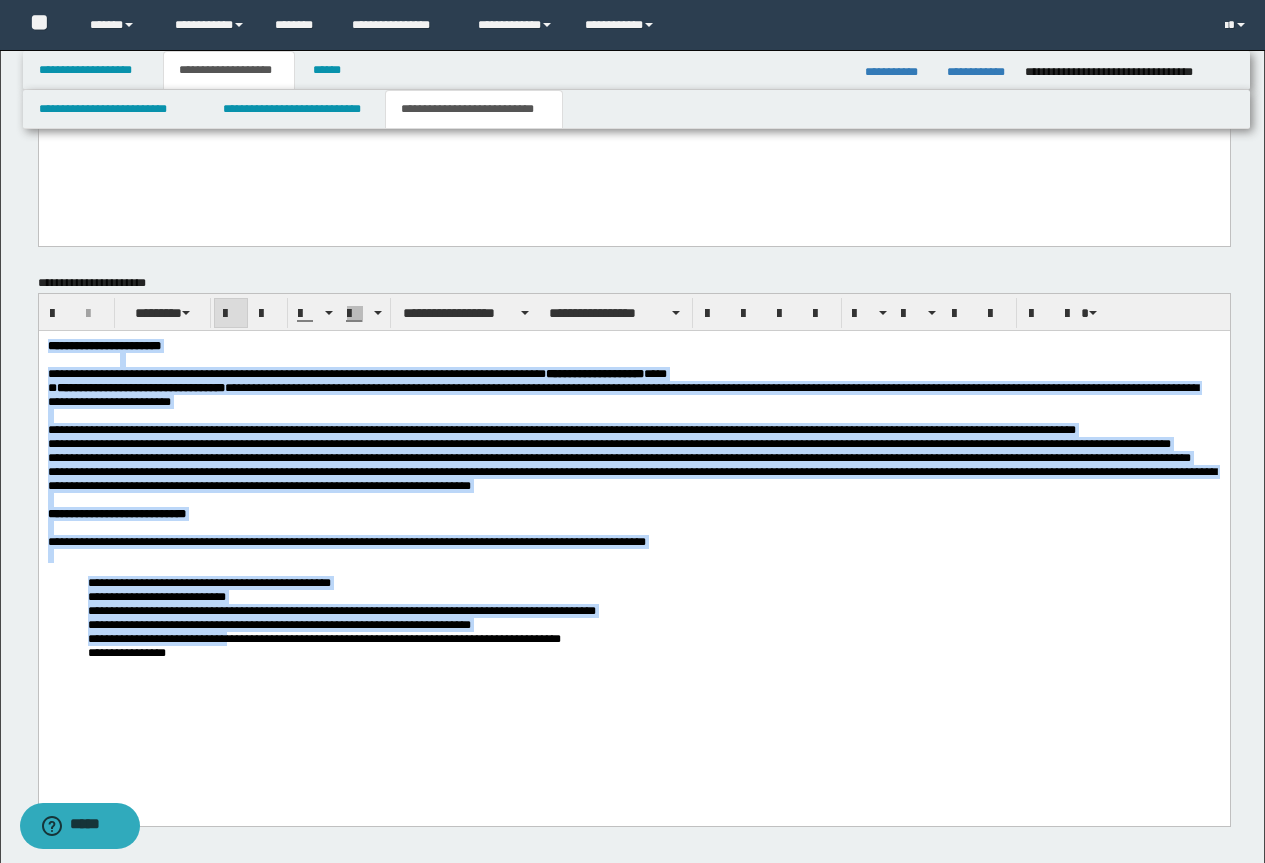 scroll, scrollTop: 1665, scrollLeft: 0, axis: vertical 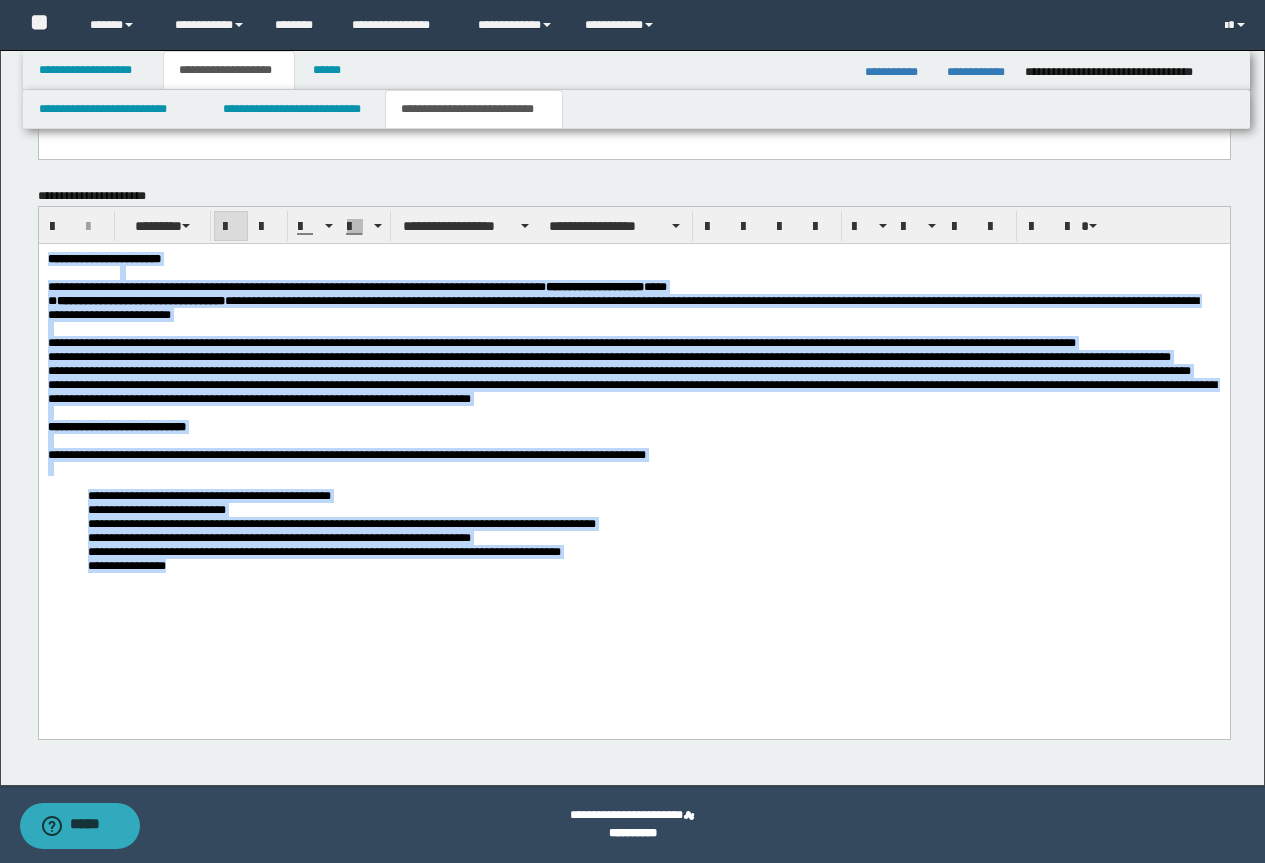drag, startPoint x: 48, startPoint y: 260, endPoint x: 298, endPoint y: 683, distance: 491.35425 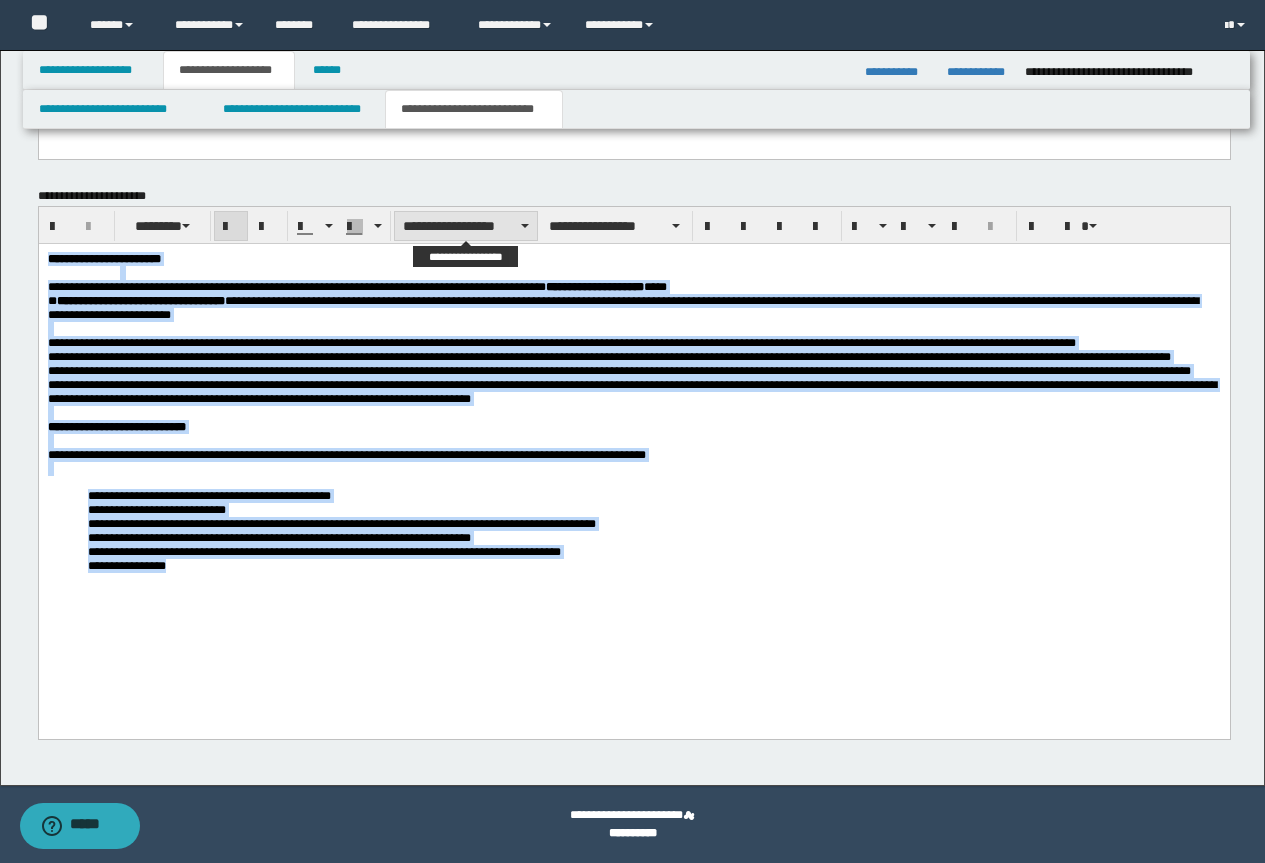 click on "**********" at bounding box center [466, 226] 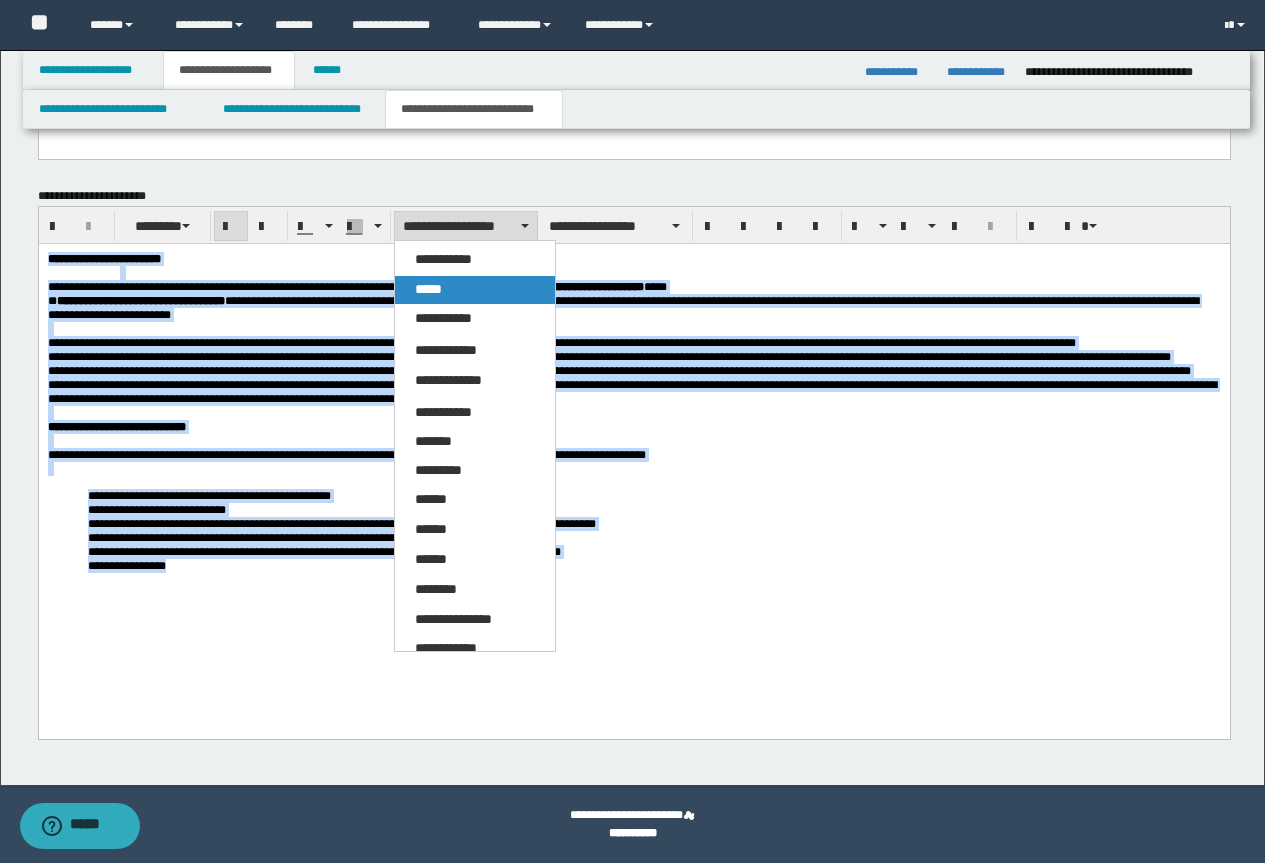 click on "*****" at bounding box center [475, 290] 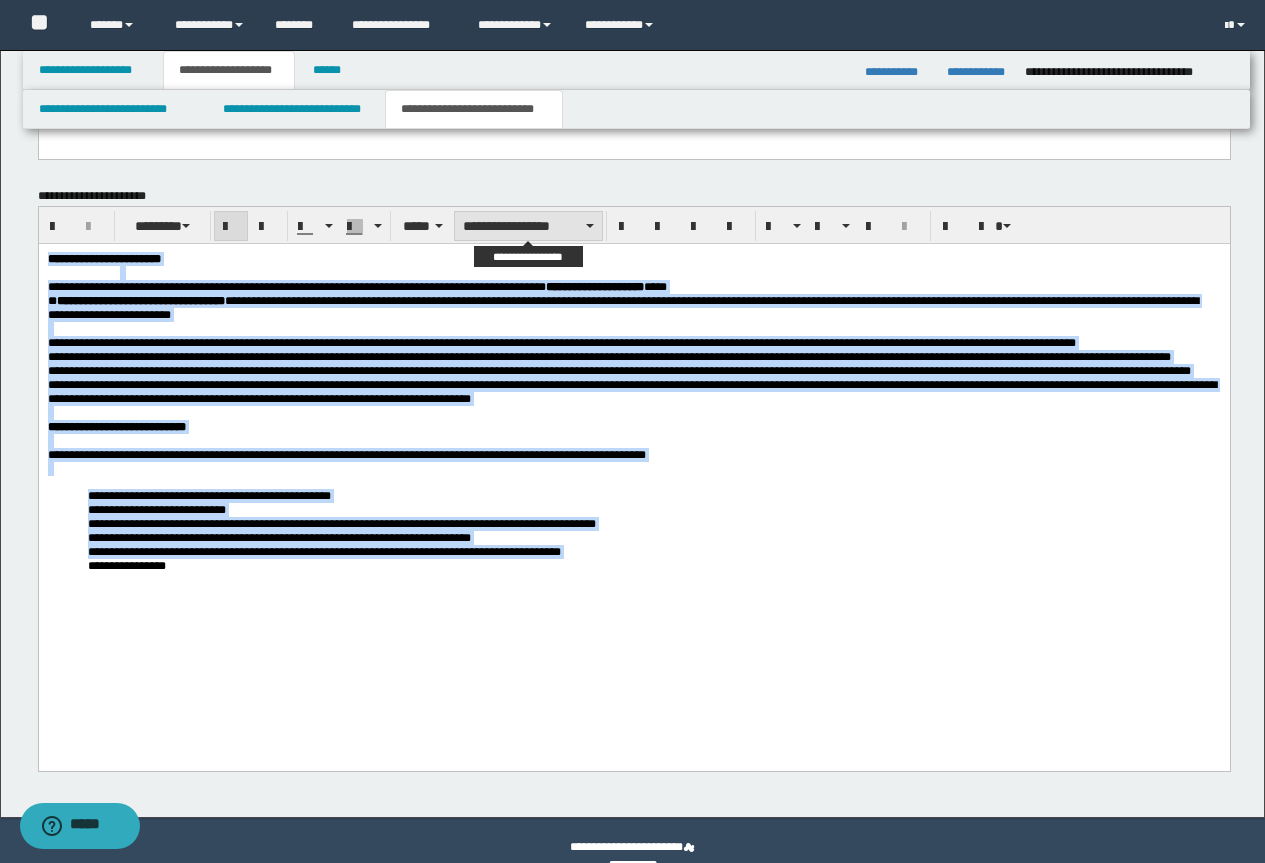 click on "**********" at bounding box center [528, 226] 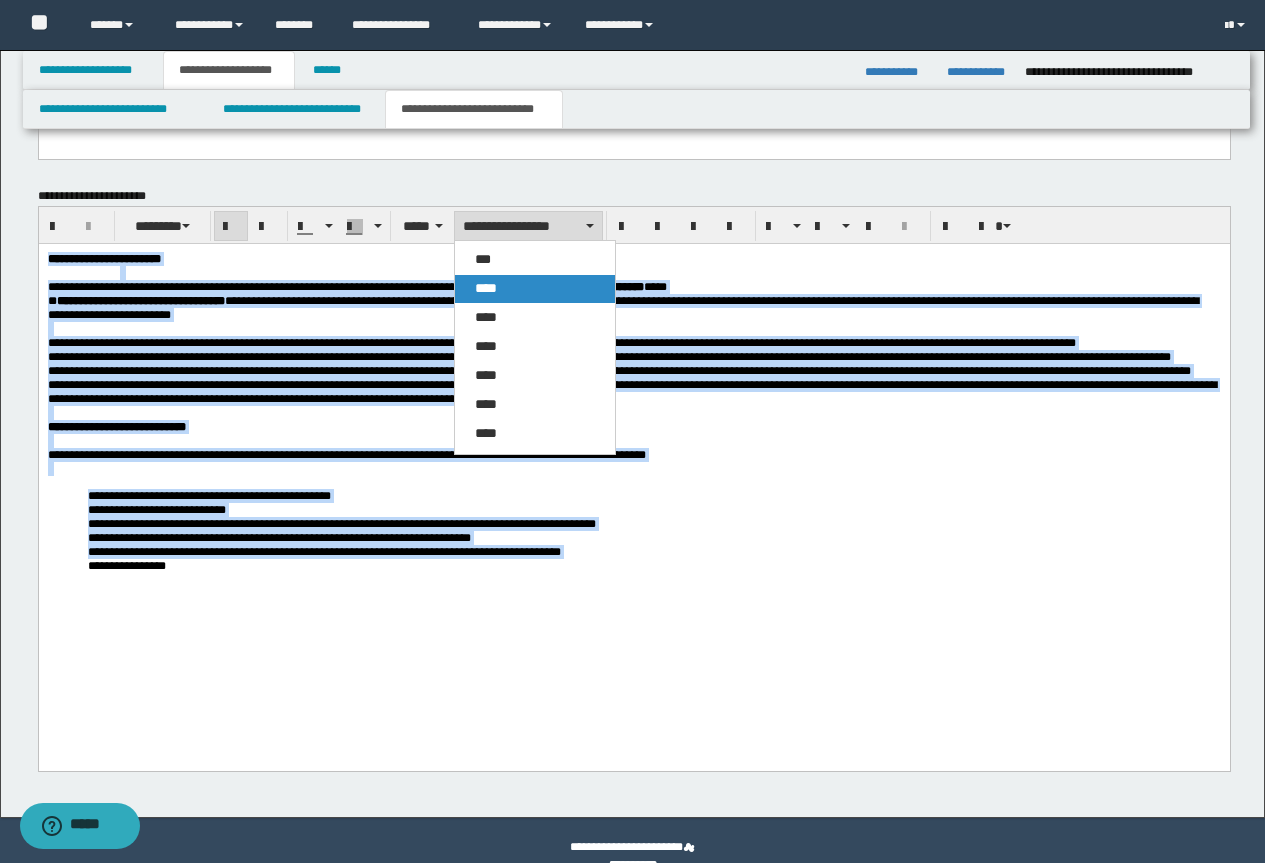 click on "****" at bounding box center (535, 289) 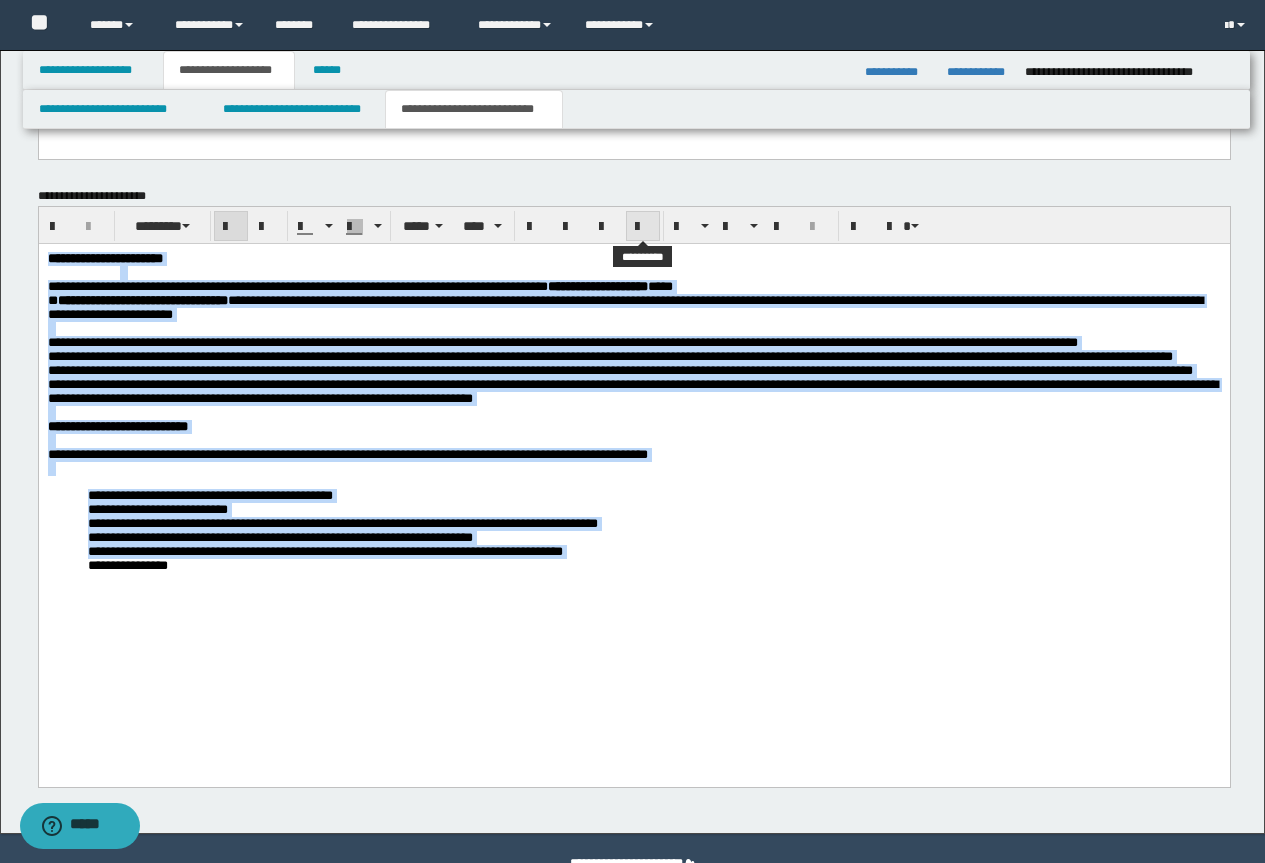 click at bounding box center (643, 227) 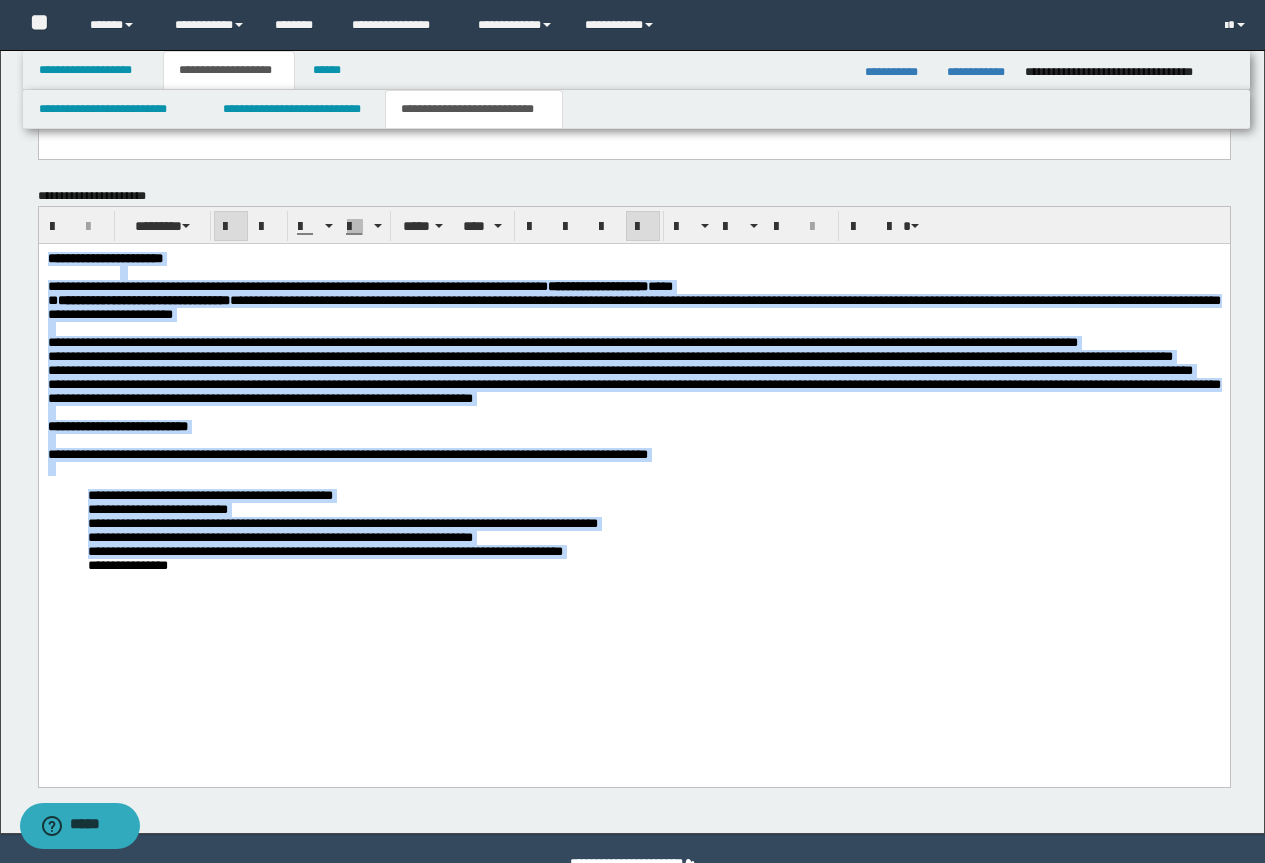 click at bounding box center (633, 468) 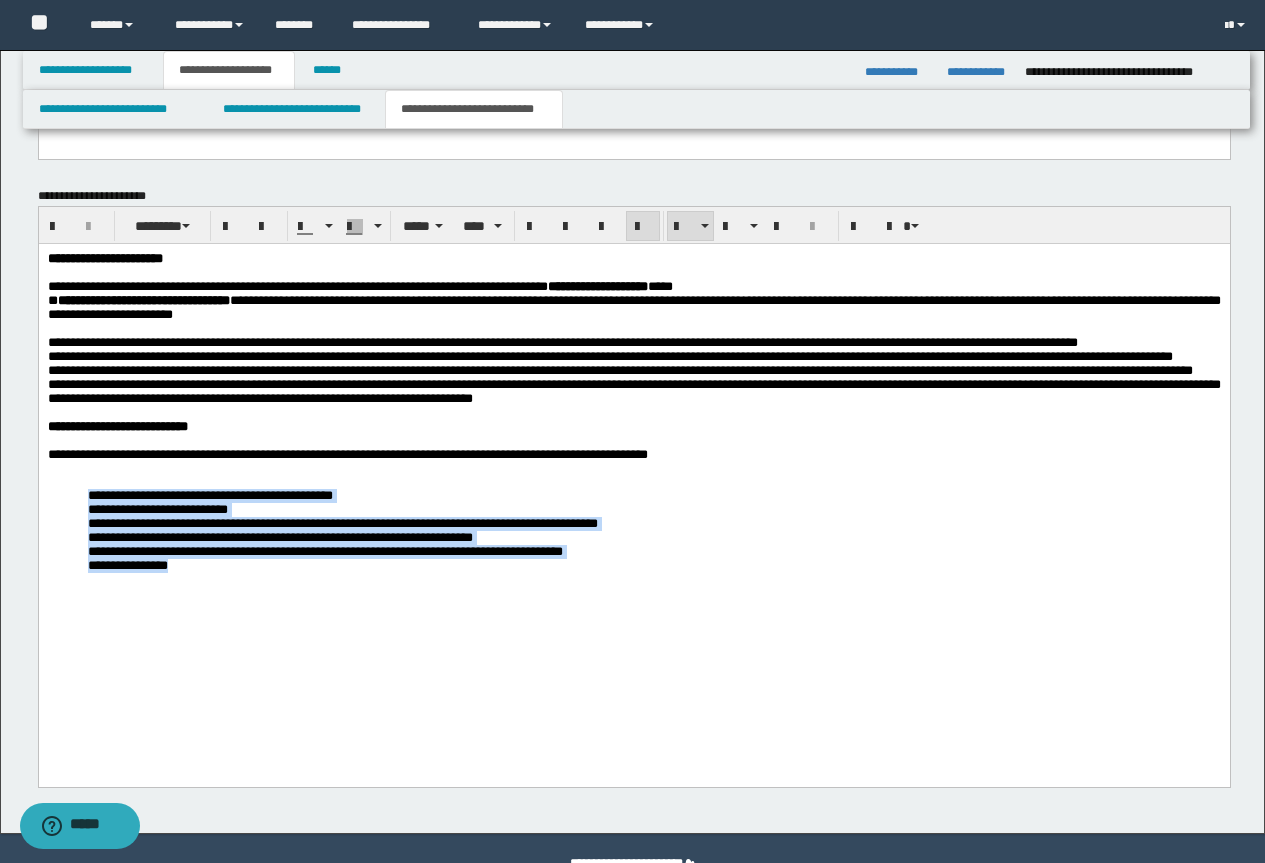 drag, startPoint x: 202, startPoint y: 659, endPoint x: 85, endPoint y: 578, distance: 142.30249 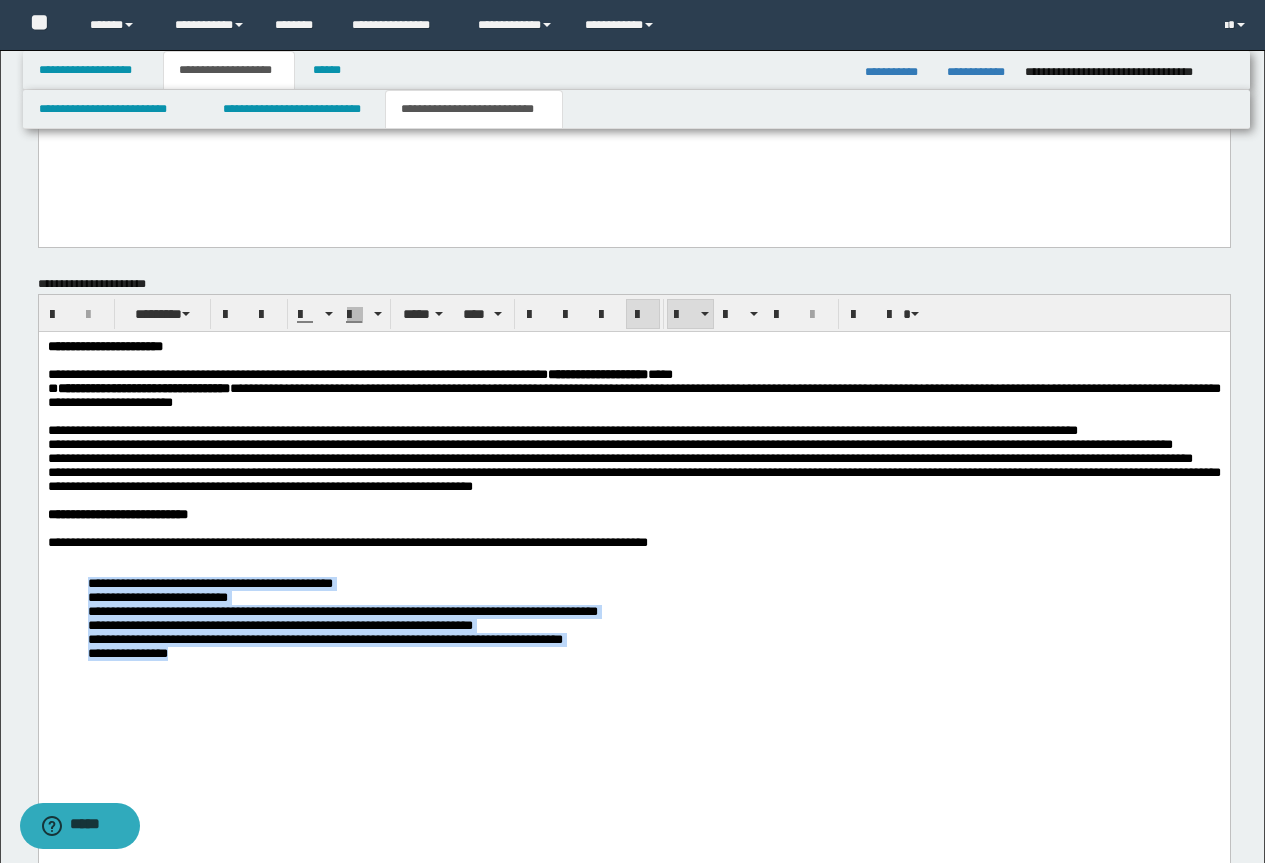 scroll, scrollTop: 1565, scrollLeft: 0, axis: vertical 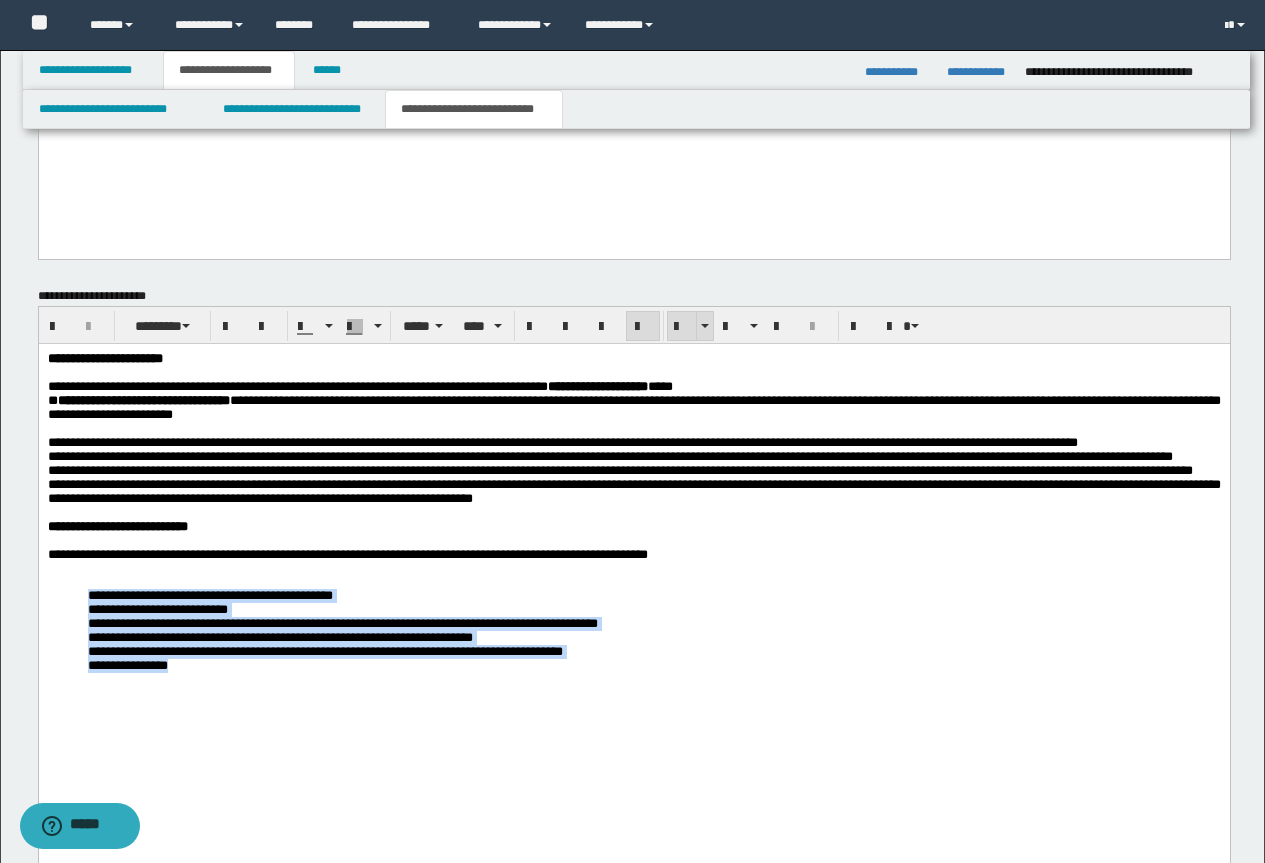 click at bounding box center [682, 327] 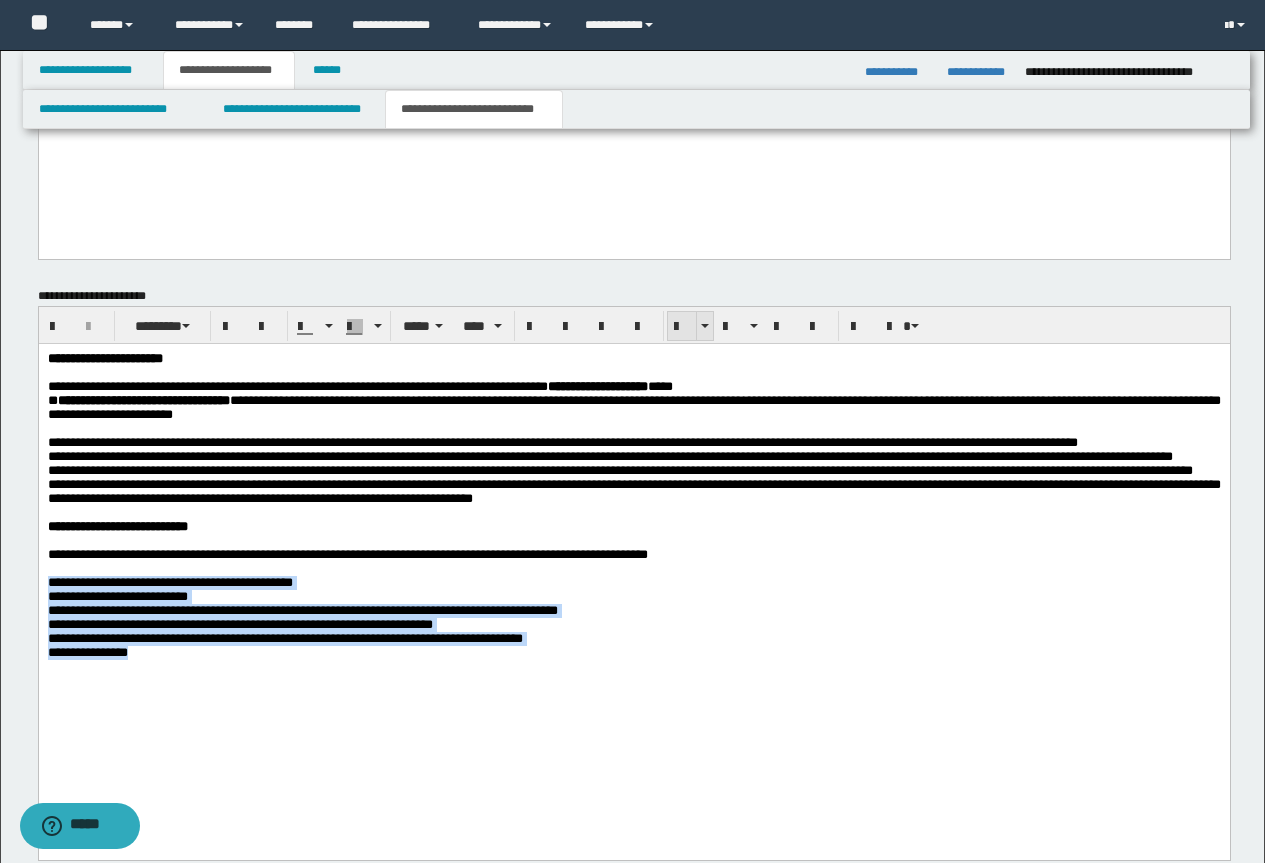 click at bounding box center [682, 327] 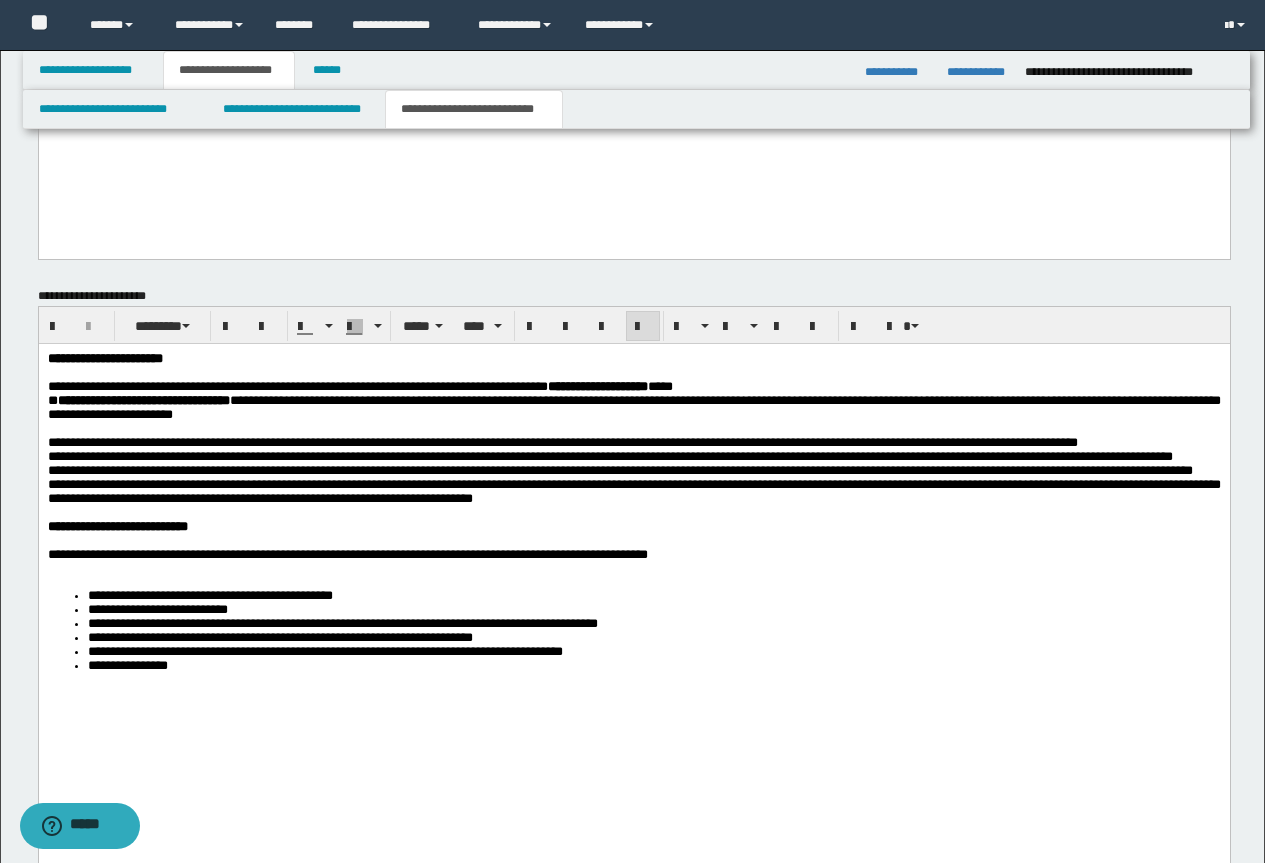 click on "**********" at bounding box center [562, 441] 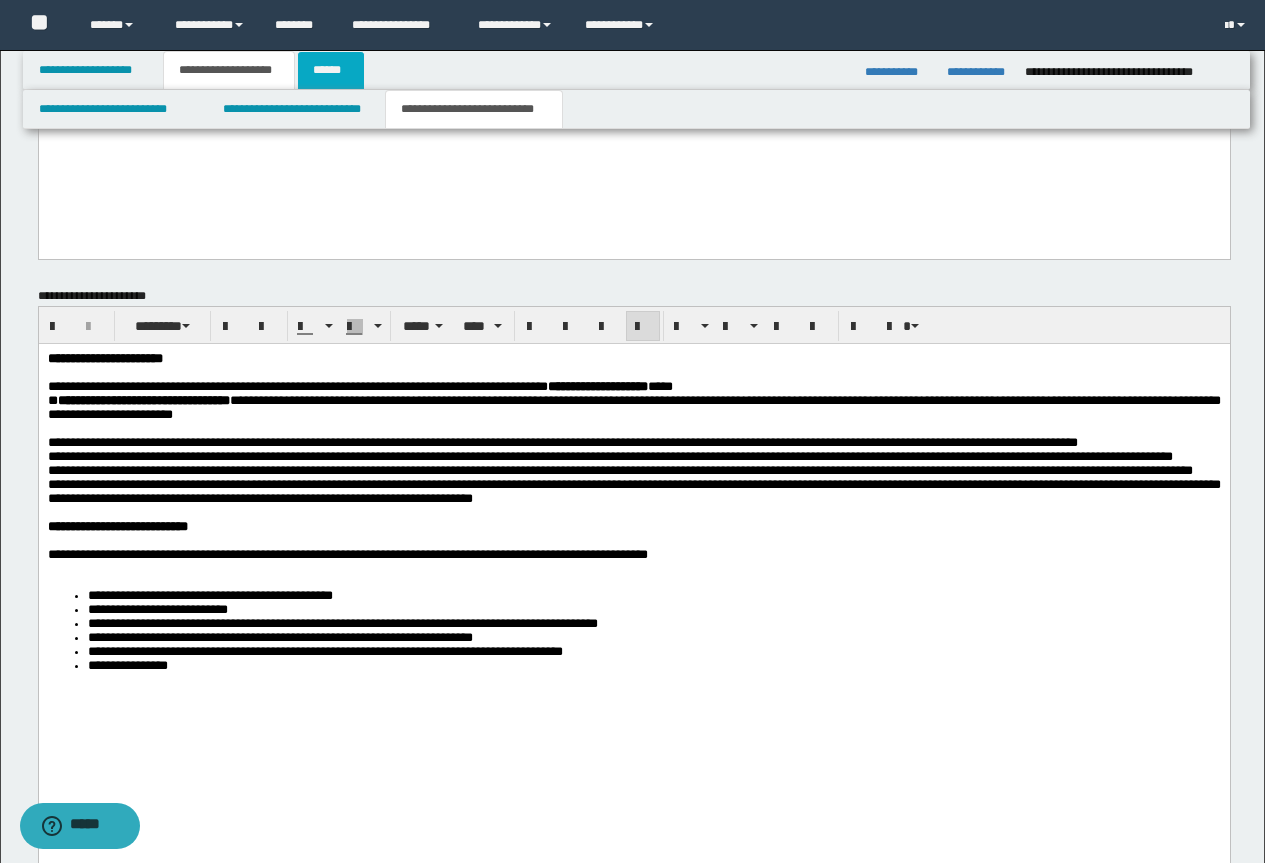click on "******" at bounding box center (331, 70) 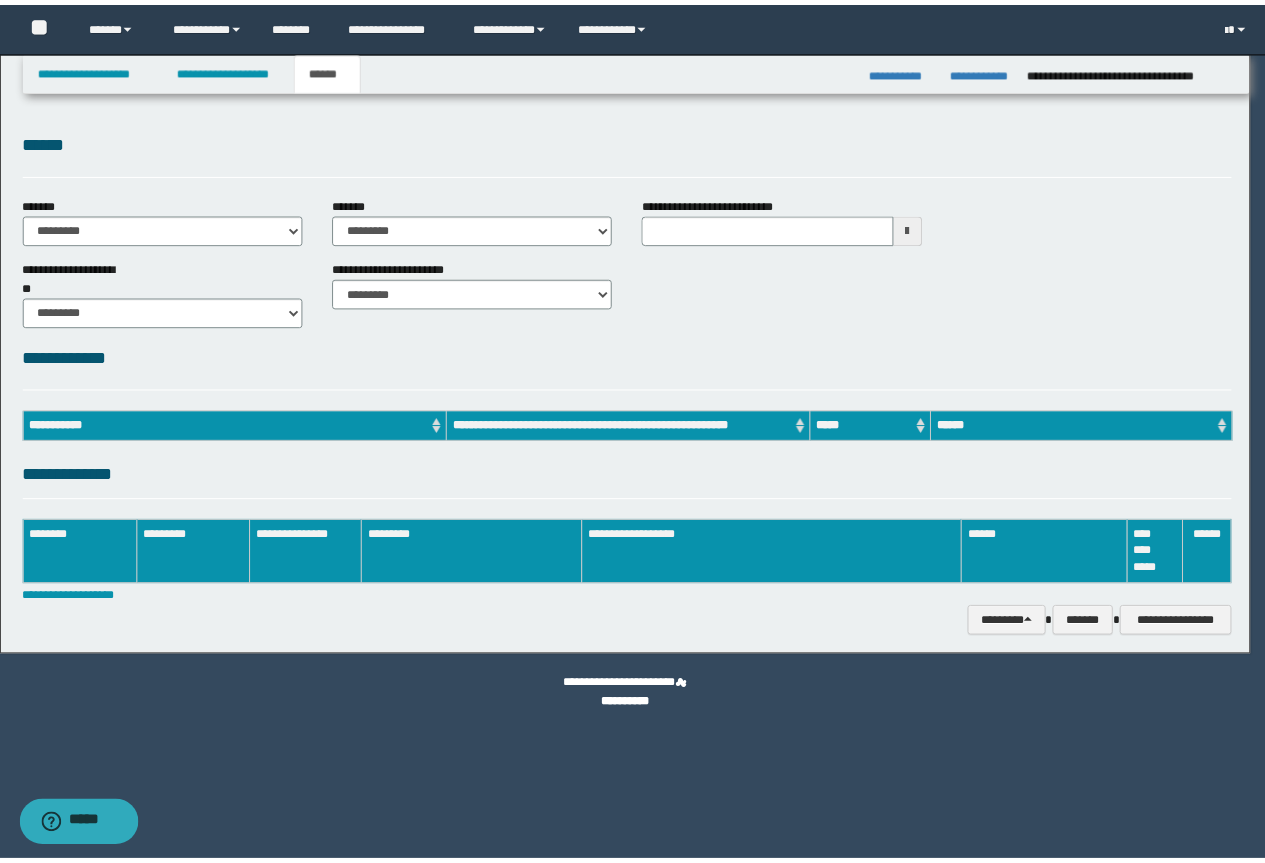 scroll, scrollTop: 0, scrollLeft: 0, axis: both 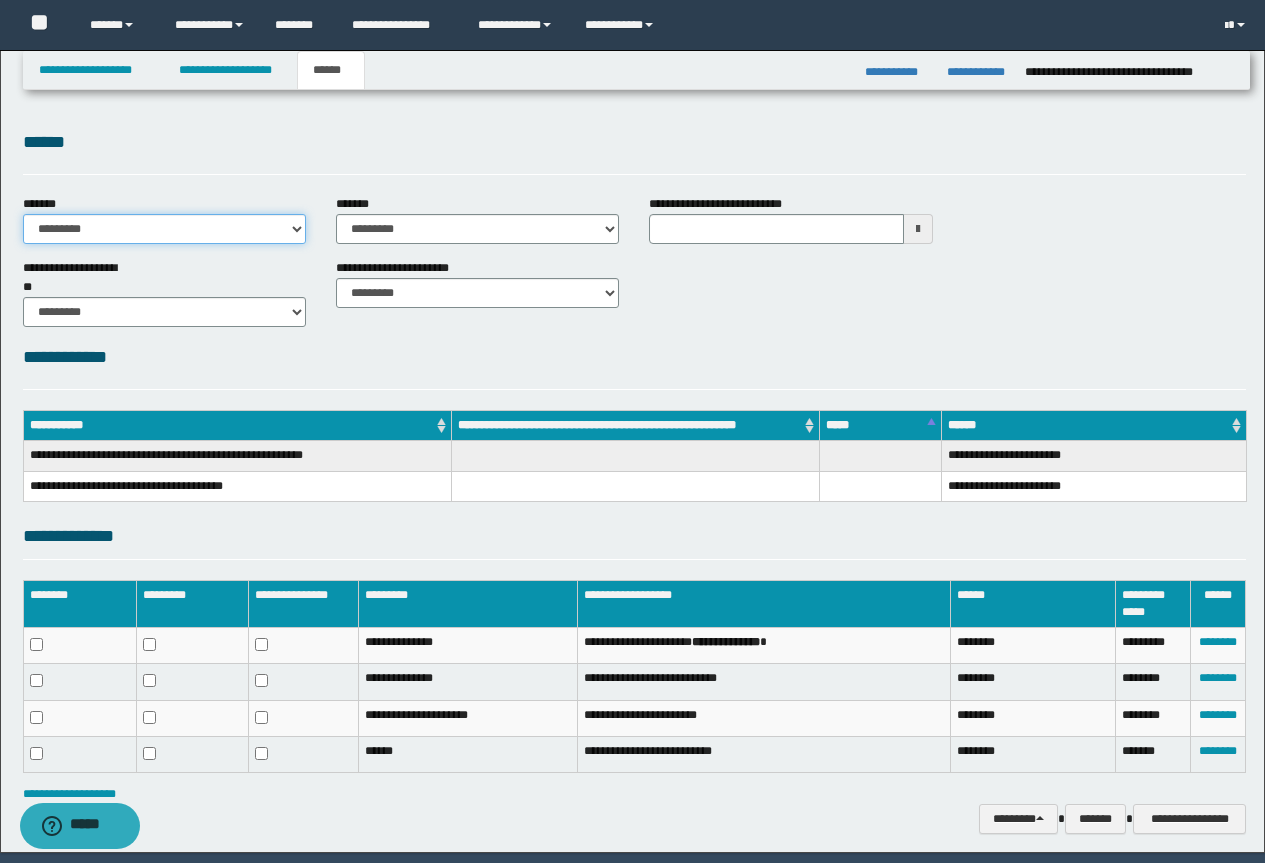 click on "**********" at bounding box center [164, 229] 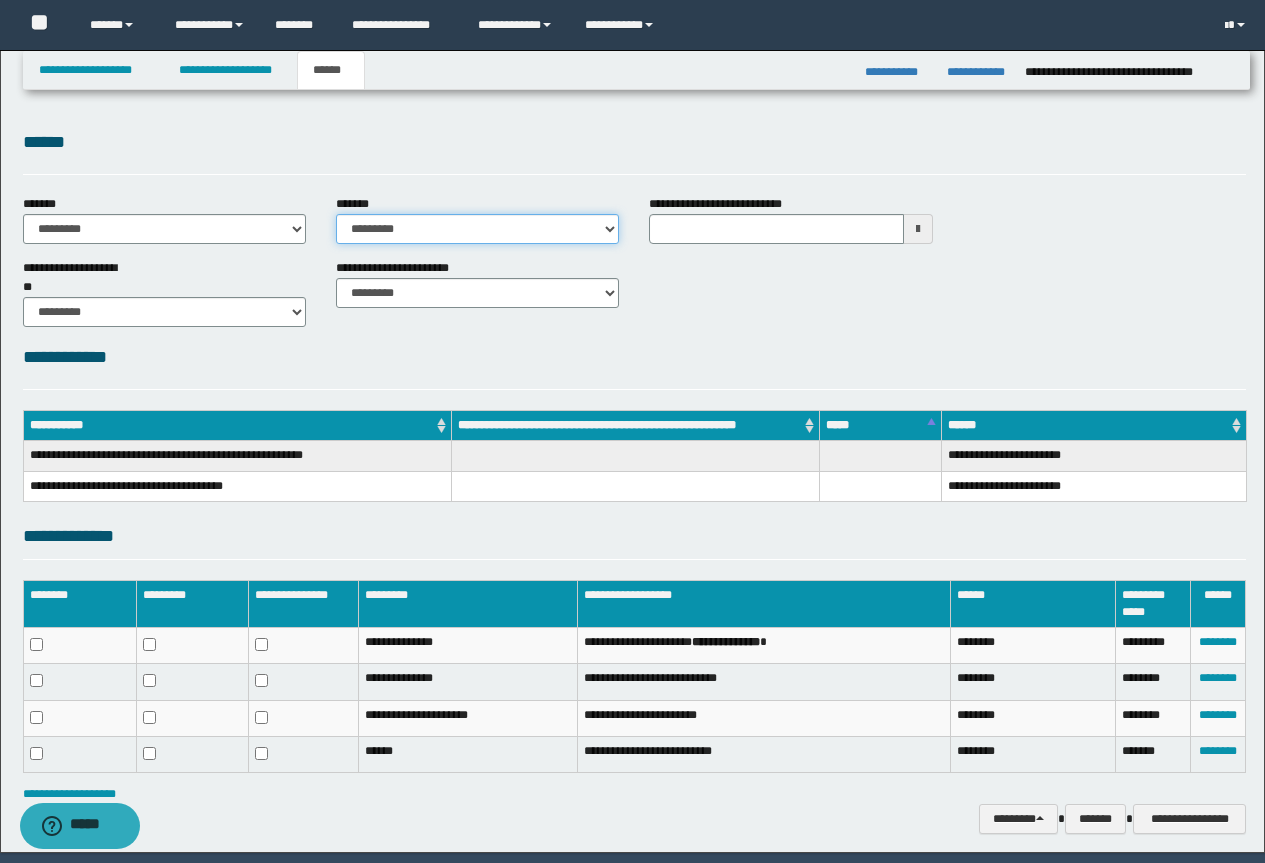 click on "**********" at bounding box center [477, 229] 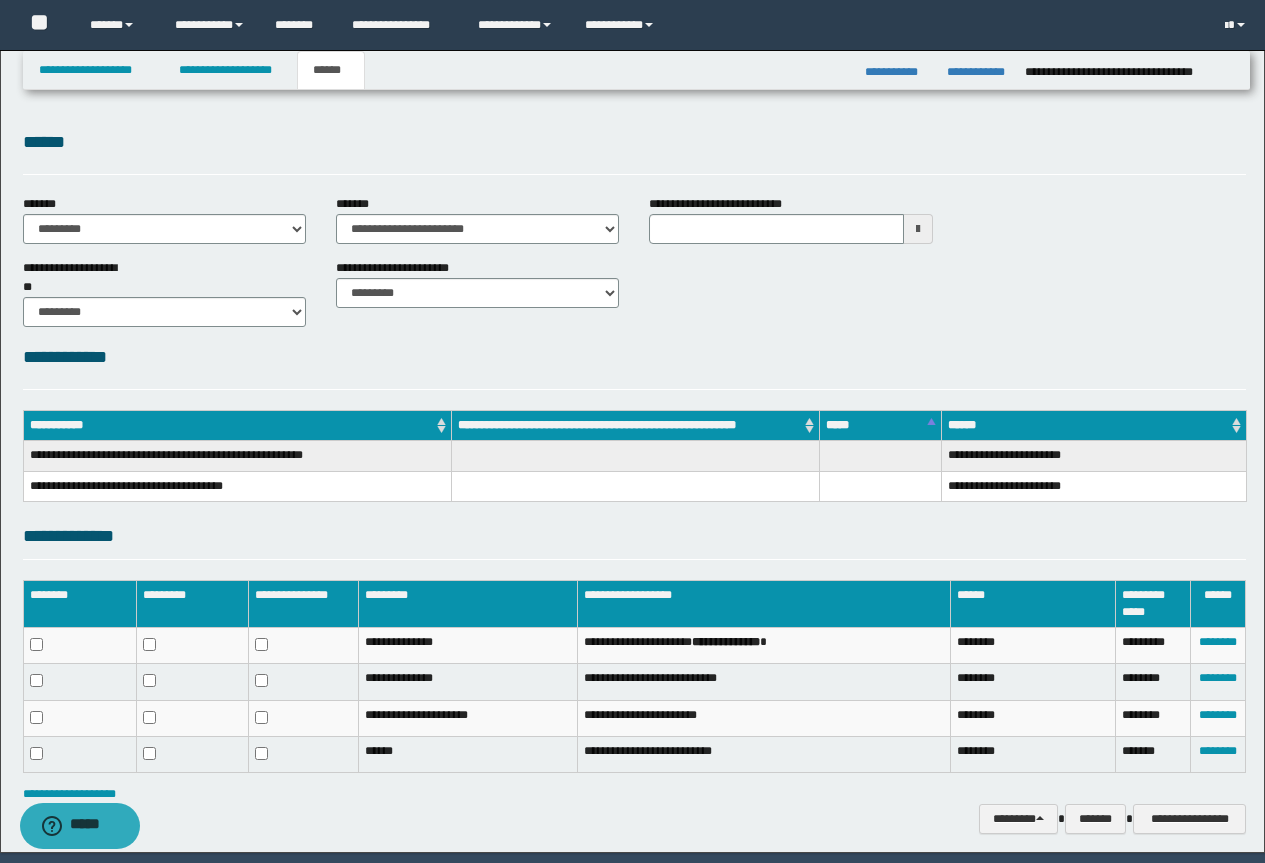 click on "**********" at bounding box center (634, 357) 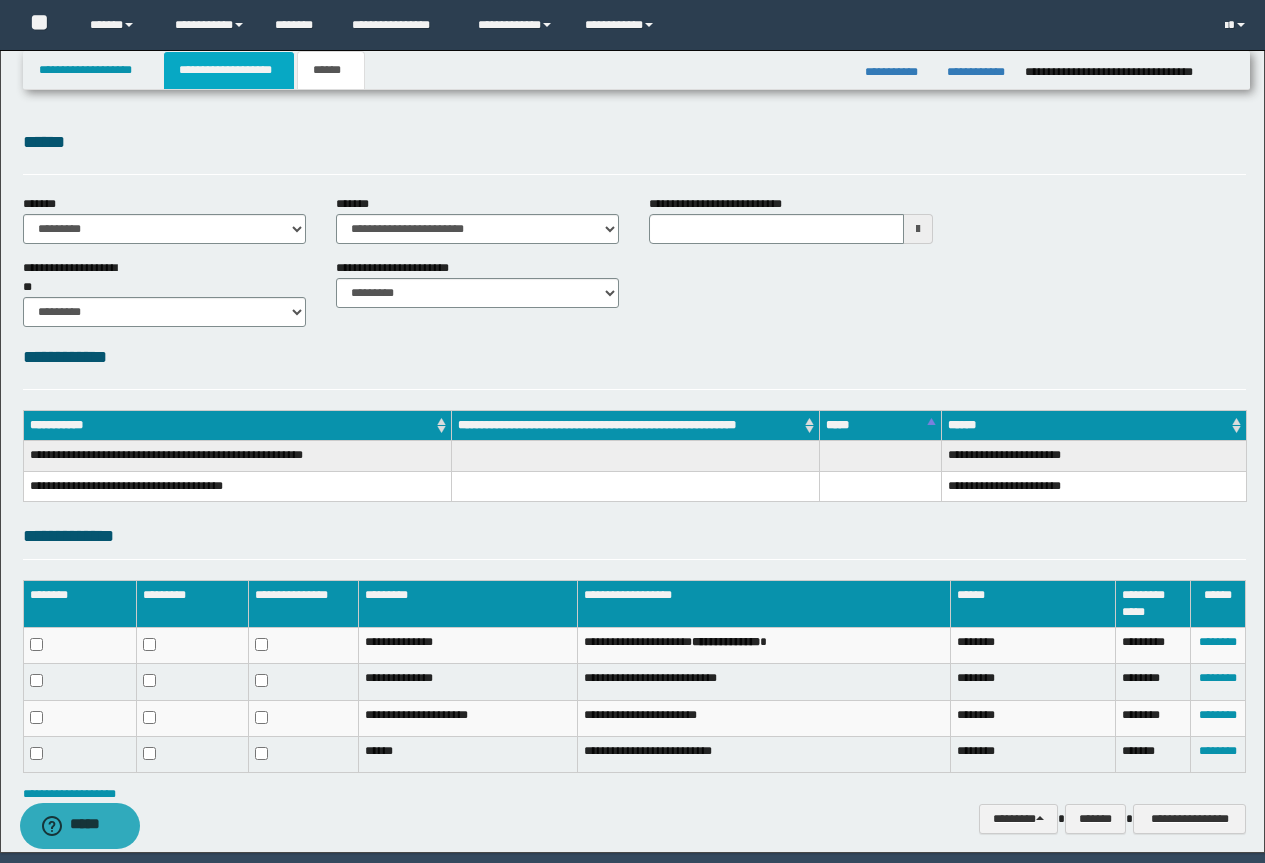 click on "**********" at bounding box center (229, 70) 